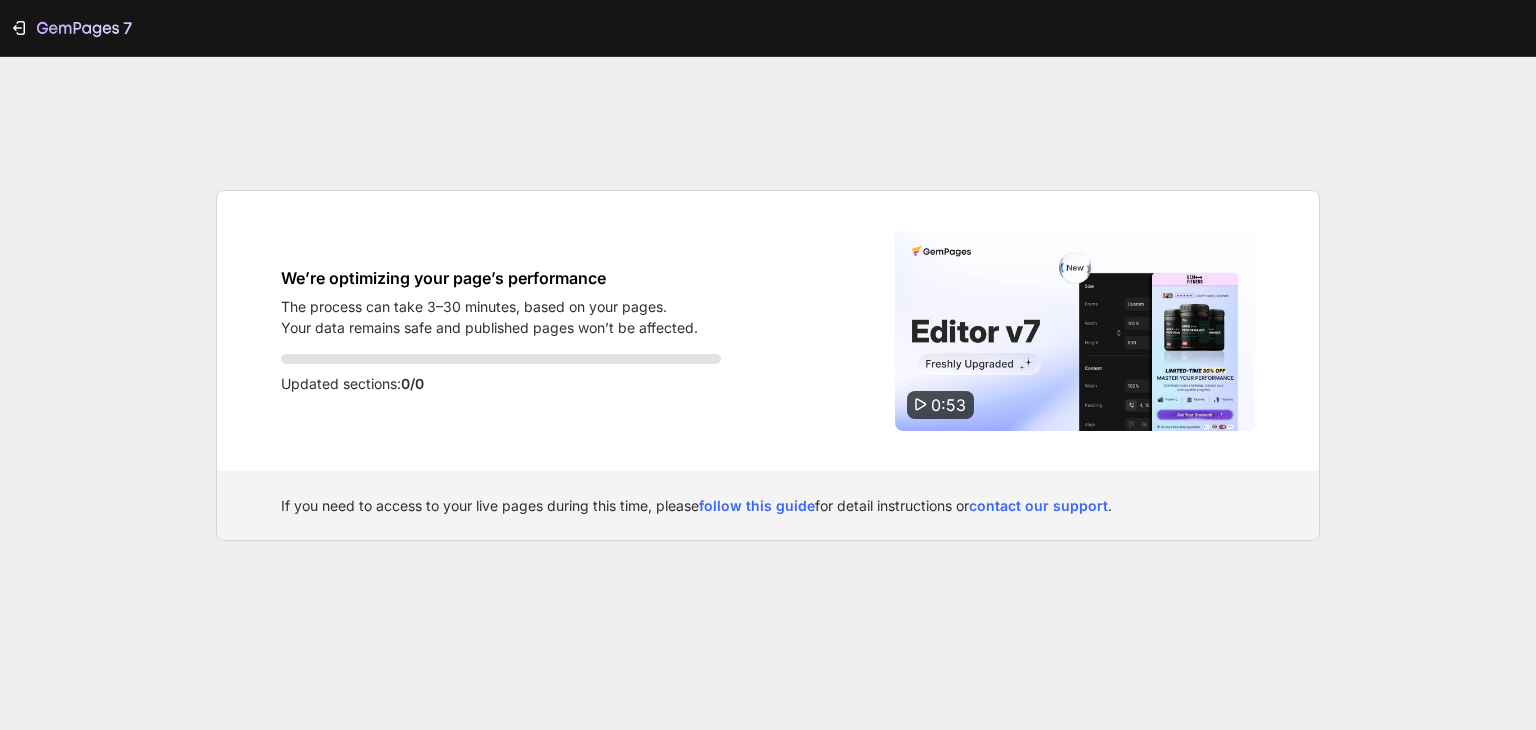 scroll, scrollTop: 0, scrollLeft: 0, axis: both 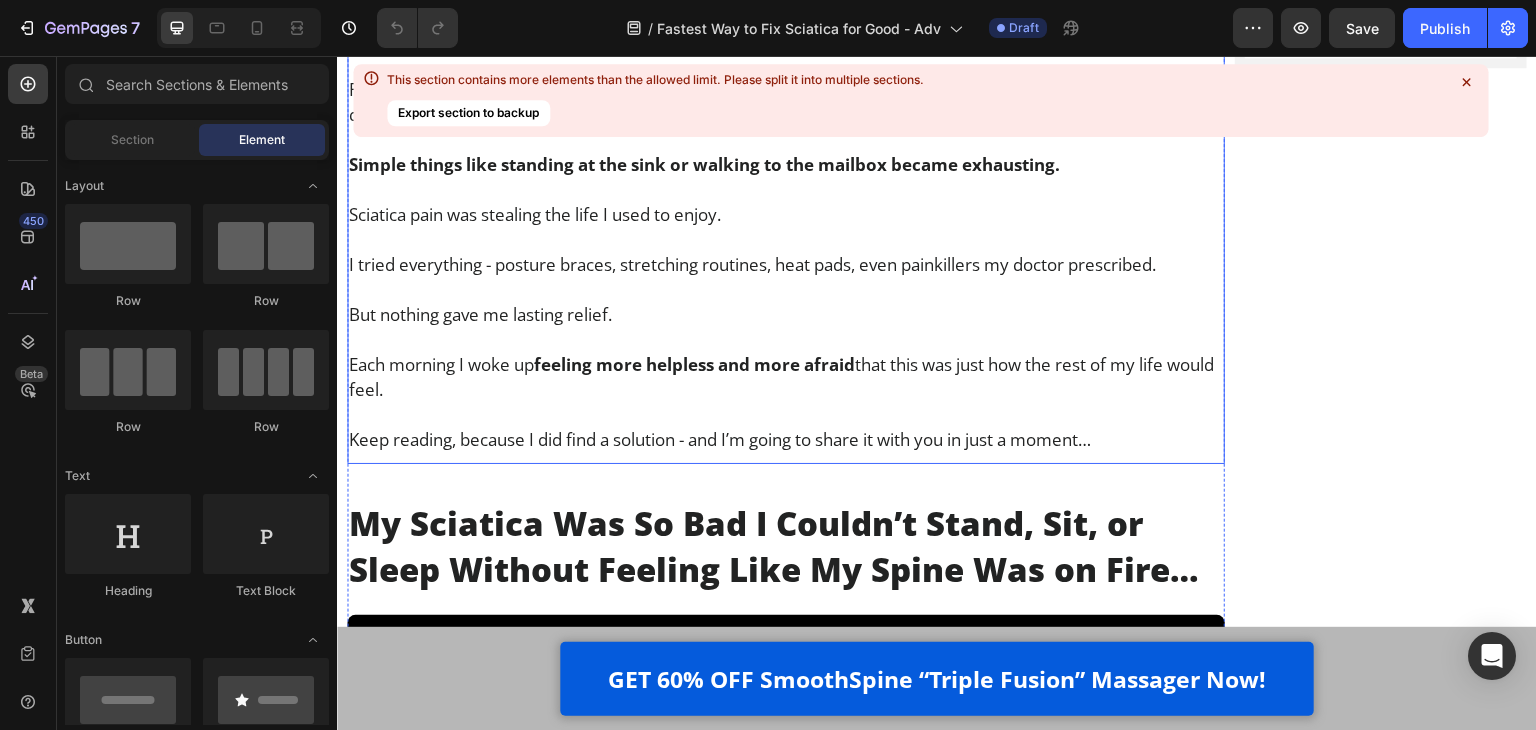 click on "But nothing gave me lasting relief." at bounding box center (786, 314) 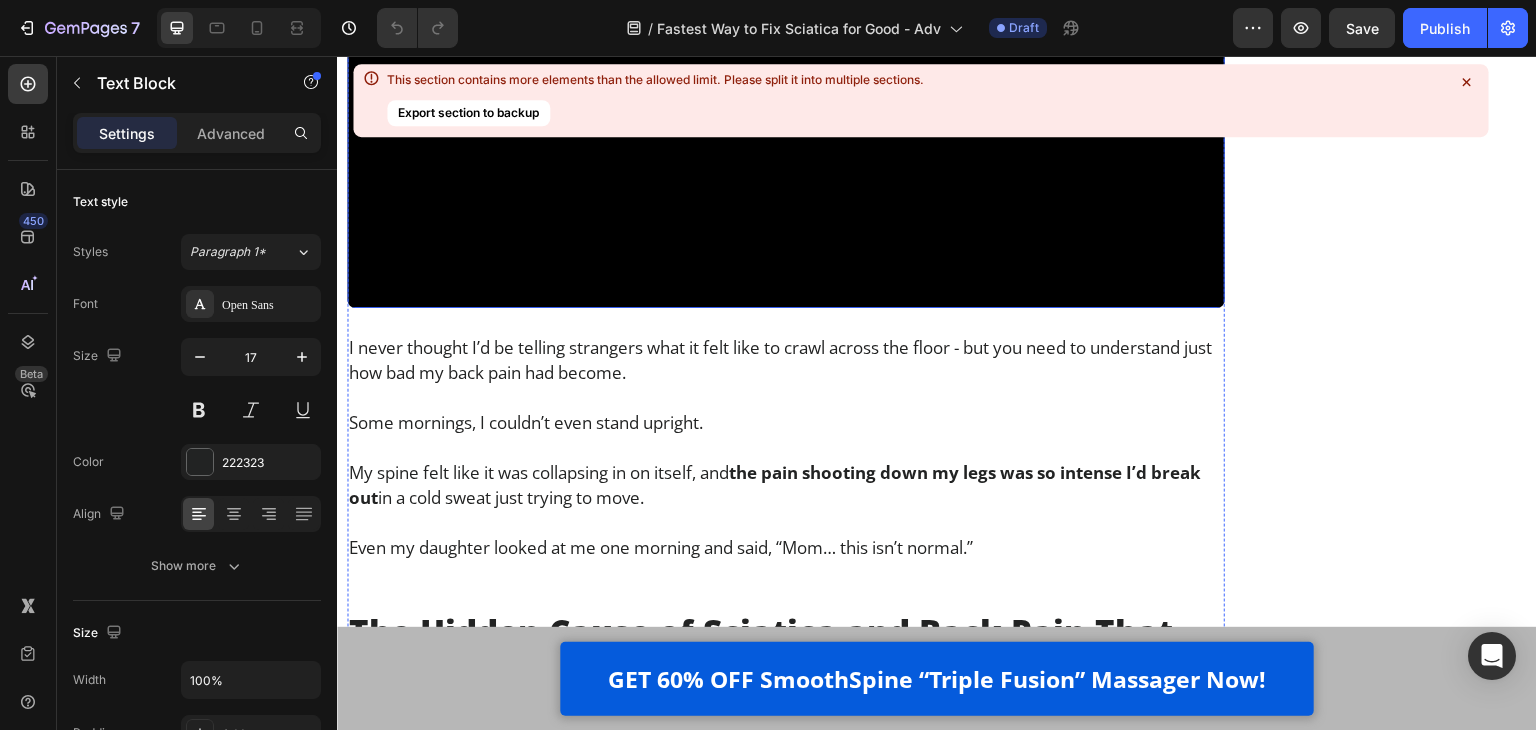 scroll, scrollTop: 2000, scrollLeft: 0, axis: vertical 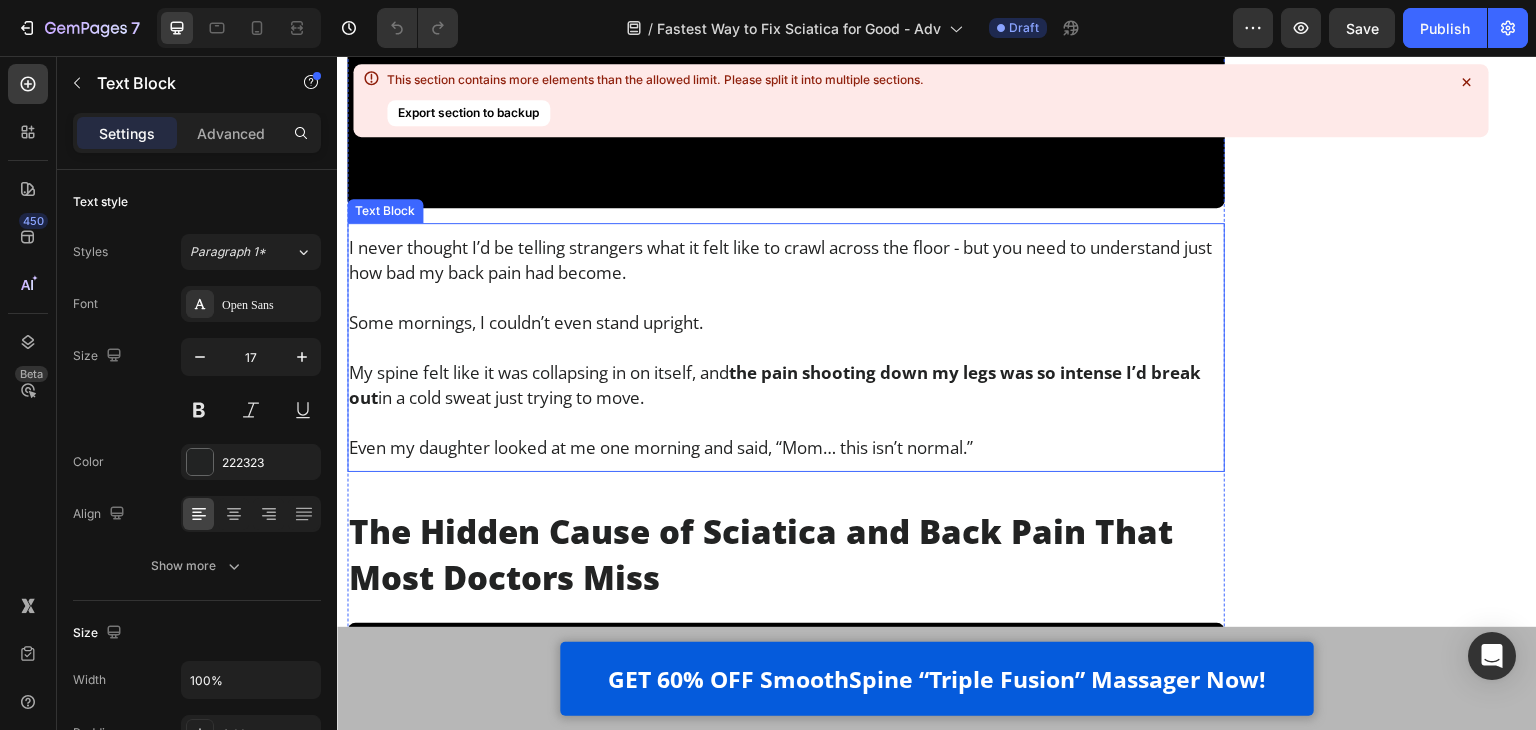 click at bounding box center (786, 347) 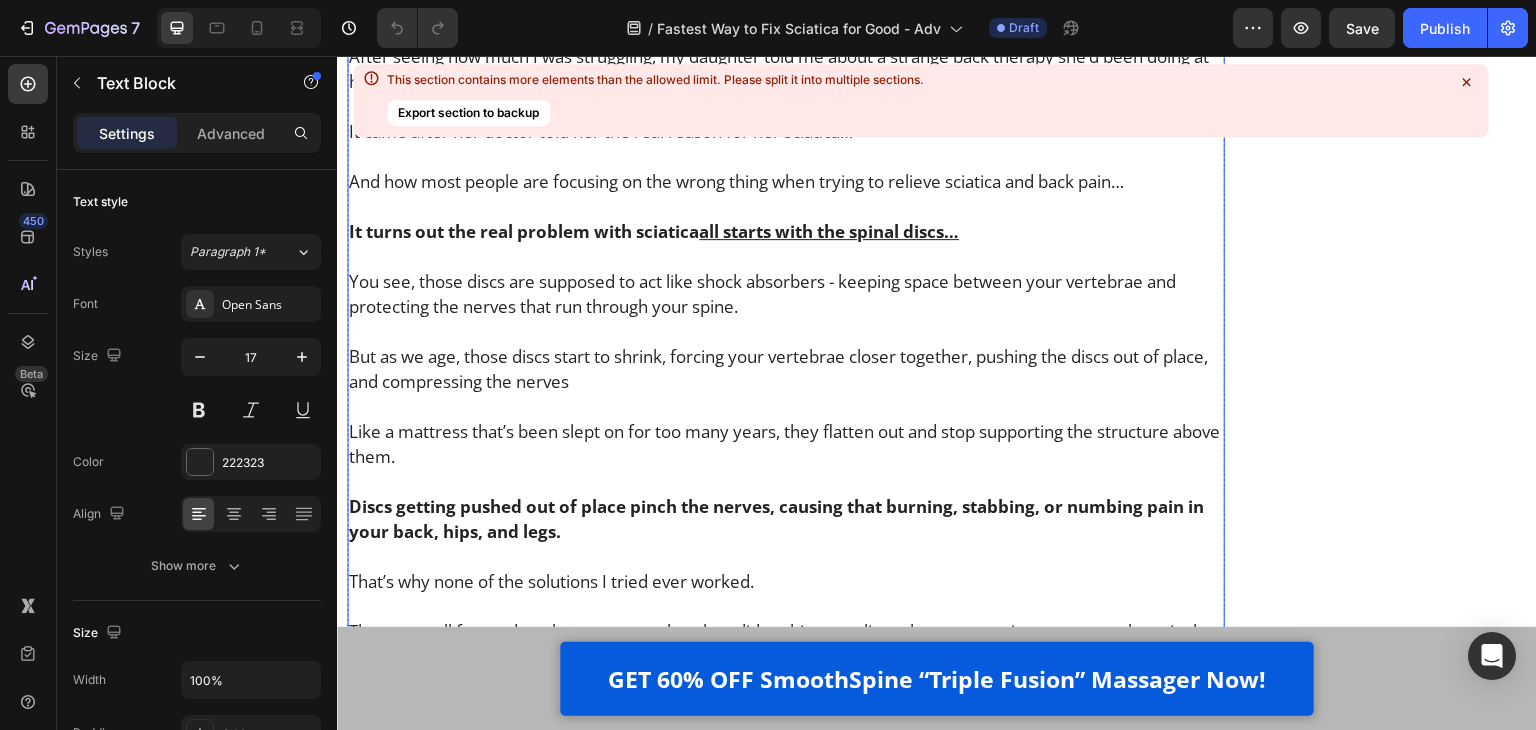 scroll, scrollTop: 3000, scrollLeft: 0, axis: vertical 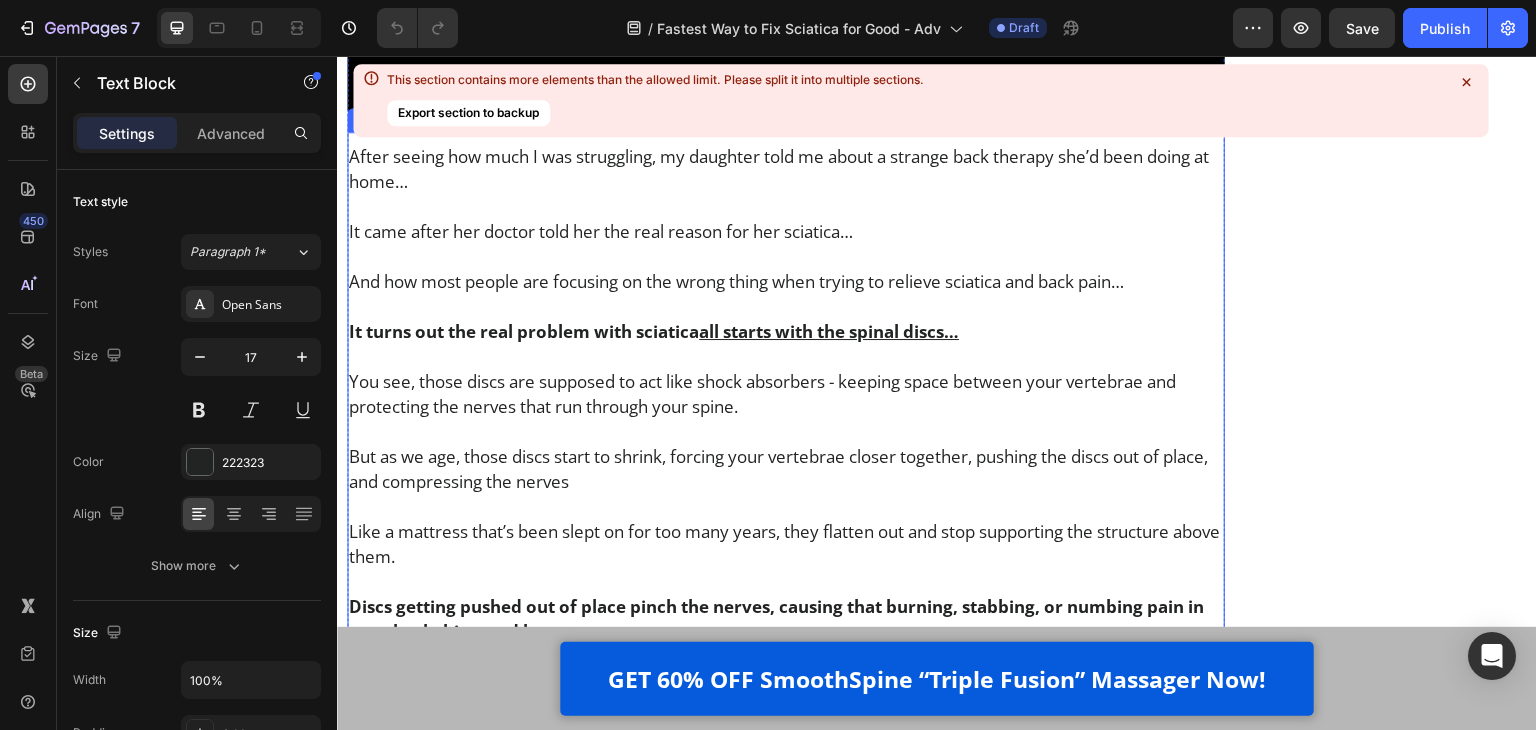 click on "You see, those discs are supposed to act like shock absorbers - keeping space between your vertebrae and protecting the nerves that run through your spine." at bounding box center [786, 394] 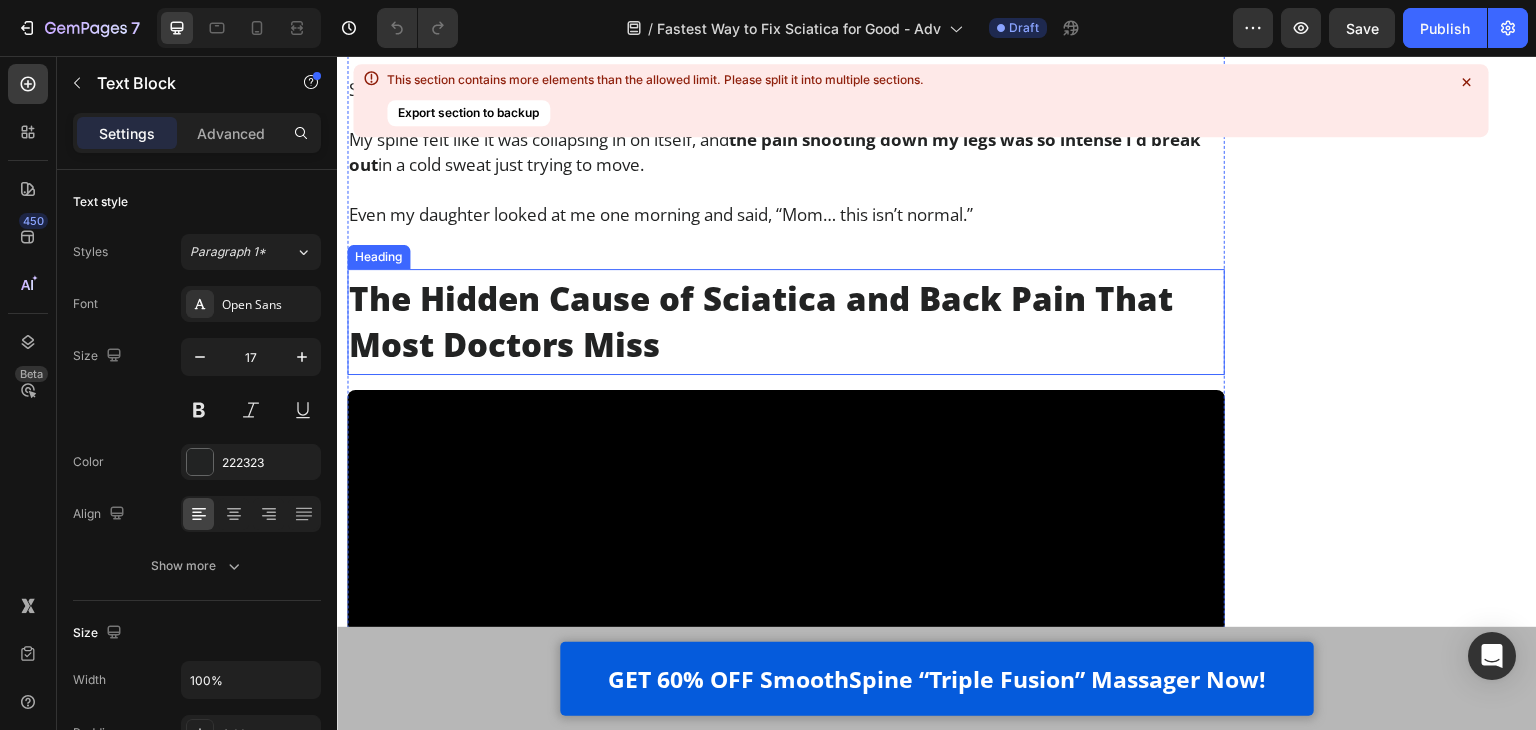 scroll, scrollTop: 2200, scrollLeft: 0, axis: vertical 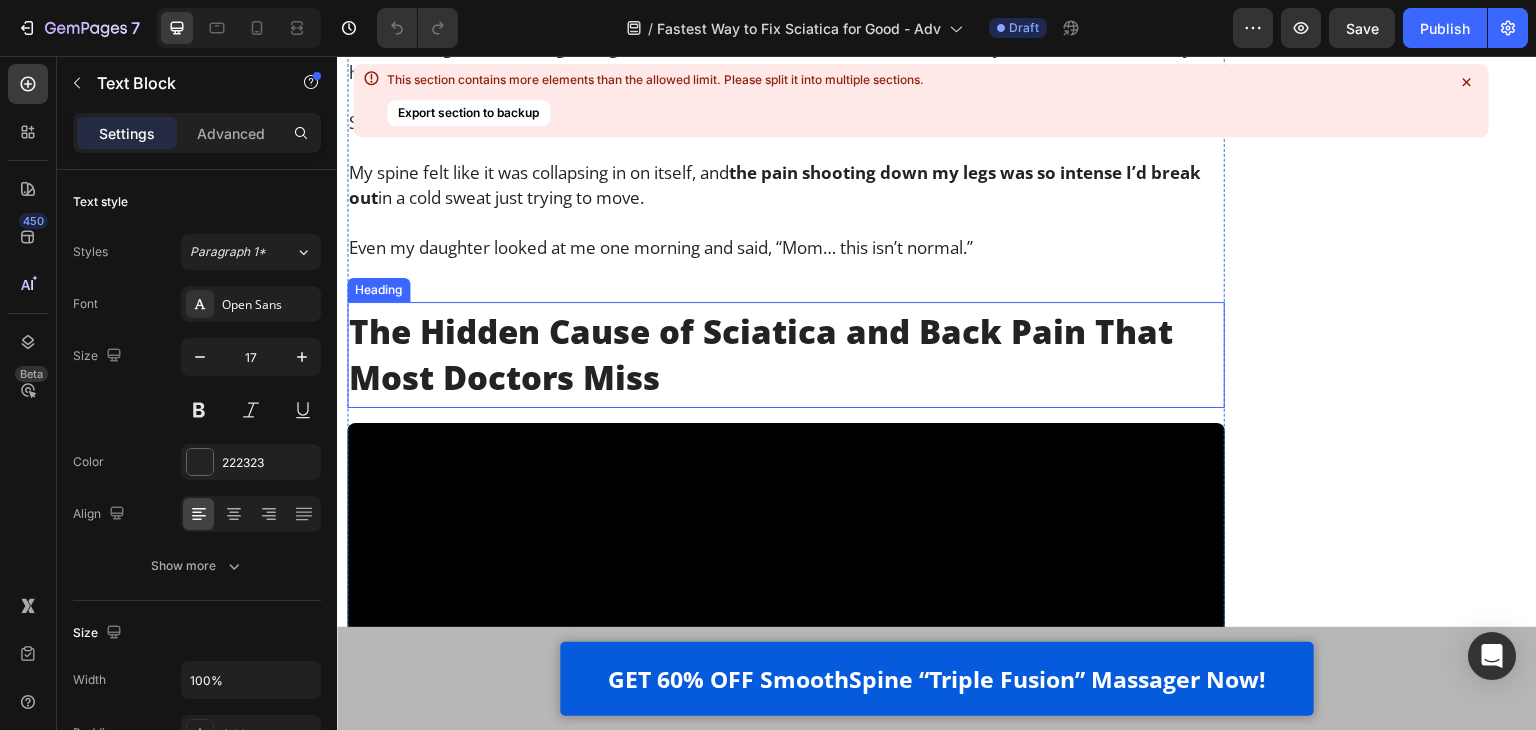 click on "The Hidden Cause of Sciatica and Back Pain That Most Doctors Miss" at bounding box center (786, 355) 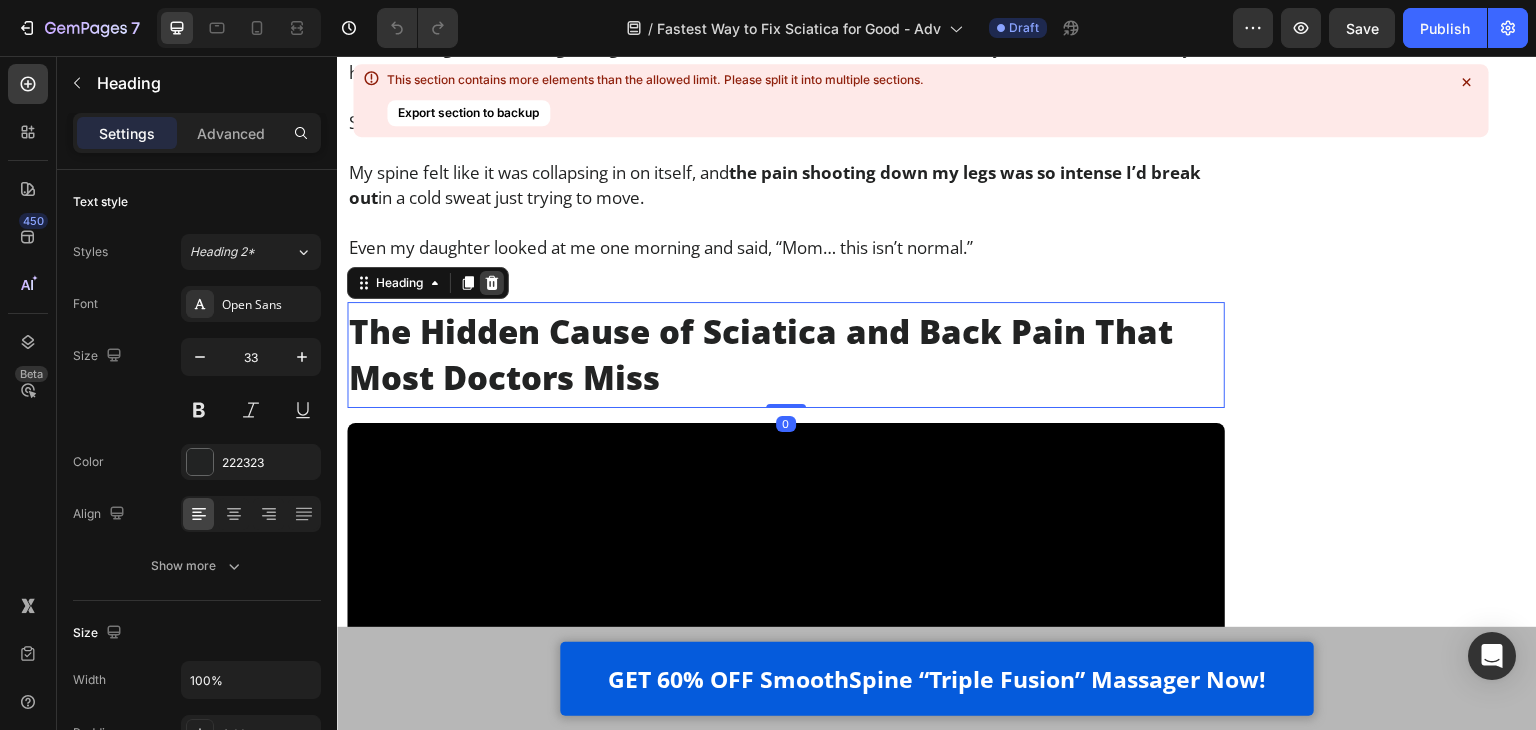 click 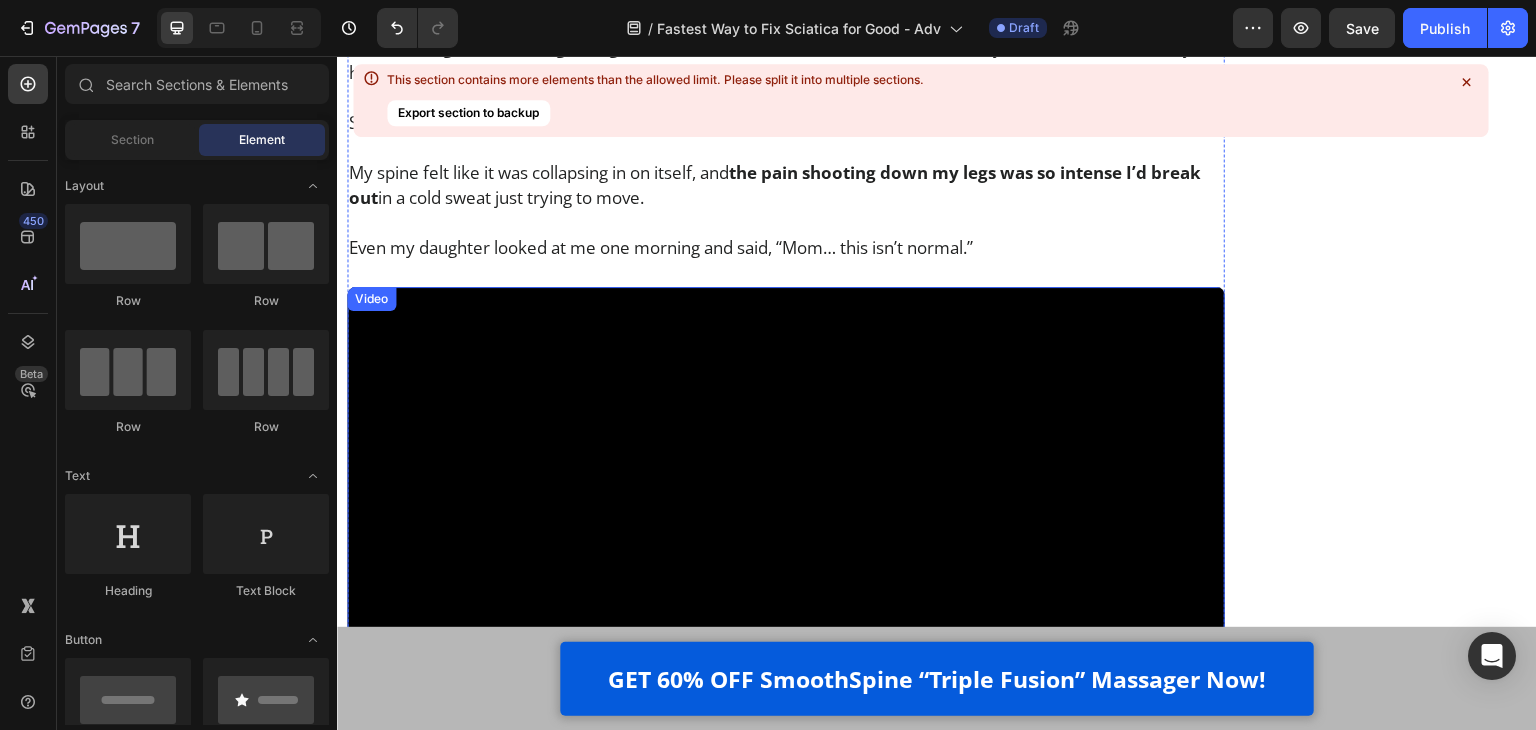 click at bounding box center [786, 534] 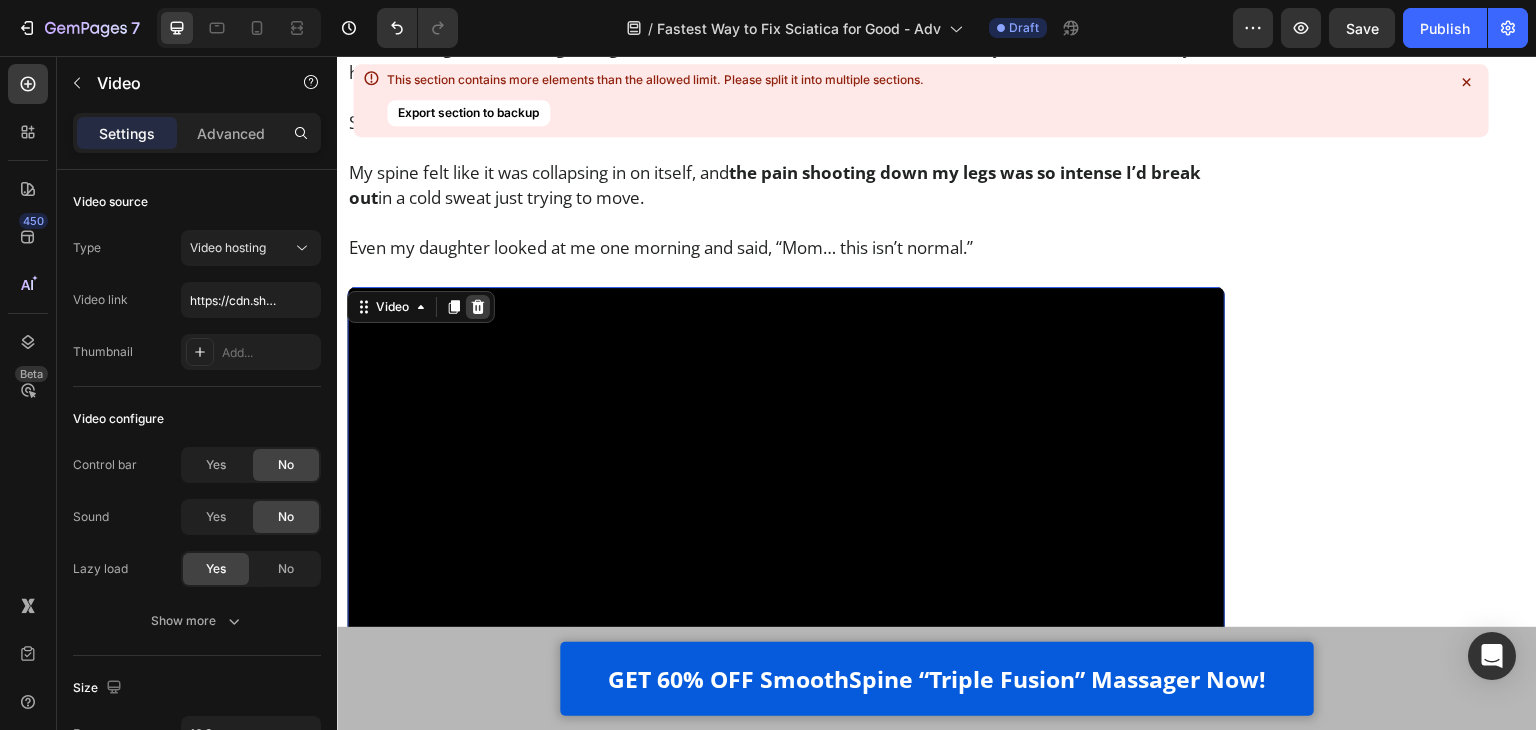 click 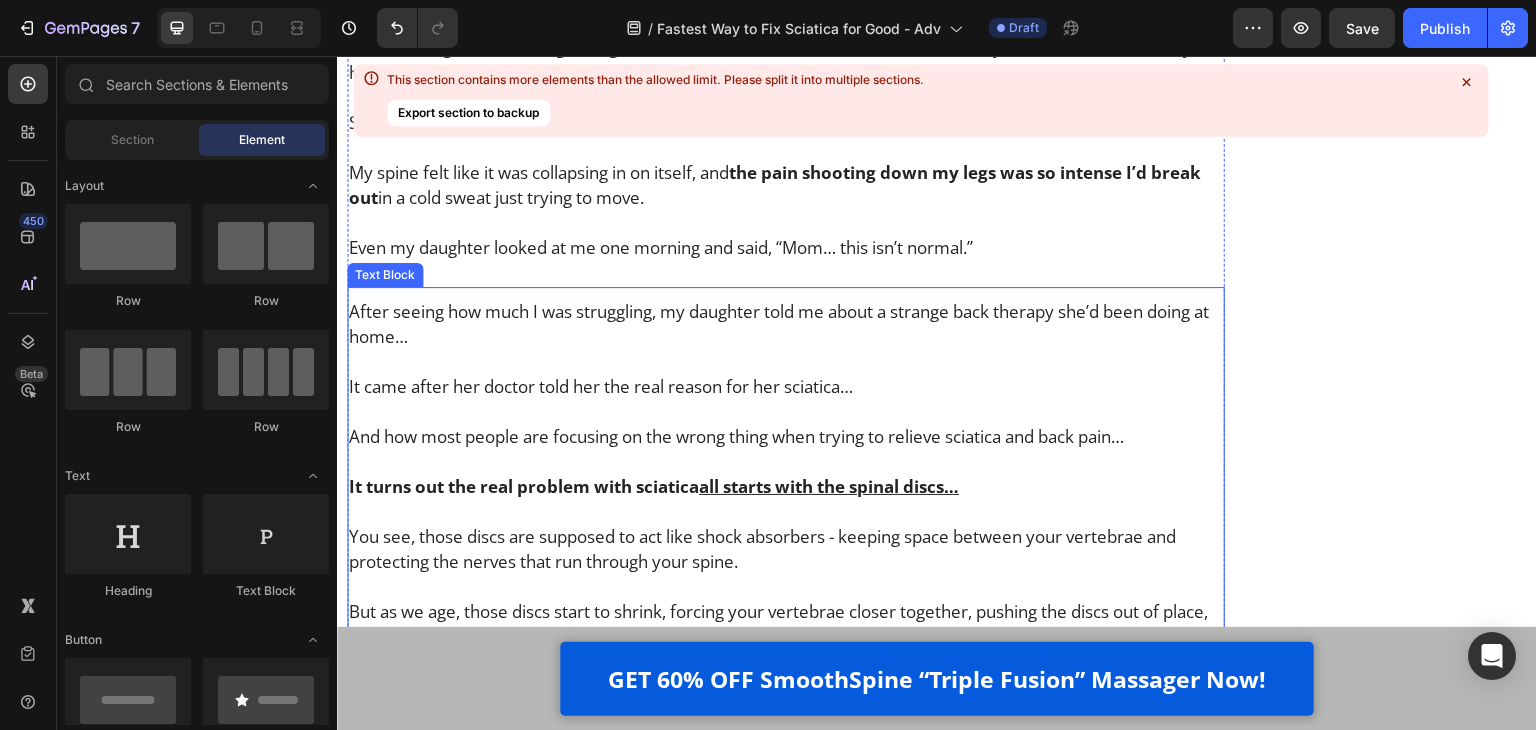 click on "After seeing how much I was struggling, my daughter told me about a strange back therapy she’d been doing at home…" at bounding box center (786, 324) 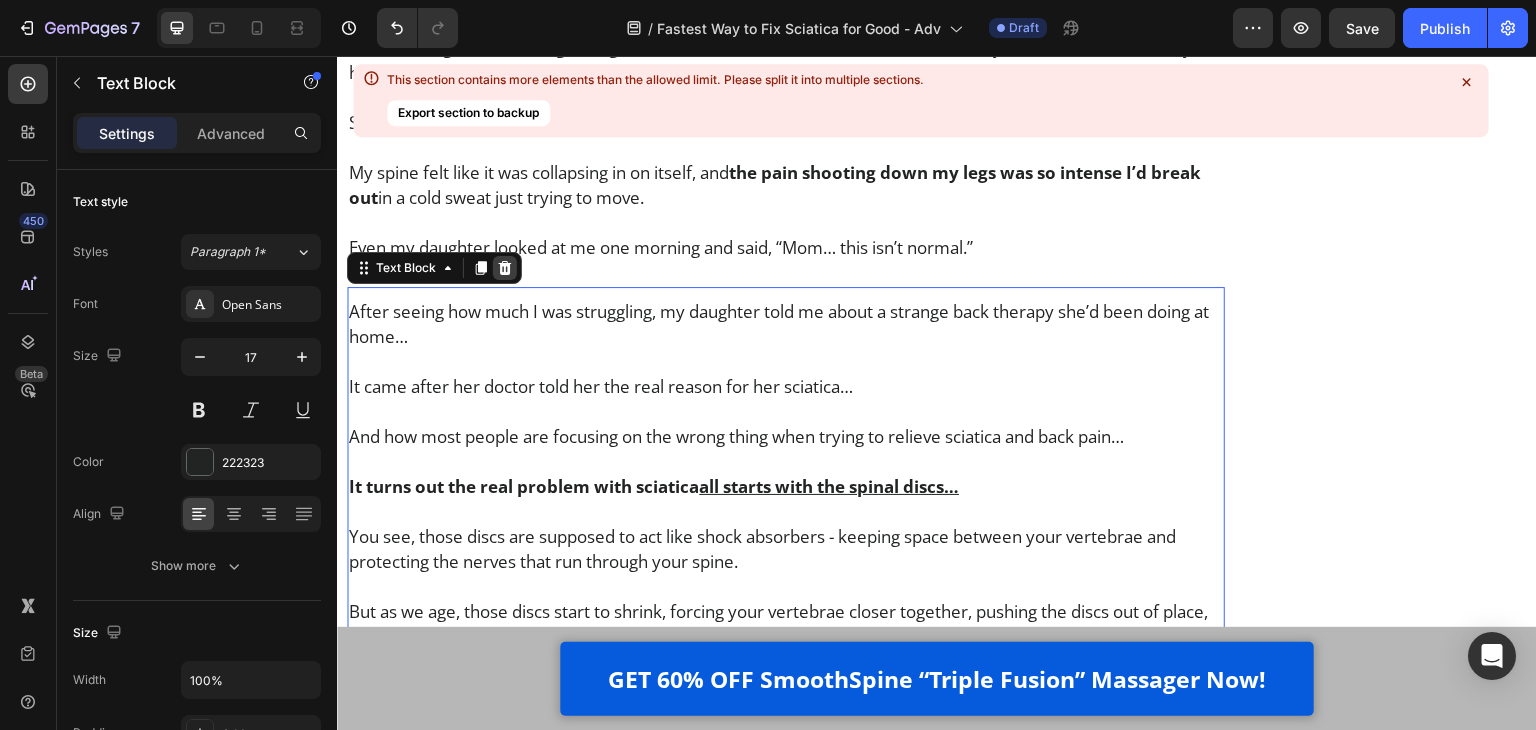 click 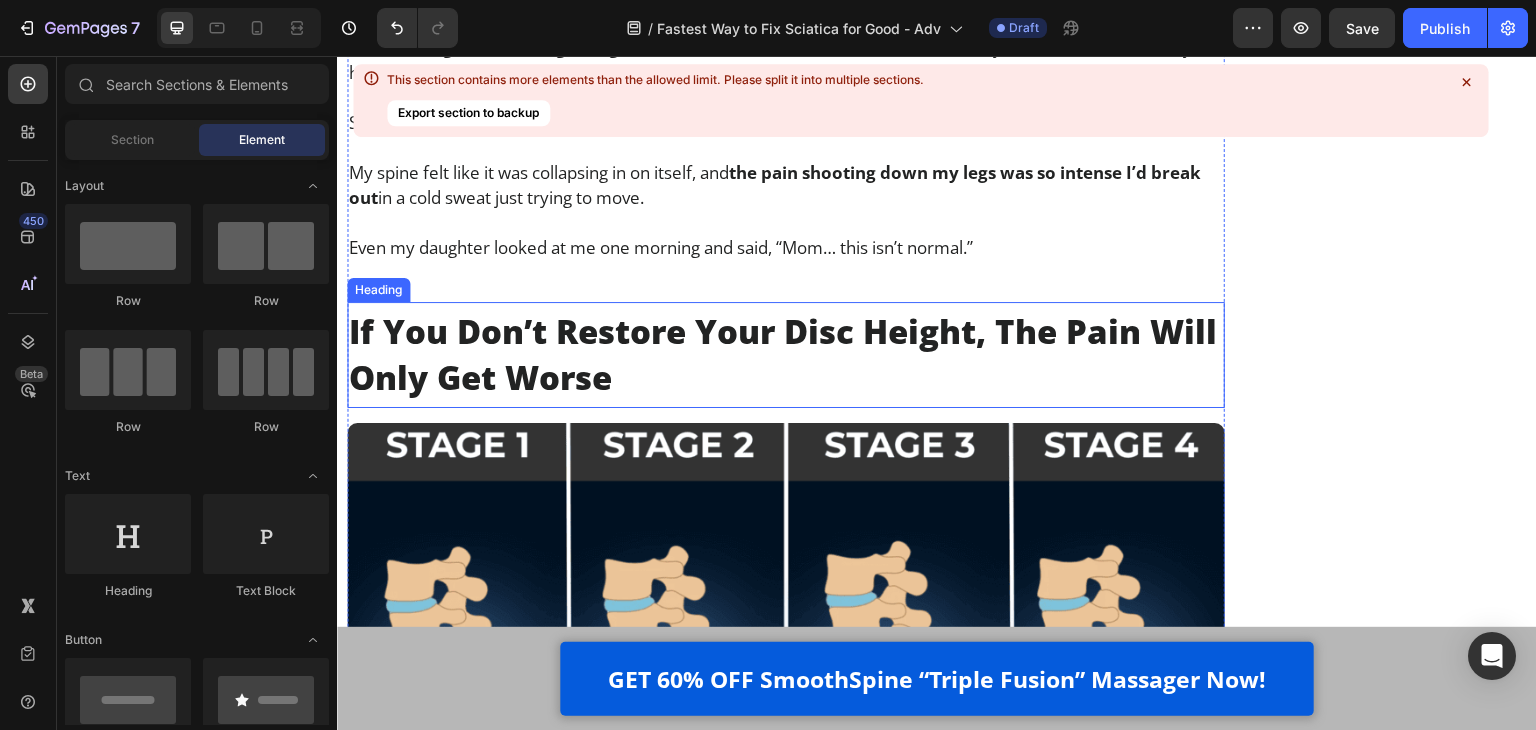 click on "If You Don’t Restore Your Disc Height, The Pain Will Only Get Worse" at bounding box center [786, 355] 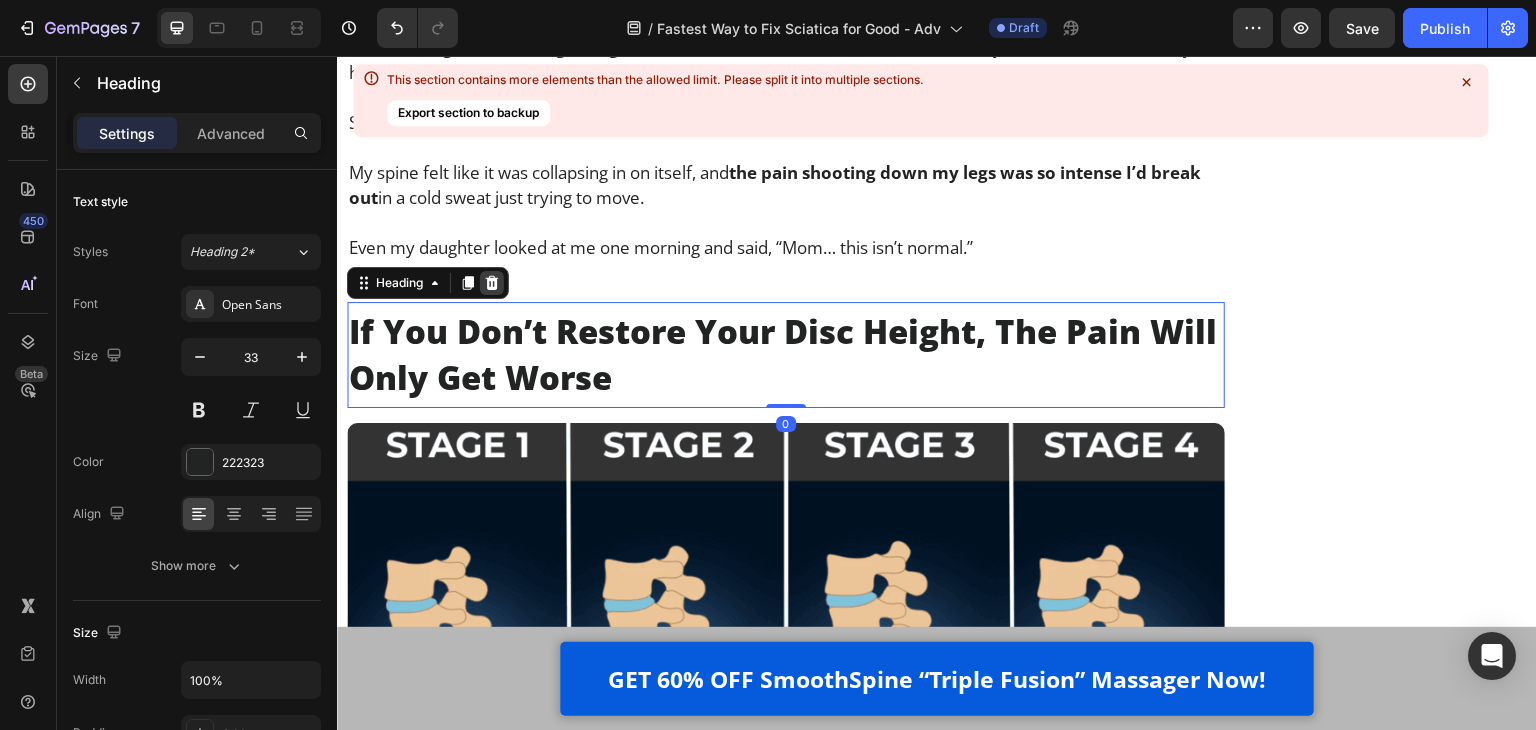click 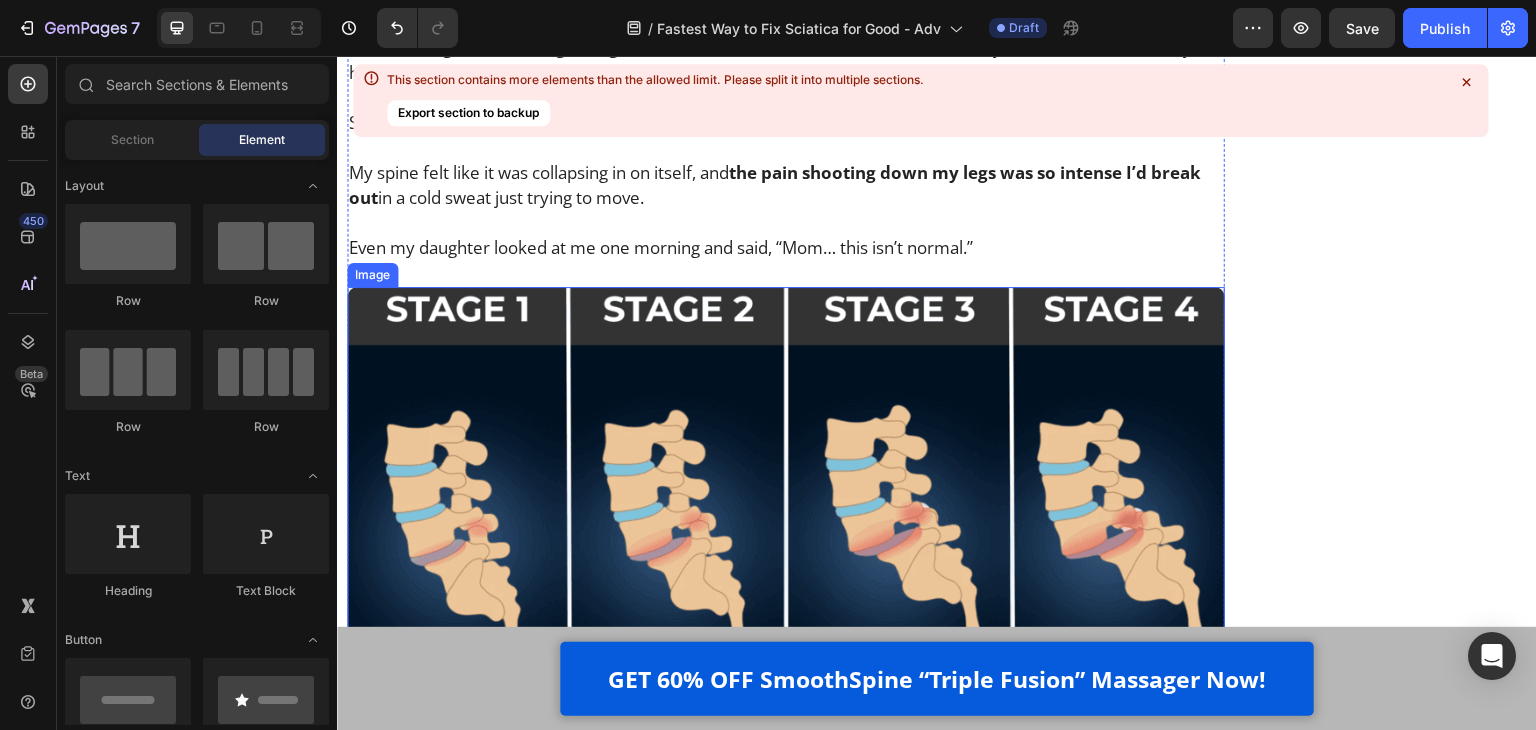 click at bounding box center [786, 517] 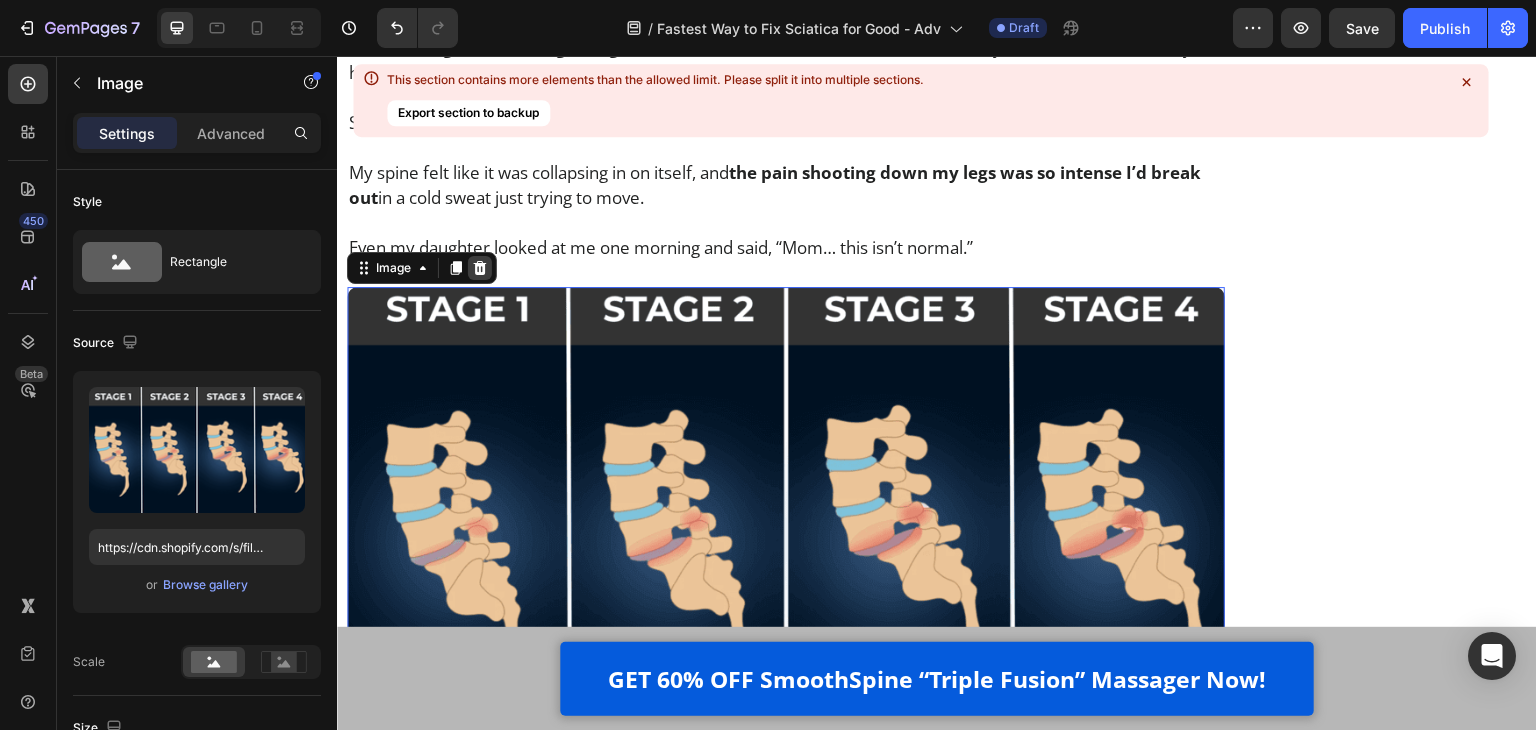 click 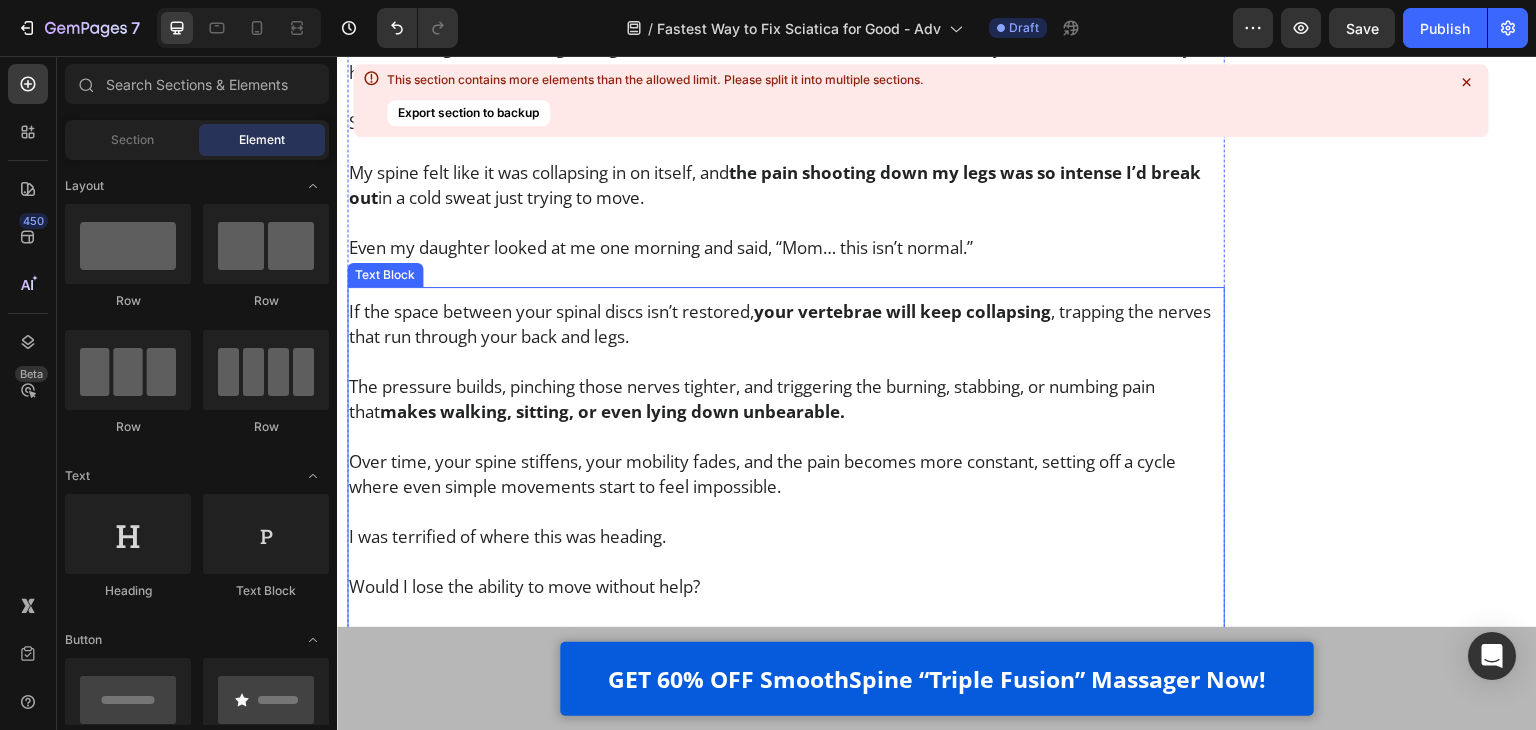 click at bounding box center (786, 361) 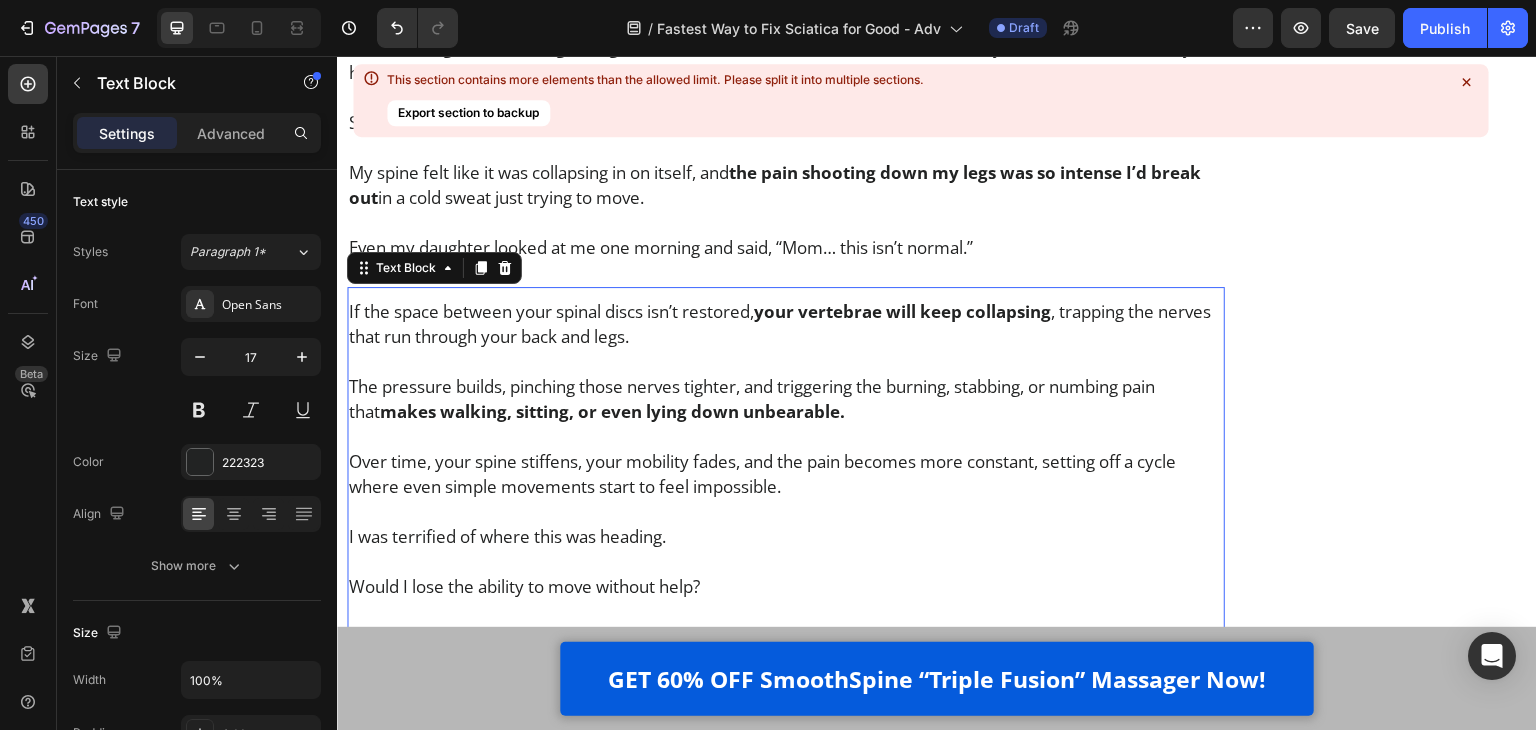 click 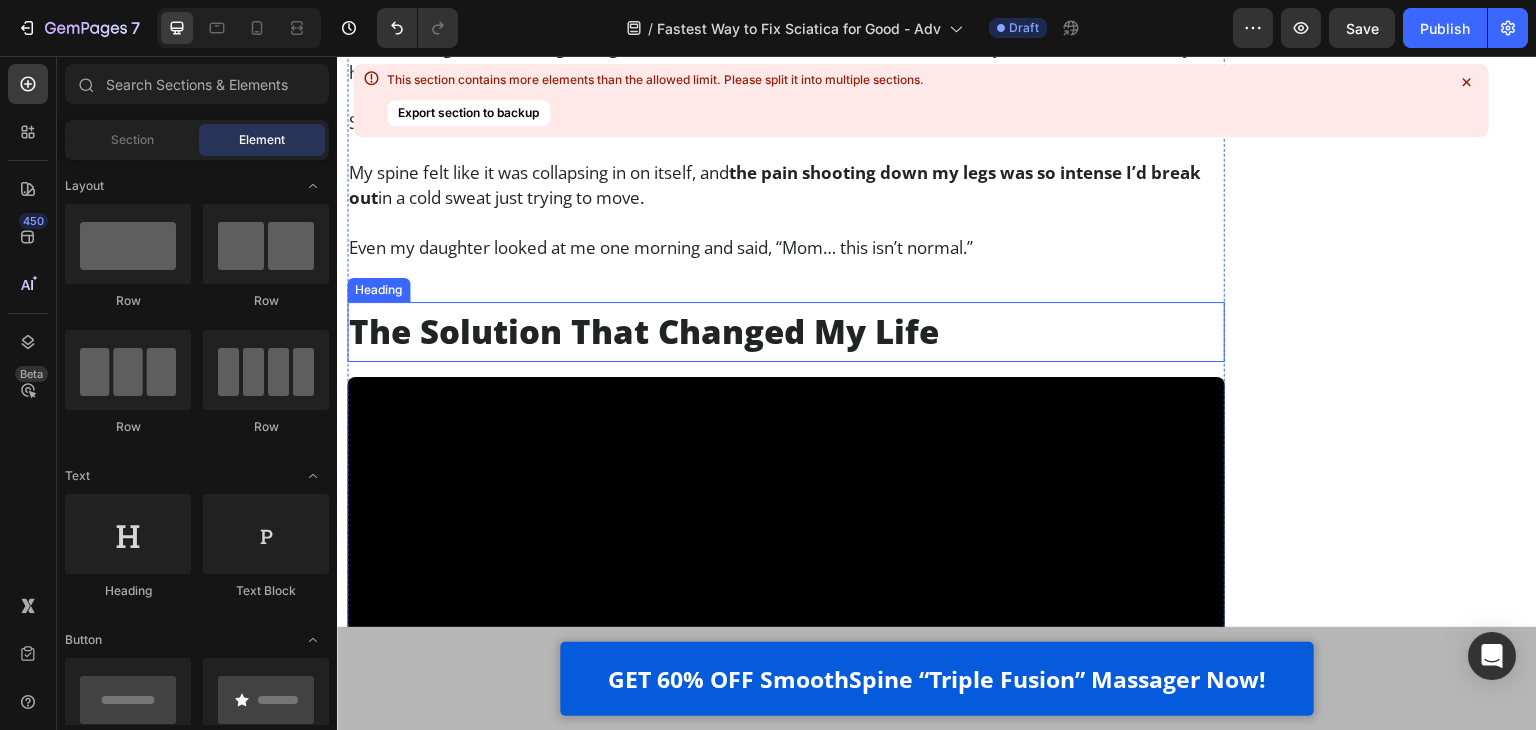 click on "The Solution That Changed My Life" at bounding box center [786, 332] 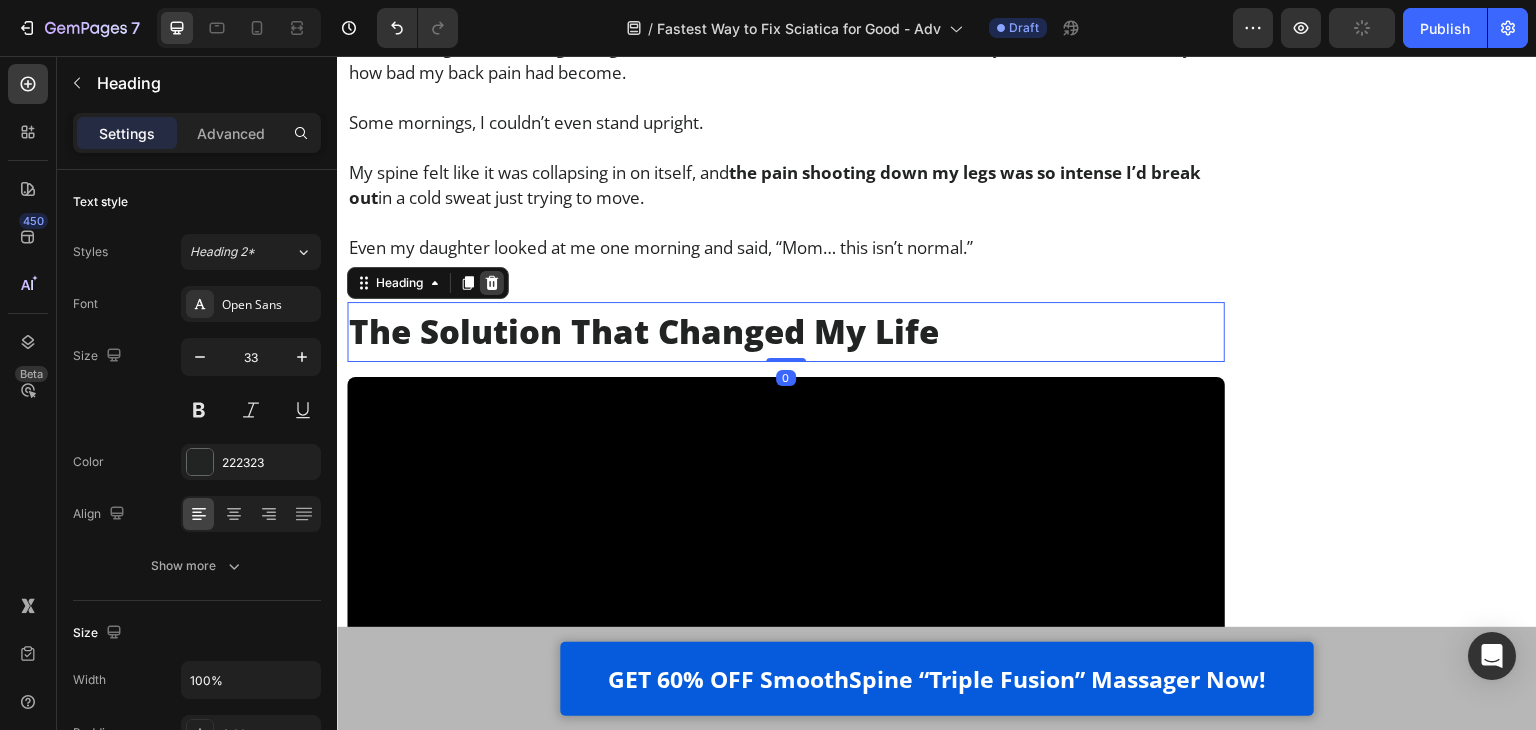 click 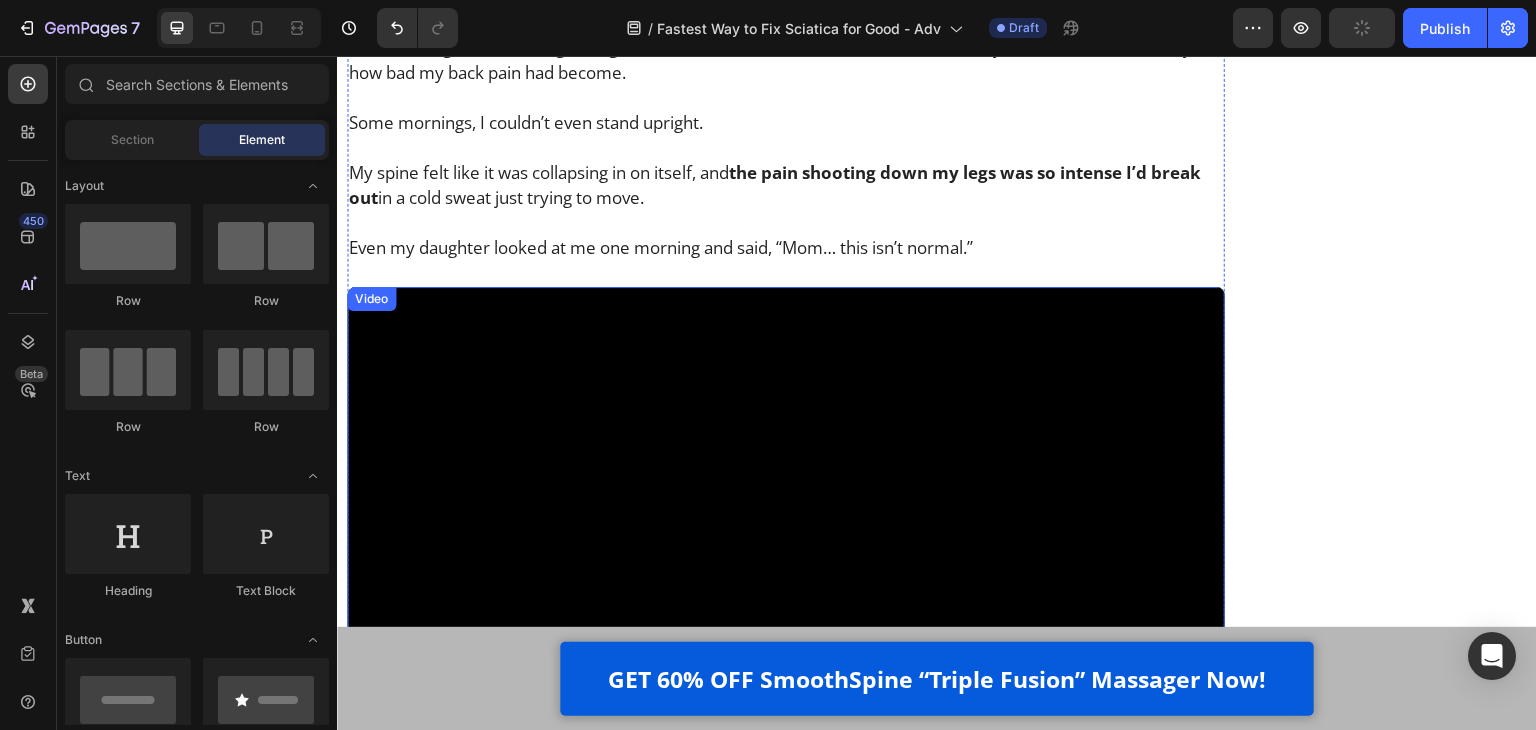 click at bounding box center [786, 506] 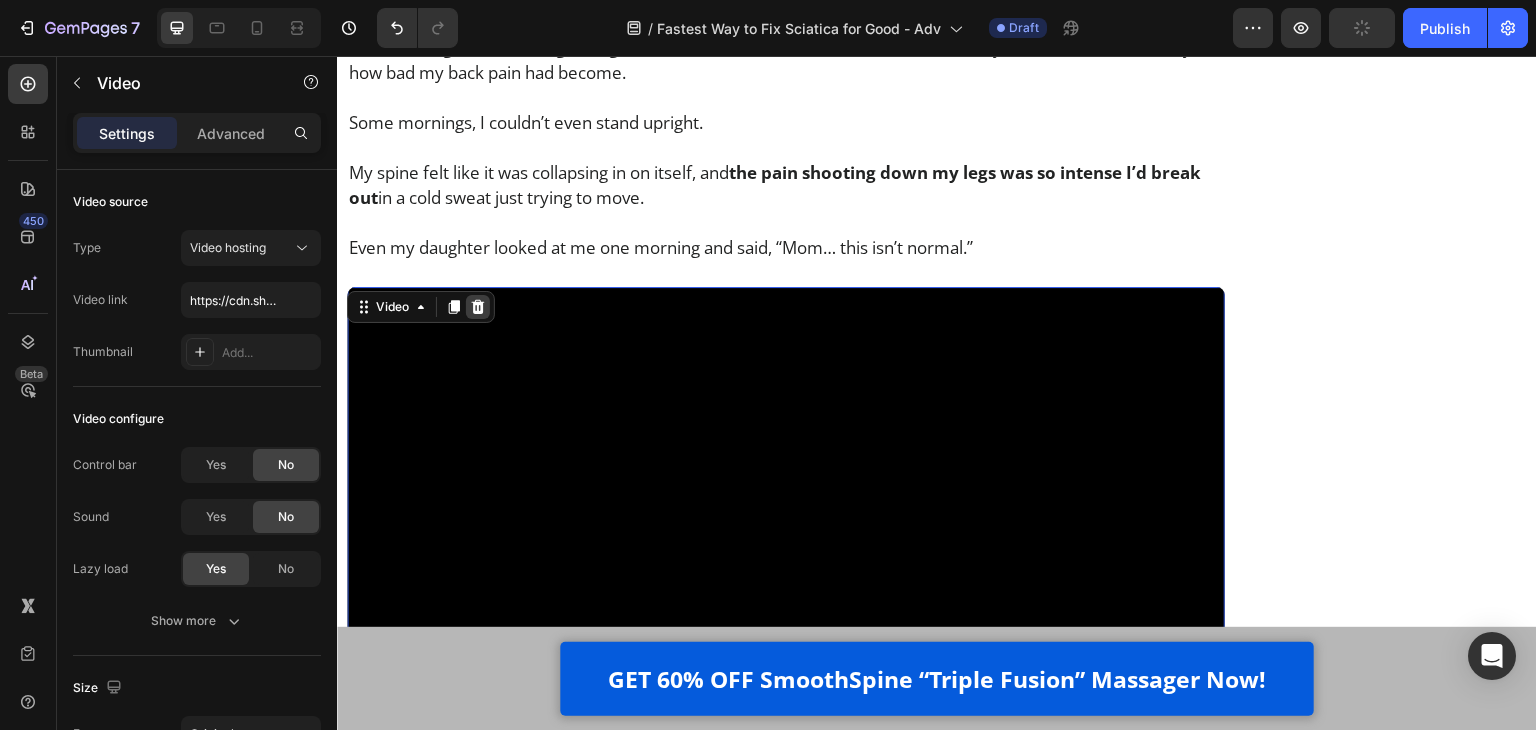 click 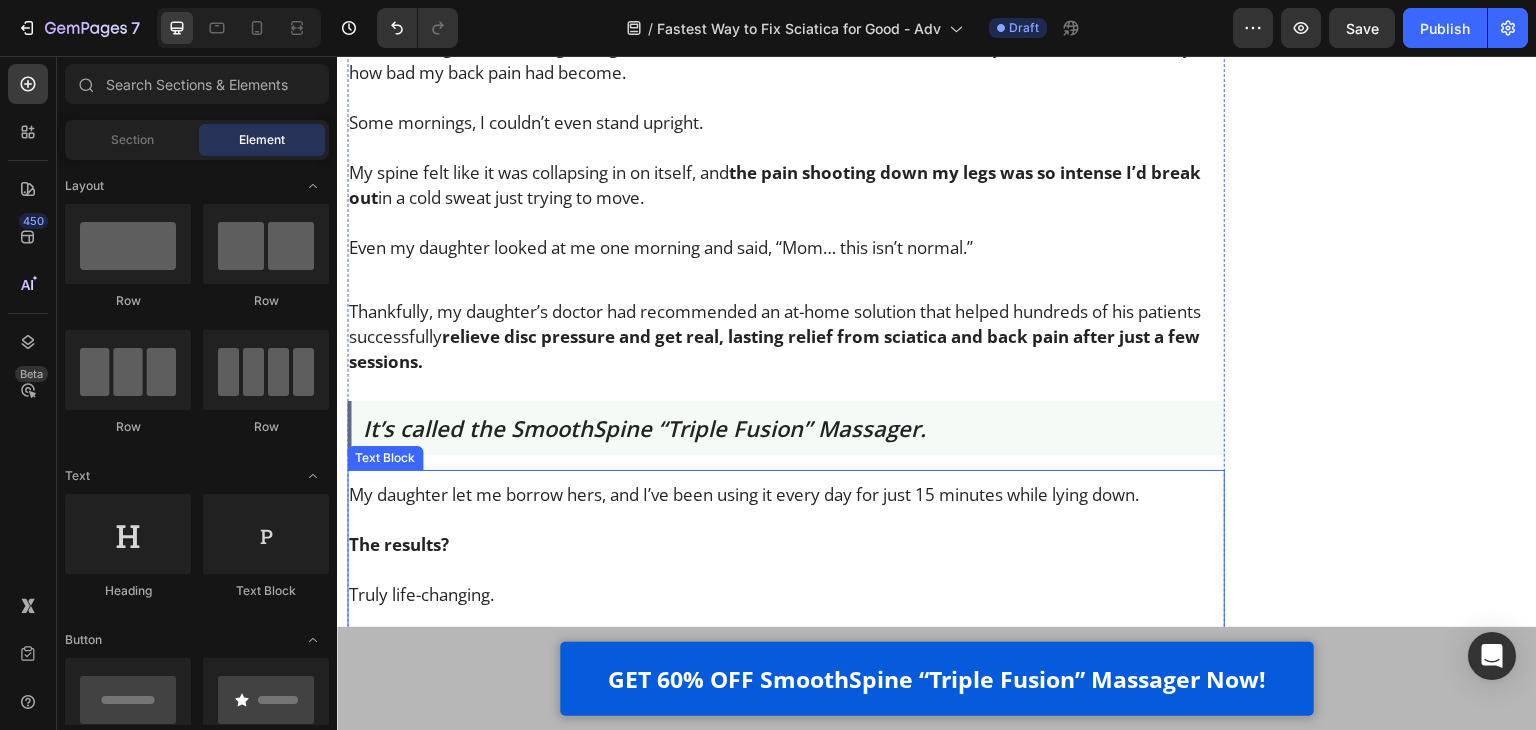 click on "My daughter let me borrow hers, and I’ve been using it every day for just 15 minutes while lying down." at bounding box center (786, 494) 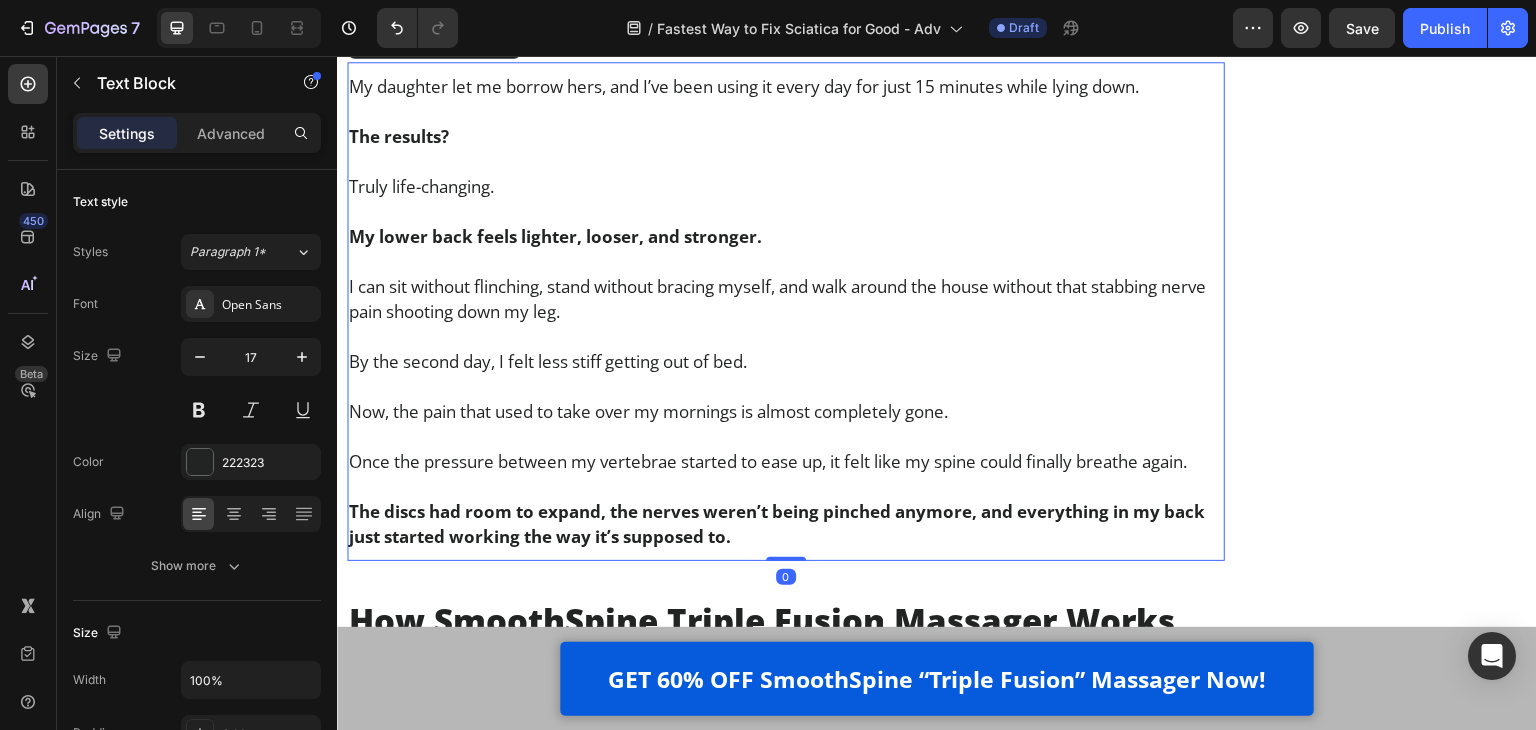 scroll, scrollTop: 2400, scrollLeft: 0, axis: vertical 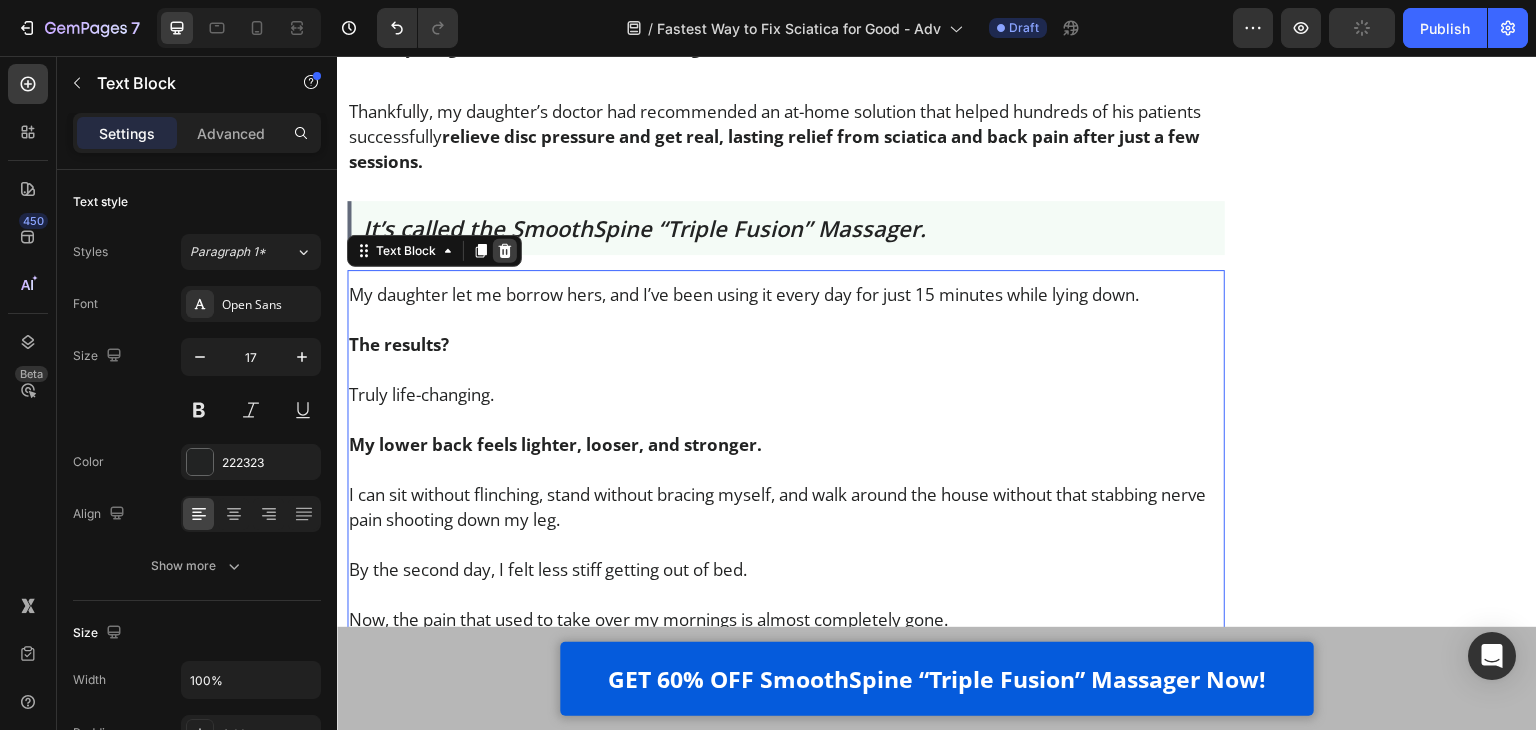 click 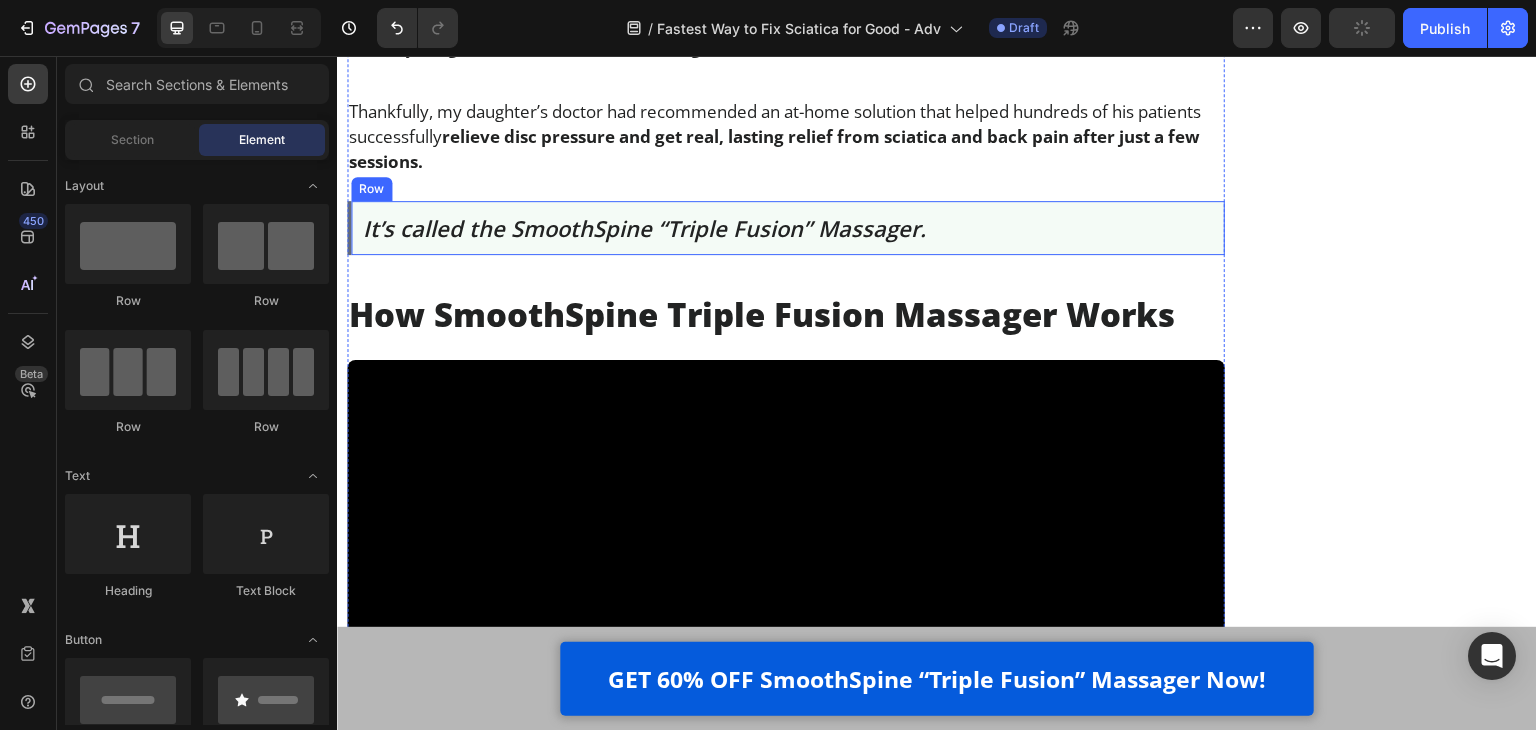 click on "It’s called the SmoothSpine “Triple Fusion” Massager. Text Block Row" at bounding box center [786, 228] 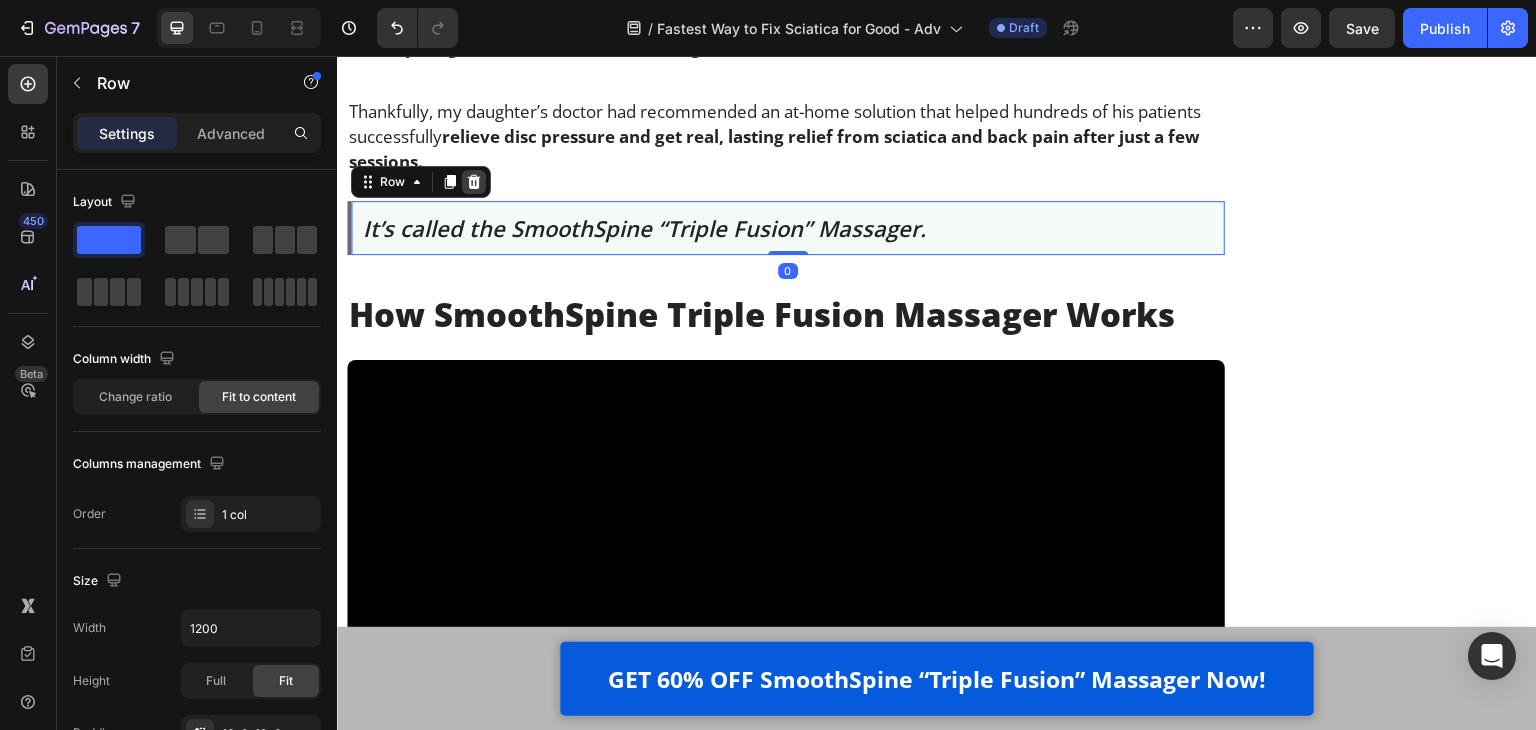 click 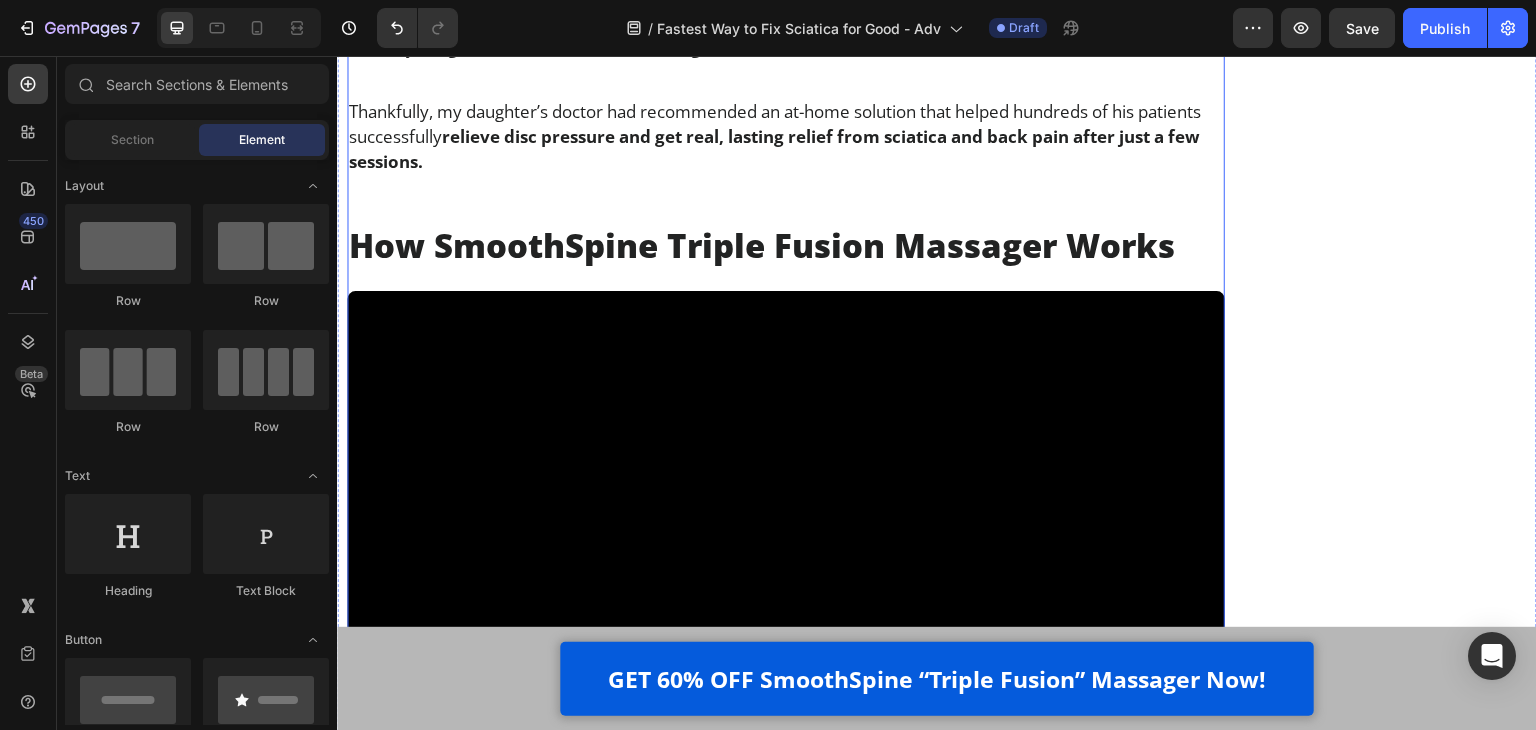 click on "Home > Pain Relief > Sciatica Text Block Why People With Back Pain And Sciatica Are Ditching Inversion Tables For This 15 Minute “Triple Therapy”  (Ages 50+)  Heading If you're struggling with stabbing pain,  tightness, or tingling in your back or legs, read this short article right now before you try anything else. Text Block Image 3,791 Ratings Text Block Row Video
By Evelyn|
Aug 03, 2025
Delivery Date Row Hi, I'm Evelyn, and I want to share my journey with sciatica and relentless back pain, and how I finally found relief.   For months, I was dealing with a constant ache in my lower back that turned into sharp, burning pain shooting down my leg.   Simple things like standing at the sink or walking to the mailbox became exhausting.   Sciatica pain was stealing the life I used to enjoy.   I tried everything - posture braces, stretching routines, heat pads, even painkillers my doctor prescribed.   But nothing gave me lasting relief.     Text Block Heading" at bounding box center [786, 3571] 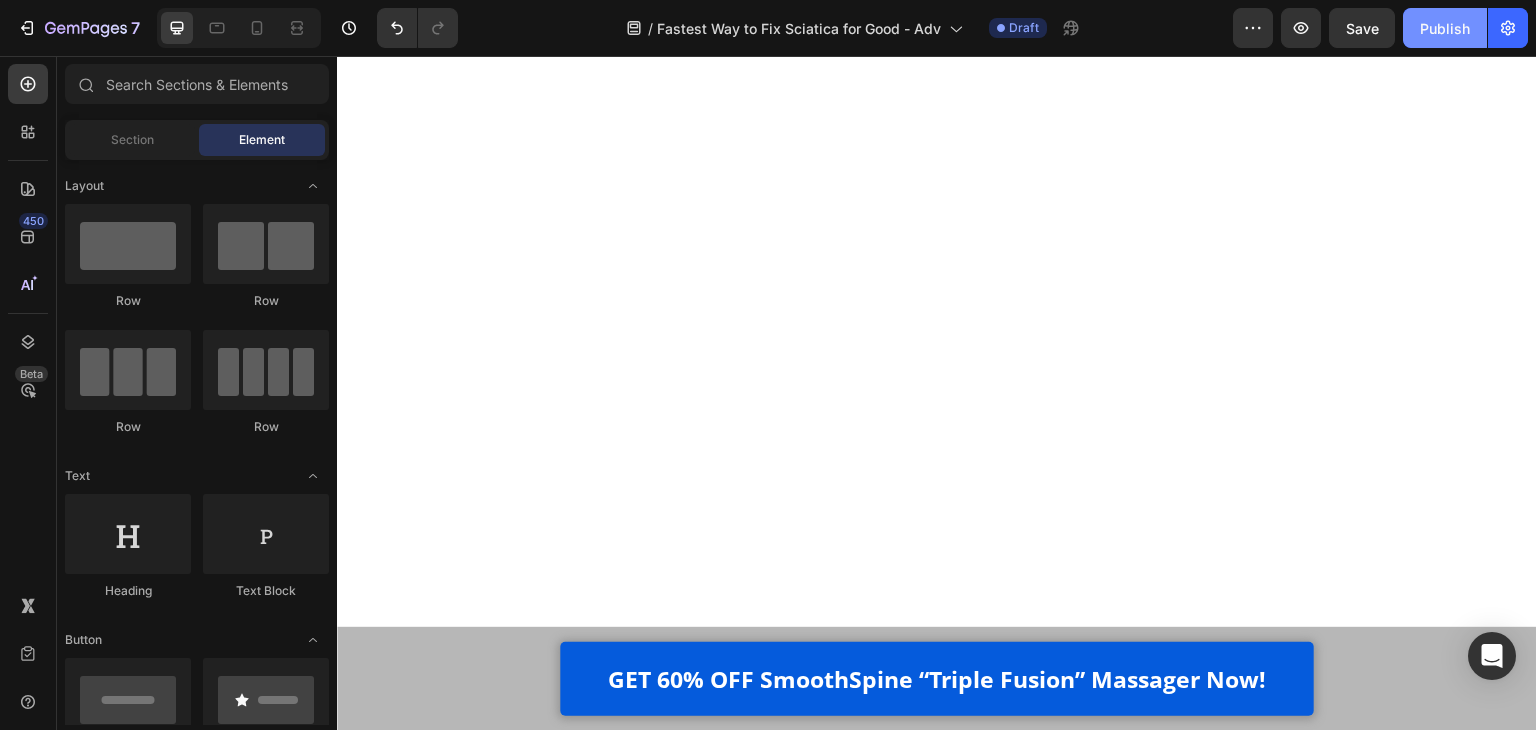 scroll, scrollTop: 0, scrollLeft: 0, axis: both 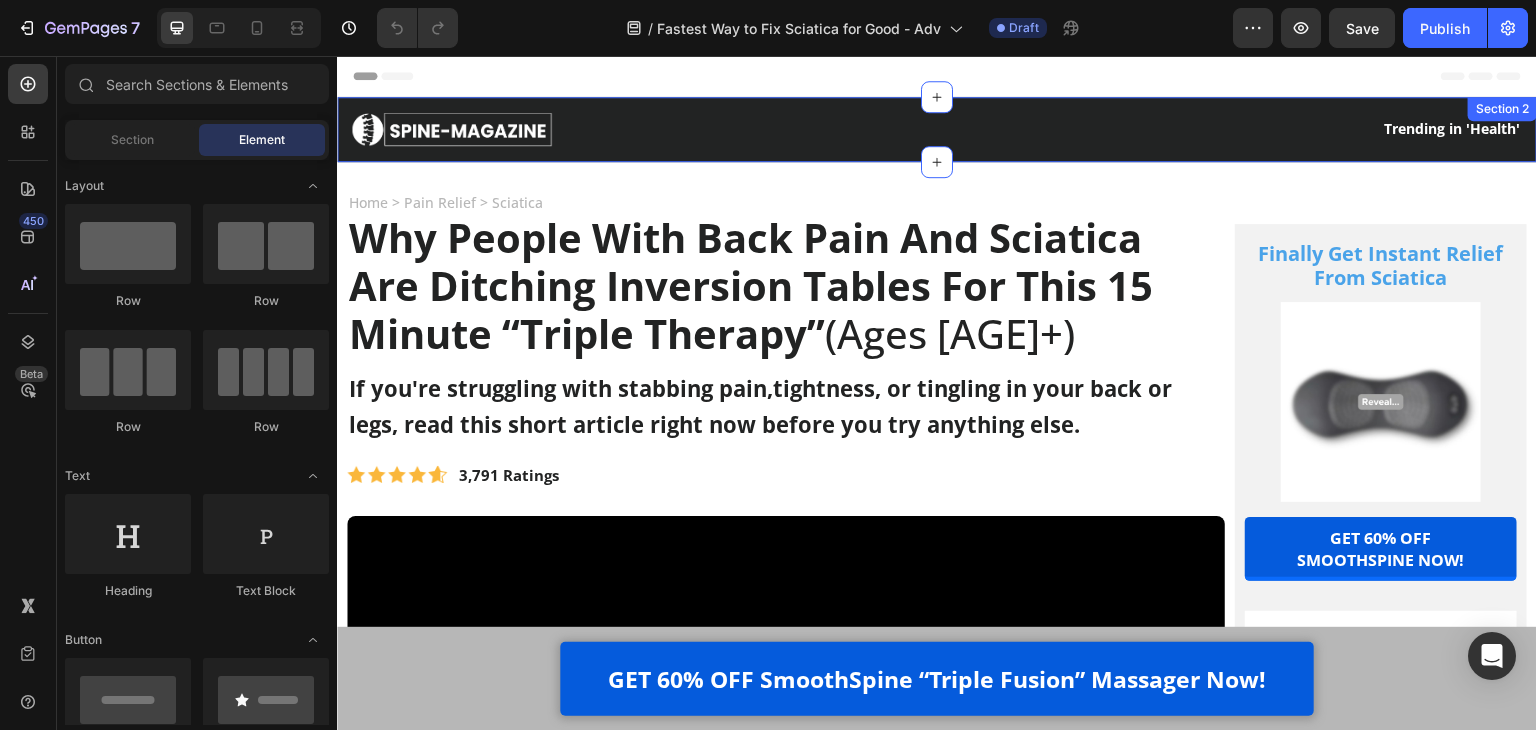click on "Image Trending in 'Health' Text Block Row Section 2" at bounding box center [937, 129] 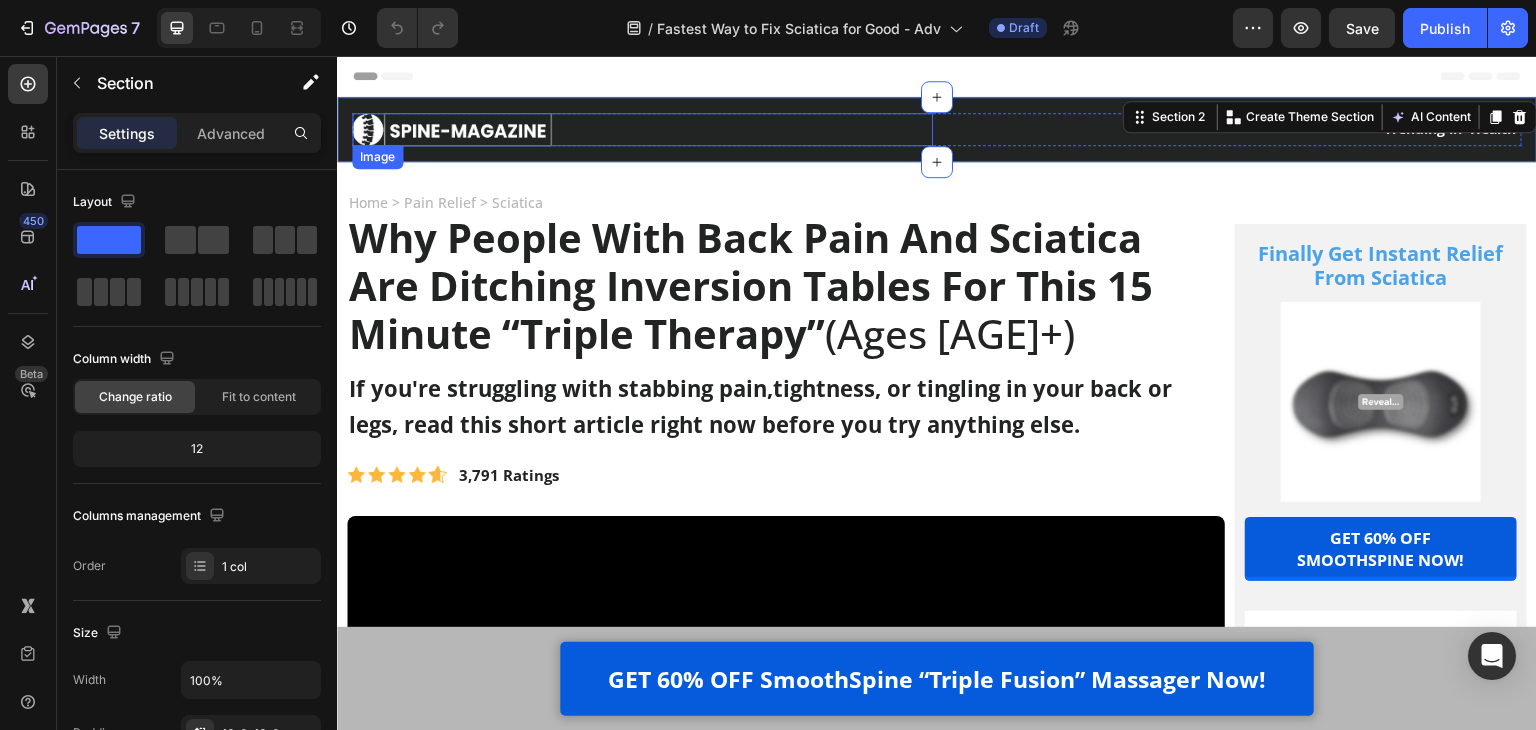 click at bounding box center (452, 129) 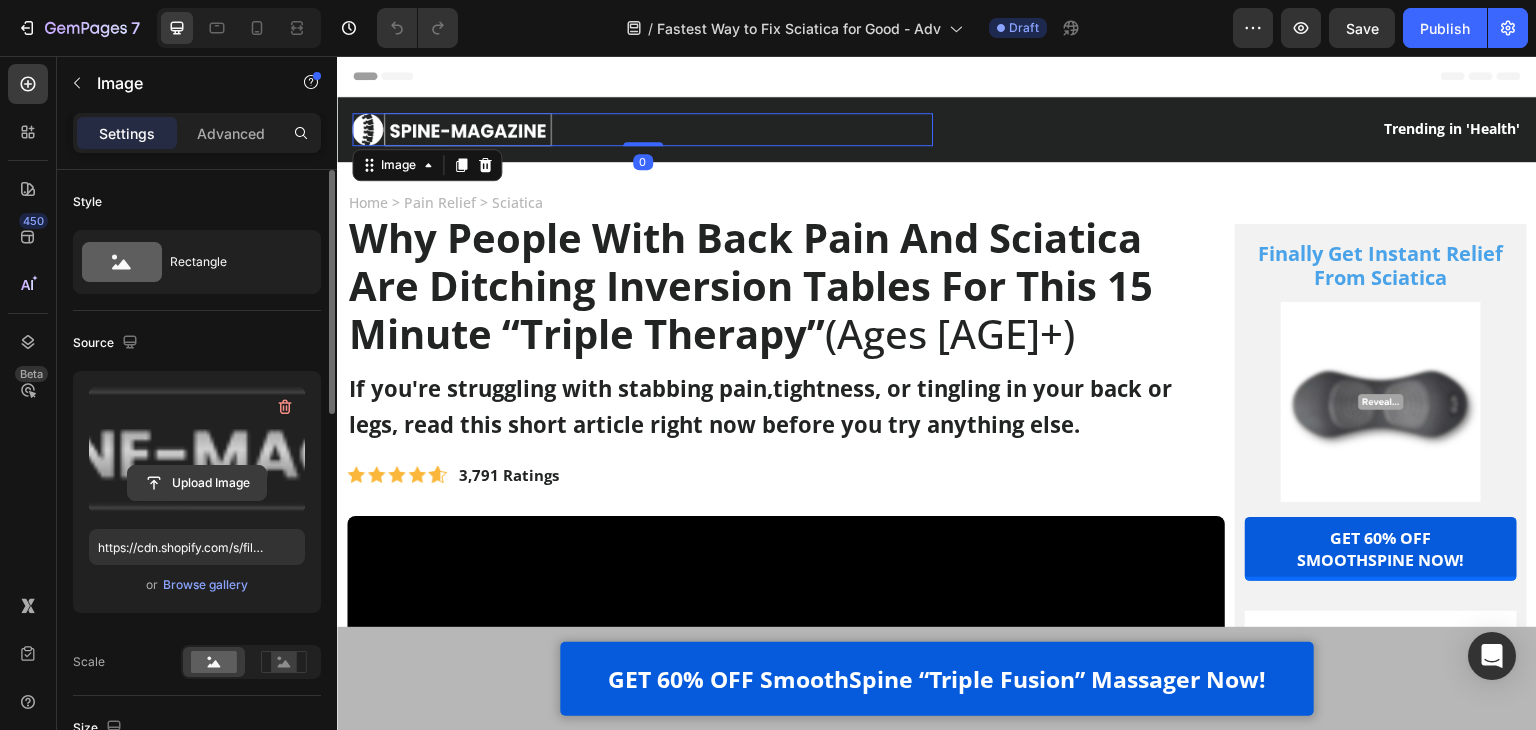 click 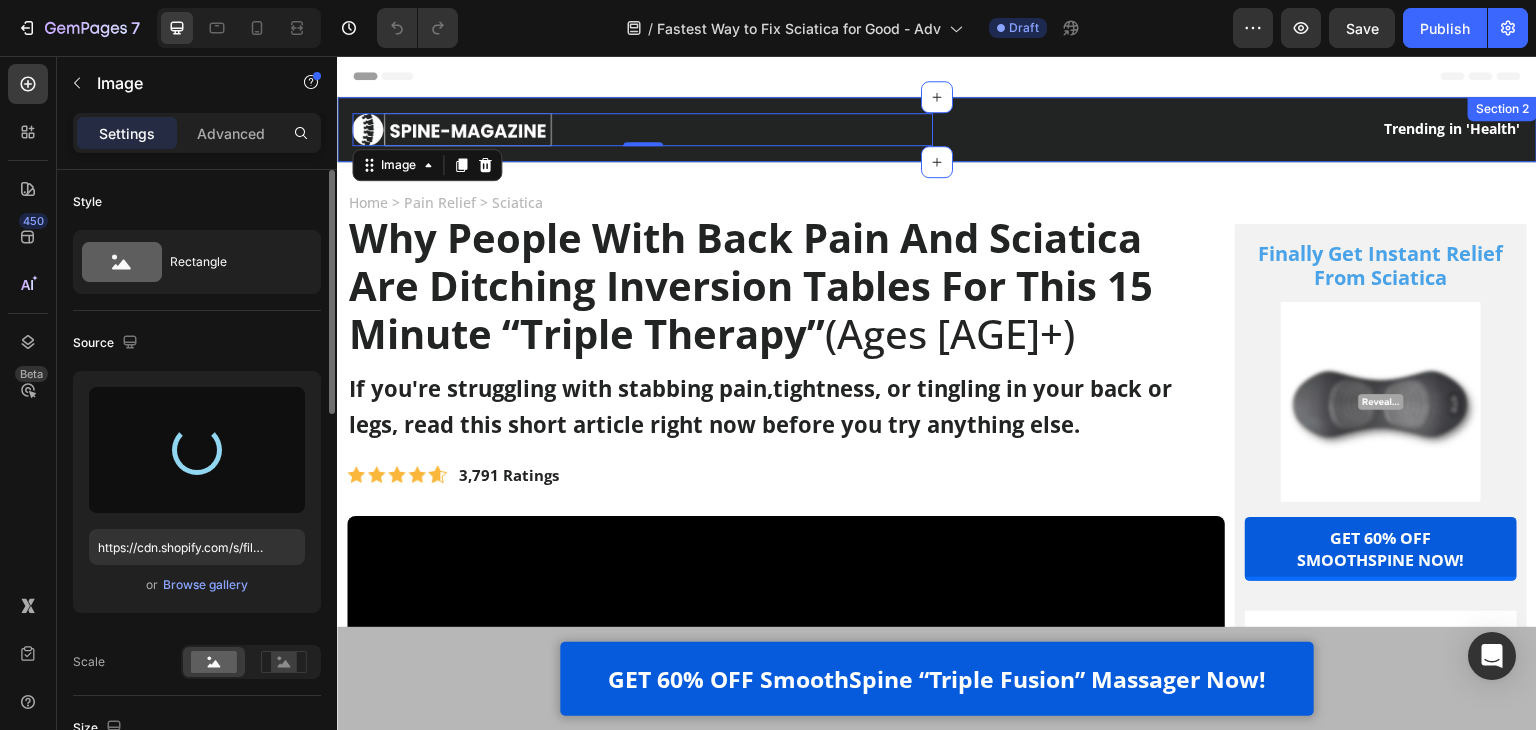 type on "https://cdn.shopify.com/s/files/1/0252/1261/6781/files/gempages_464015397612422087-2791d93b-c821-4ead-9d52-1f135ccb3aeb.png" 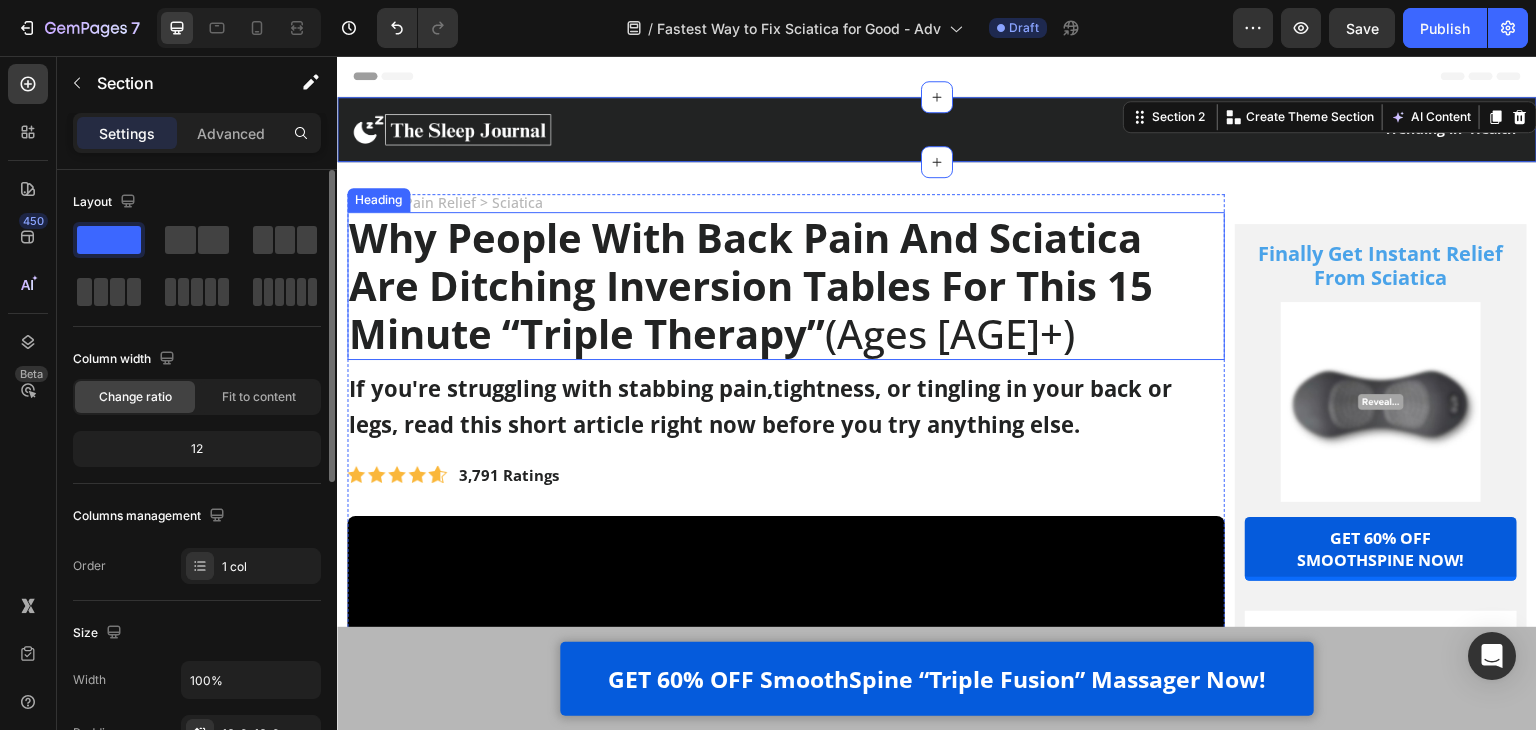 click on "Why People With Back Pain And Sciatica Are Ditching Inversion Tables For This 15 Minute “Triple Therapy”" at bounding box center [751, 285] 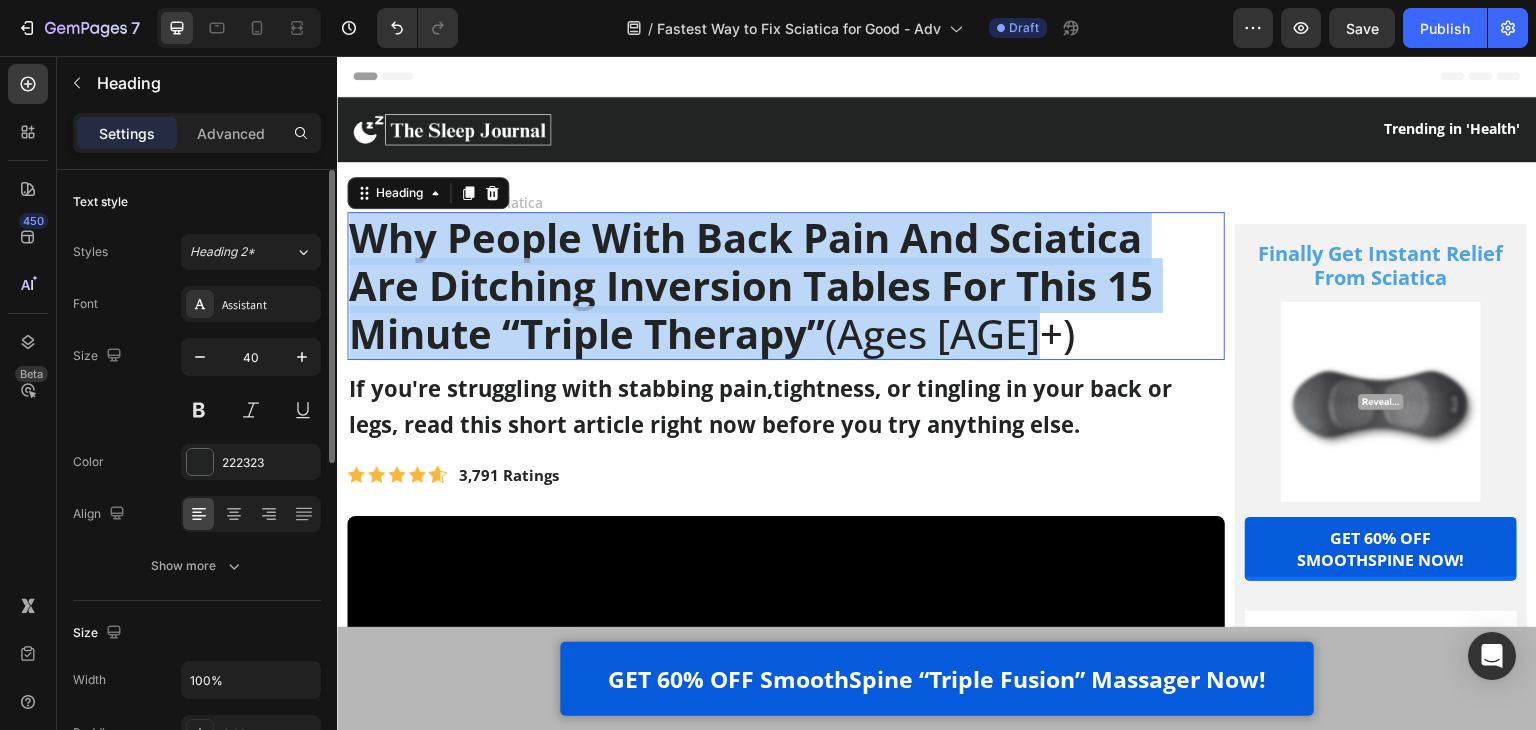 click on "Why People With Back Pain And Sciatica Are Ditching Inversion Tables For This 15 Minute “Triple Therapy”" at bounding box center [751, 285] 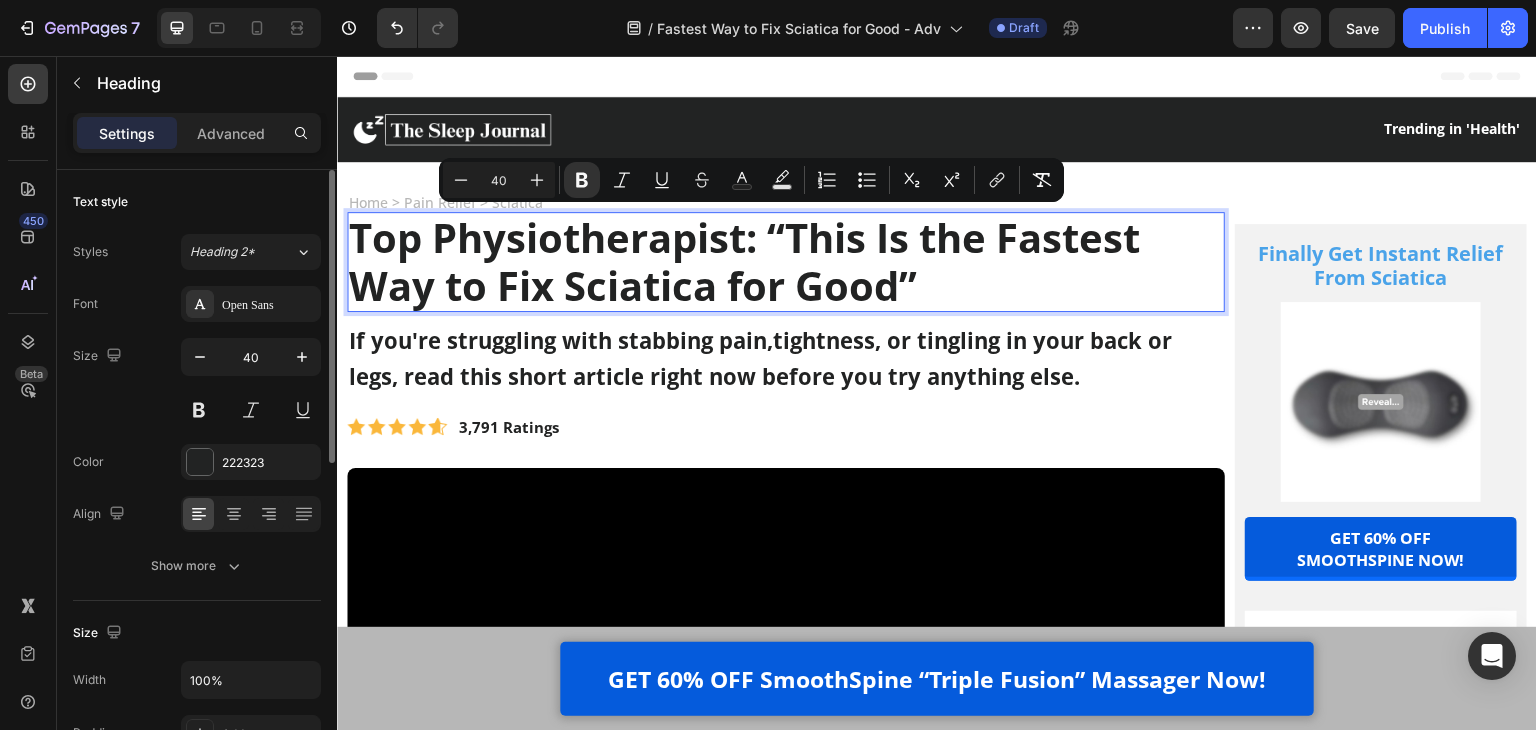 scroll, scrollTop: 1, scrollLeft: 0, axis: vertical 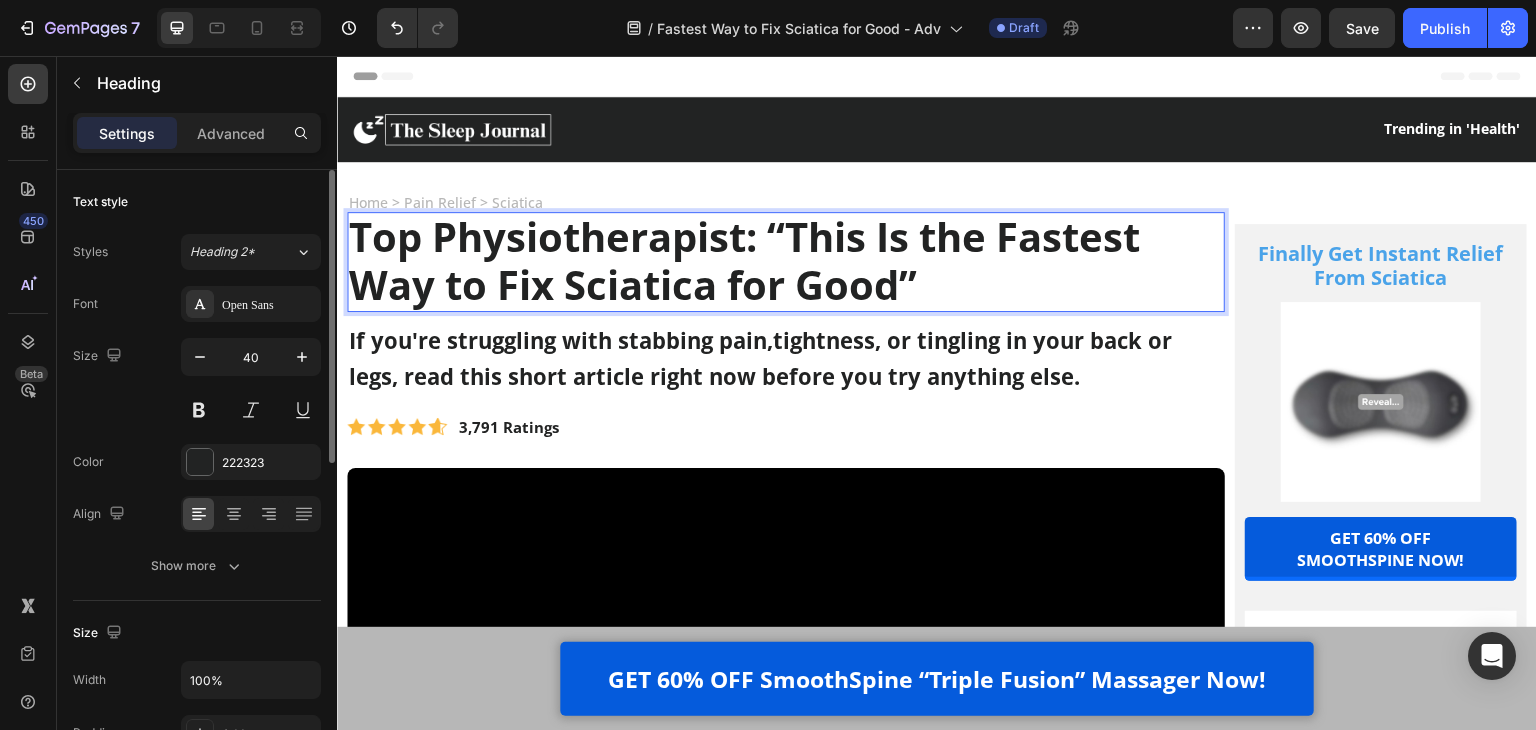 click on "Home > Pain Relief > Sciatica Text Block Top Physiotherapist: “This Is the Fastest Way to Fix Sciatica for Good” Heading   8 If you're struggling with stabbing pain,  tightness, or tingling in your back or legs, read this short article right now before you try anything else. Text Block Image 3,791 Ratings Text Block Row Video
By Evelyn|
Aug 03, 2025
Delivery Date Row Hi, I'm Evelyn, and I want to share my journey with sciatica and relentless back pain, and how I finally found relief.   For months, I was dealing with a constant ache in my lower back that turned into sharp, burning pain shooting down my leg.   Simple things like standing at the sink or walking to the mailbox became exhausting.   Sciatica pain was stealing the life I used to enjoy.   I tried everything - posture braces, stretching routines, heat pads, even painkillers my doctor prescribed.   But nothing gave me lasting relief.   Each morning I woke up  feeling more helpless and more afraid" at bounding box center [937, 5904] 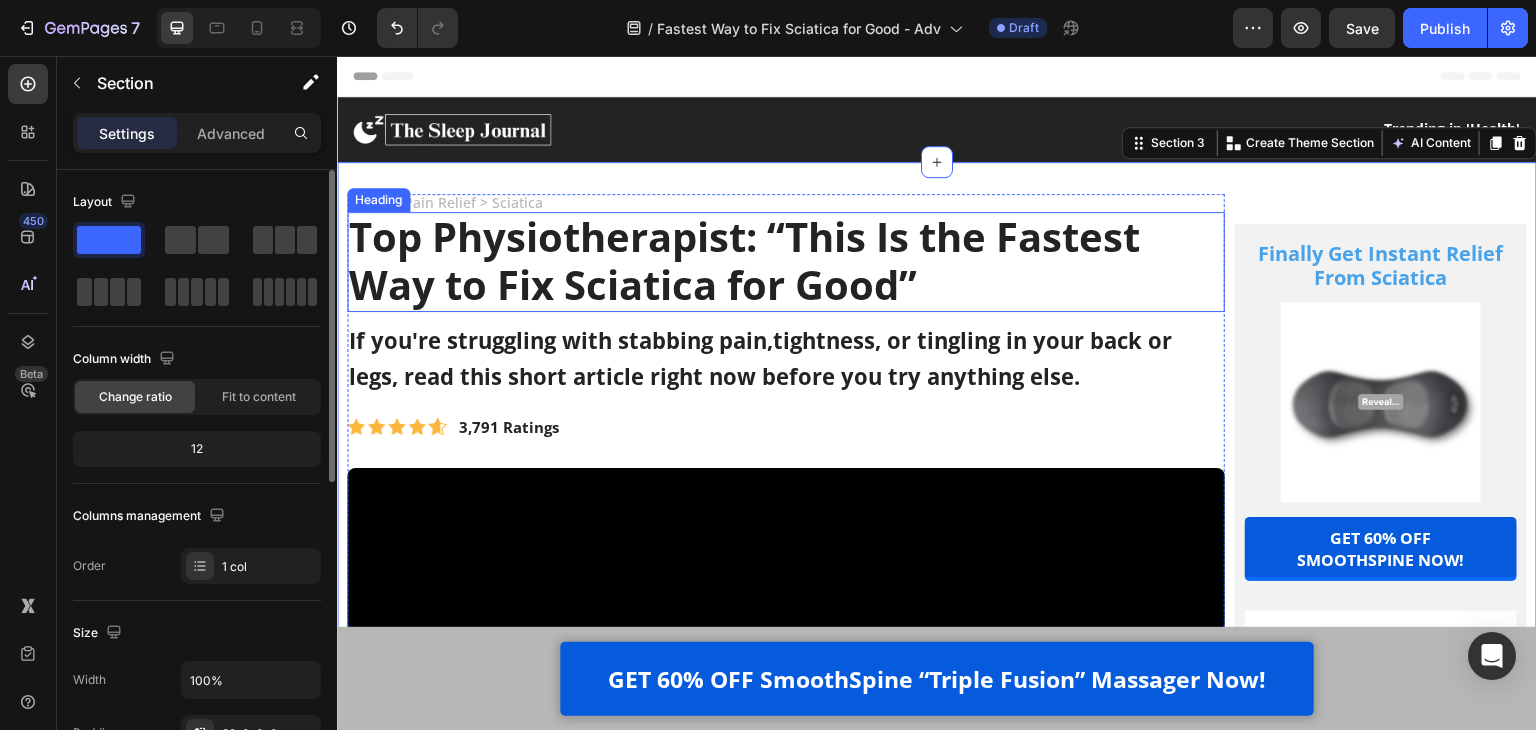click on "Top Physiotherapist: “This Is the Fastest Way to Fix Sciatica for Good”" at bounding box center [744, 260] 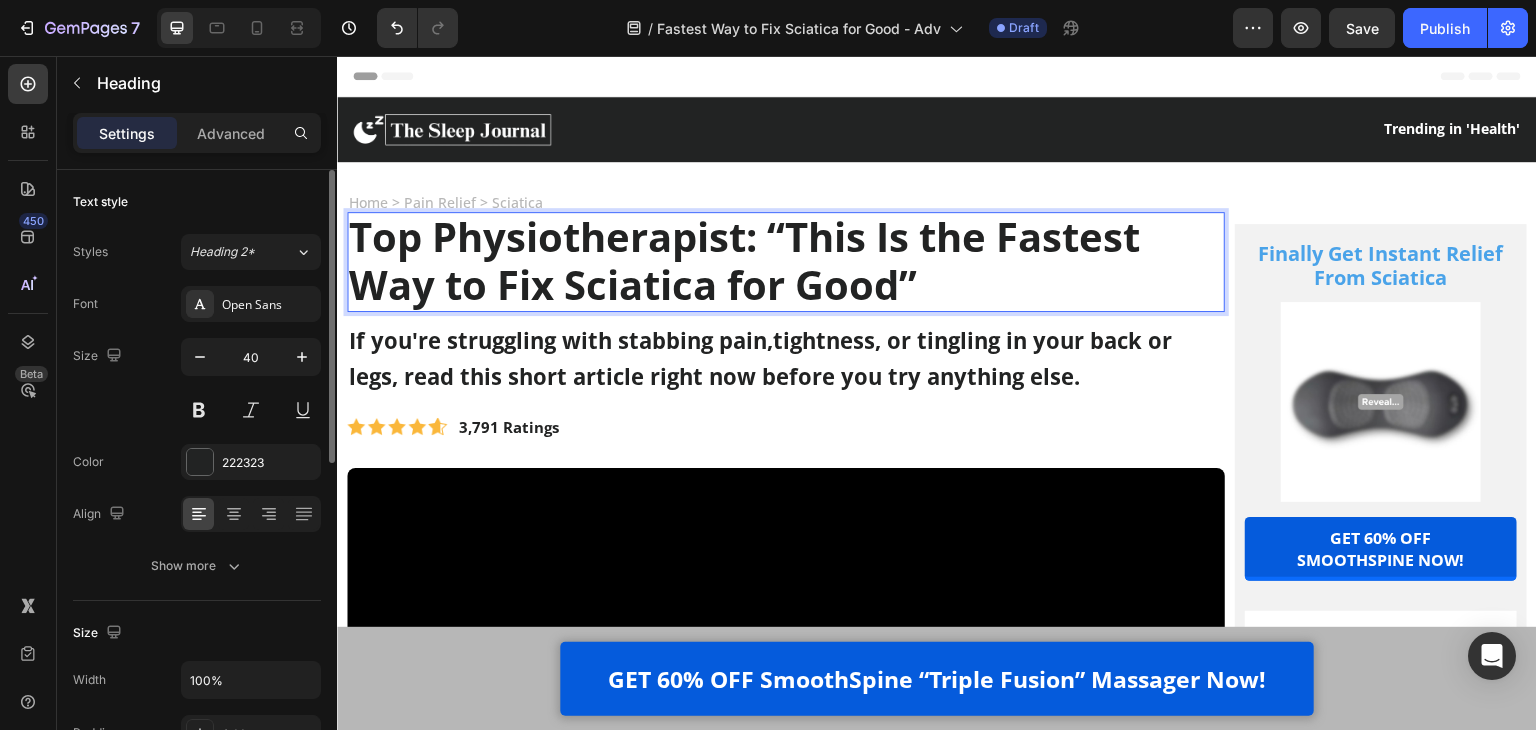 click on "Top Physiotherapist: “This Is the Fastest Way to Fix Sciatica for Good”" at bounding box center [744, 260] 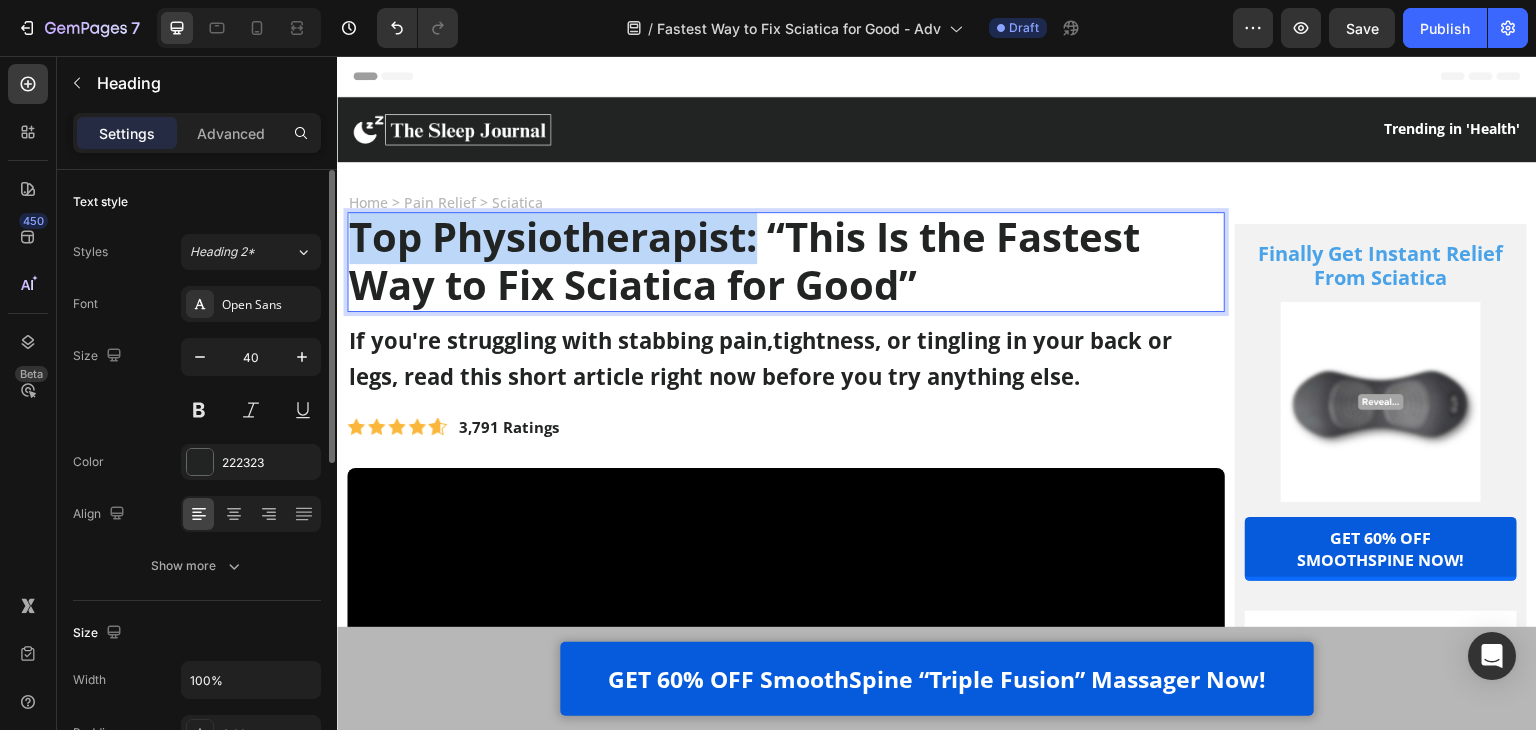 drag, startPoint x: 763, startPoint y: 241, endPoint x: 350, endPoint y: 233, distance: 413.07748 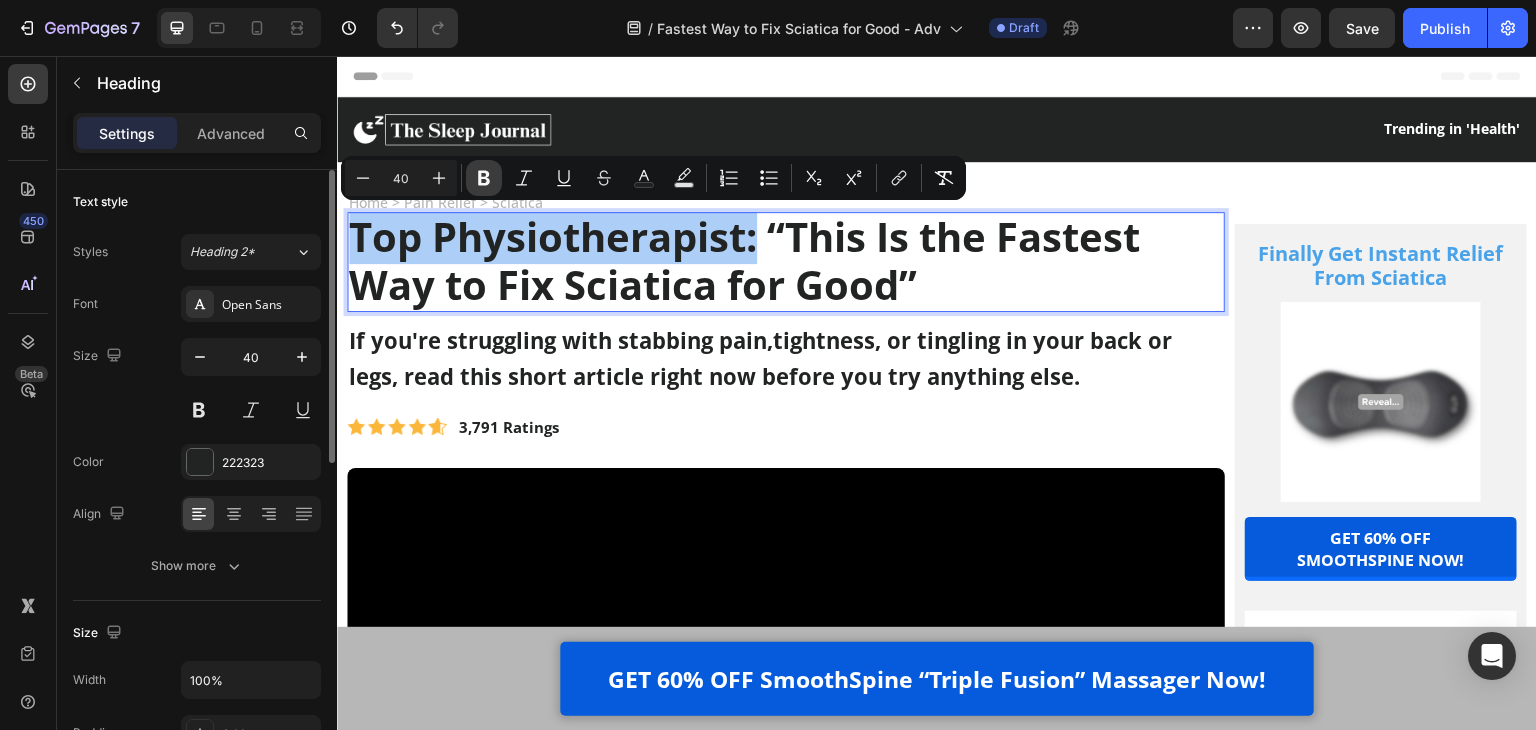 click 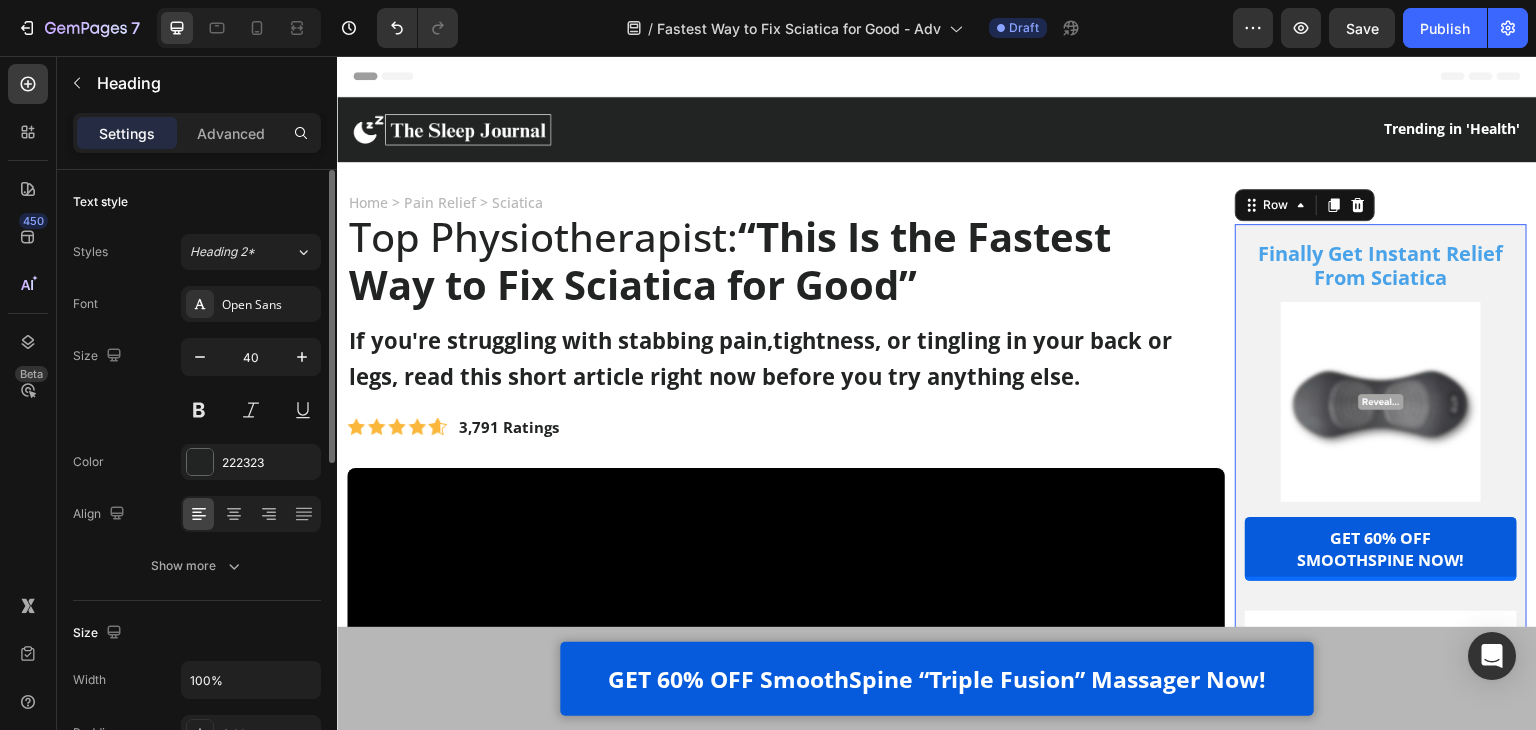 click on "Finally Get Instant Relief From Sciatica Text Block Image GET 60% OFF SmoothSpine NOW! Button Customer Reviews Heading Row Image 4.8 out of 5 Text Block Row 3,791 customer ratings Text Block 5 Star Text Block Image 90% Text Block Row 4 Star Text Block Image 7% Text Block Row 3 Star Text Block Image 2% Text Block Row 2 Star Text Block Image 0% Text Block Row 1 Star Text Block Image 1% Text Block Row By Feature Heading Price Text Block Image 5.0 Text Block Row Effectiveness Text Block Image 5.0 Text Block Row Comfort Text Block Image 5.0 Text Block Row Quality Text Block Image 4.8 Text Block Row Row Row Row   0" at bounding box center (1381, 696) 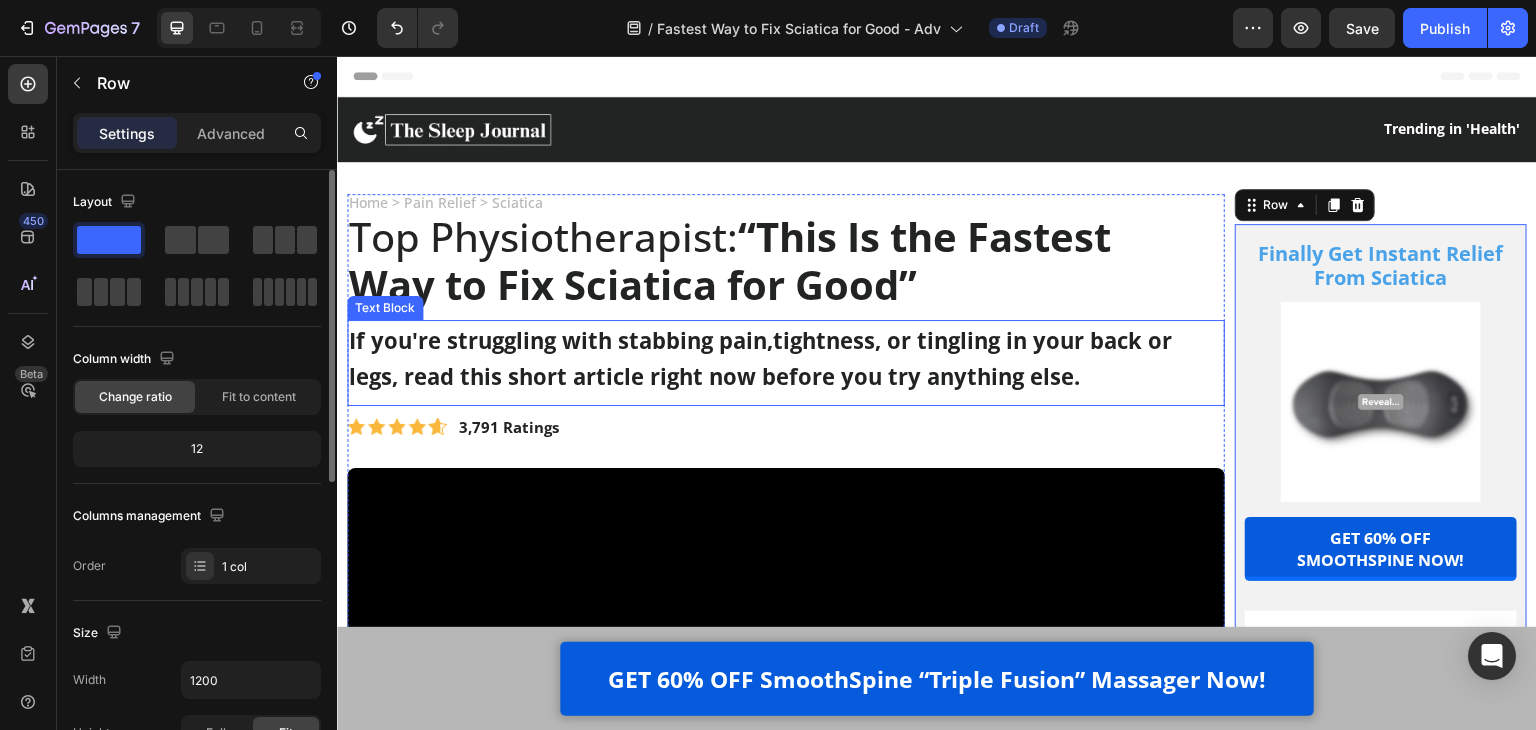click on "If you're struggling with stabbing pain,  tightness, or tingling in your back or legs, read this short article right now before you try anything else." at bounding box center (786, 358) 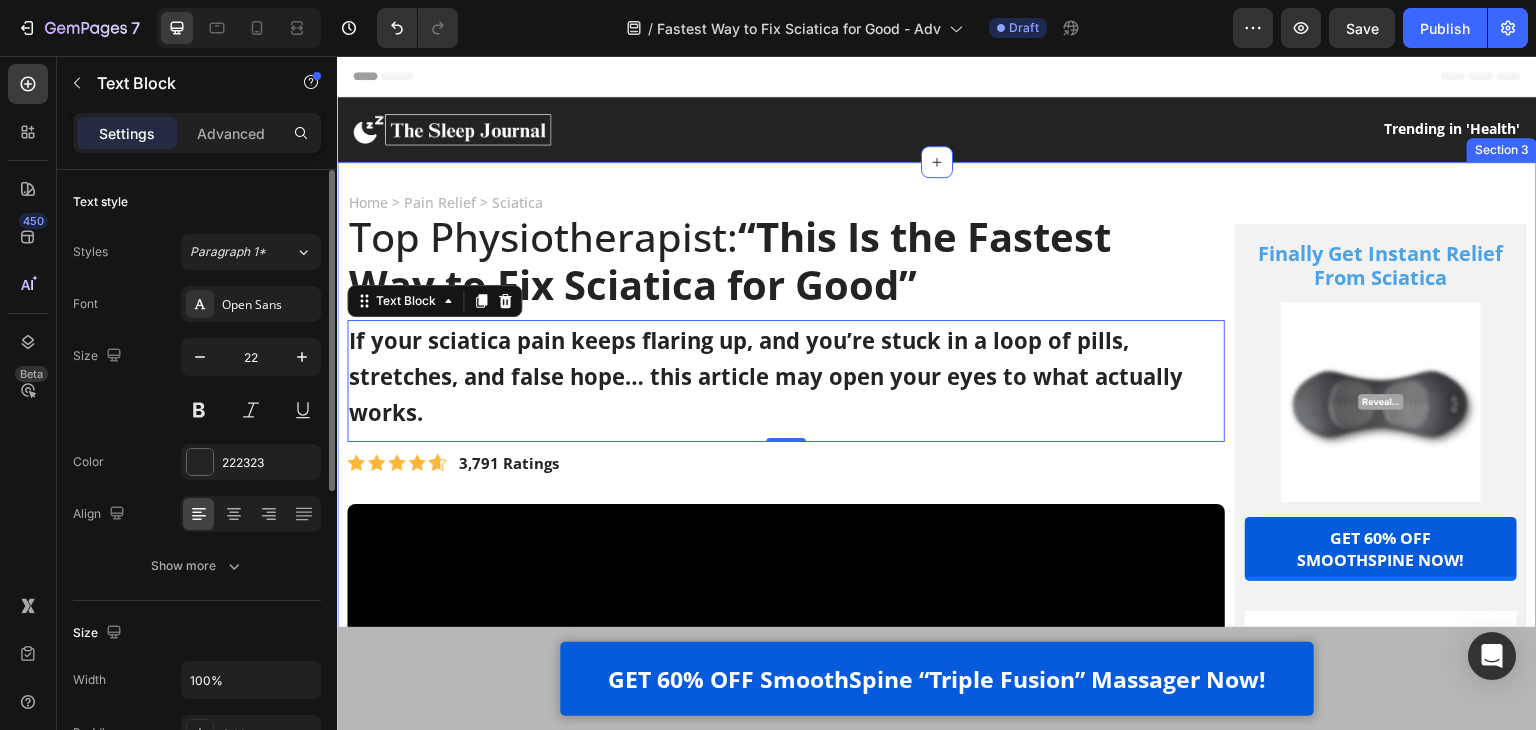 click on "Home > Pain Relief > Sciatica Text Block Top Physiotherapist:  “This Is the Fastest Way to Fix Sciatica for Good” Heading If your sciatica pain keeps flaring up, and you’re stuck in a loop of pills, stretches, and false hope… this article may open your eyes to what actually works. Text Block   0 Image 3,791 Ratings Text Block Row Video
By Evelyn|
Aug 03, 2025
Delivery Date Row Hi, I'm Evelyn, and I want to share my journey with sciatica and relentless back pain, and how I finally found relief.   For months, I was dealing with a constant ache in my lower back that turned into sharp, burning pain shooting down my leg.   Simple things like standing at the sink or walking to the mailbox became exhausting.   Sciatica pain was stealing the life I used to enjoy.   I tried everything - posture braces, stretching routines, heat pads, even painkillers my doctor prescribed.   But nothing gave me lasting relief.   Each morning I woke up    Text Block Heading" at bounding box center [937, 5922] 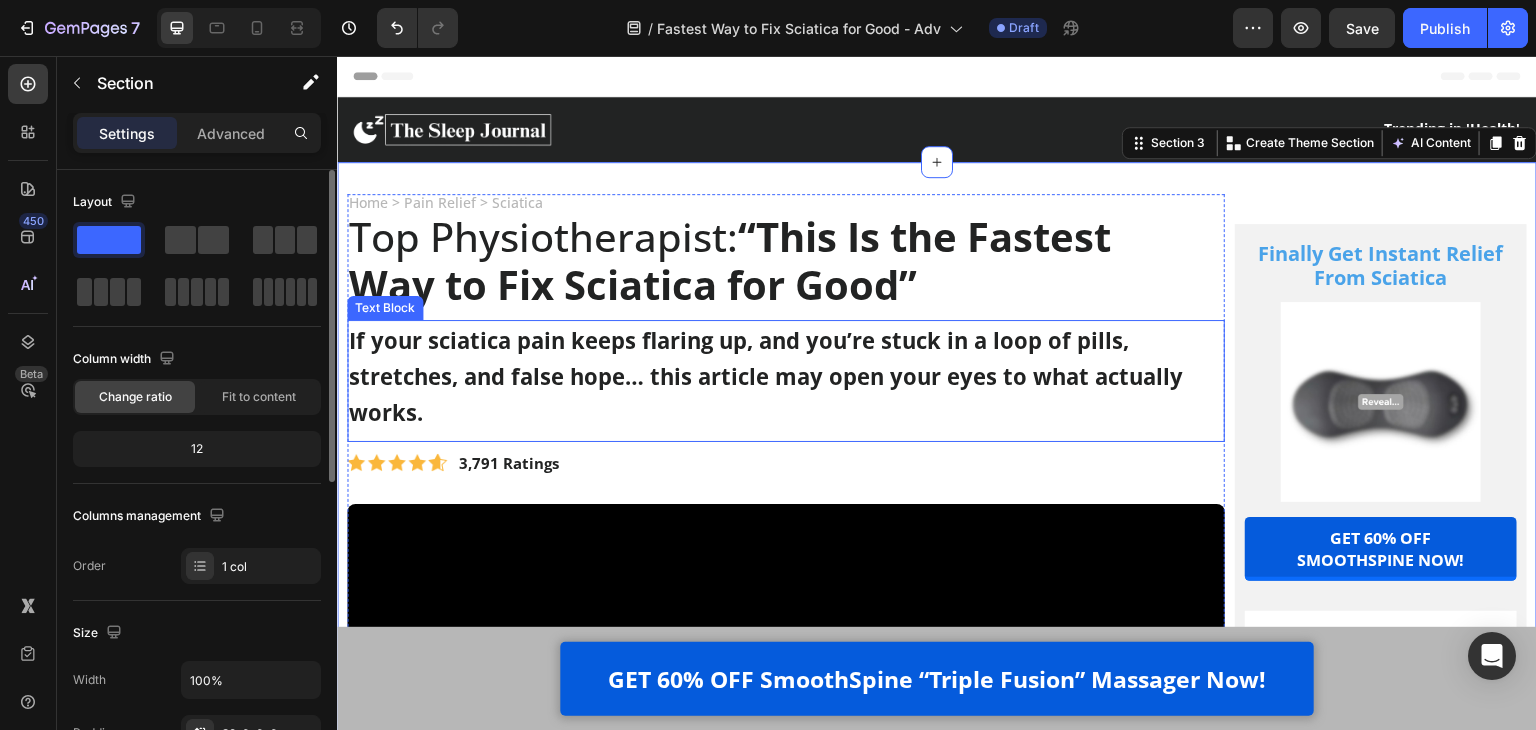 click on "If your sciatica pain keeps flaring up, and you’re stuck in a loop of pills, stretches, and false hope… this article may open your eyes to what actually works." at bounding box center (766, 376) 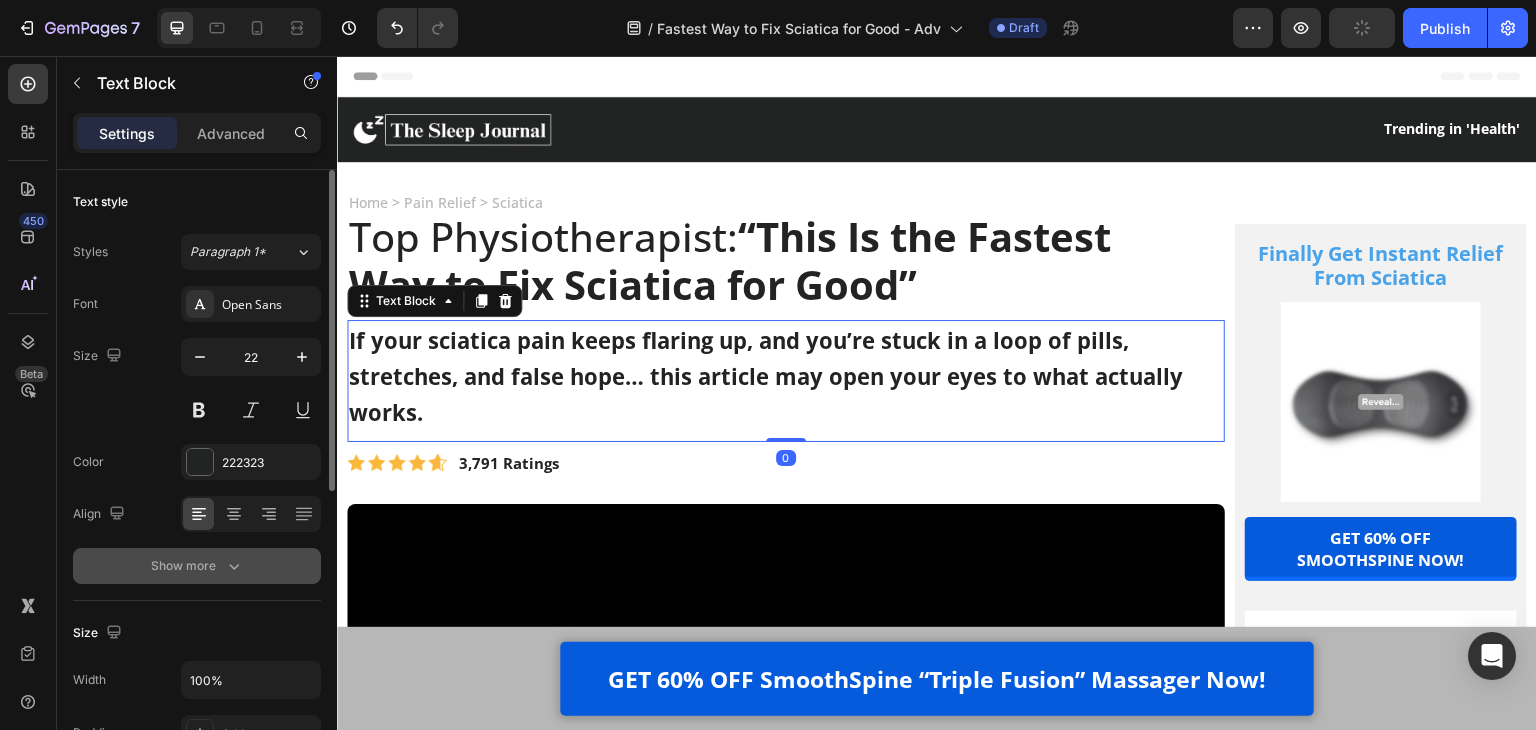 click 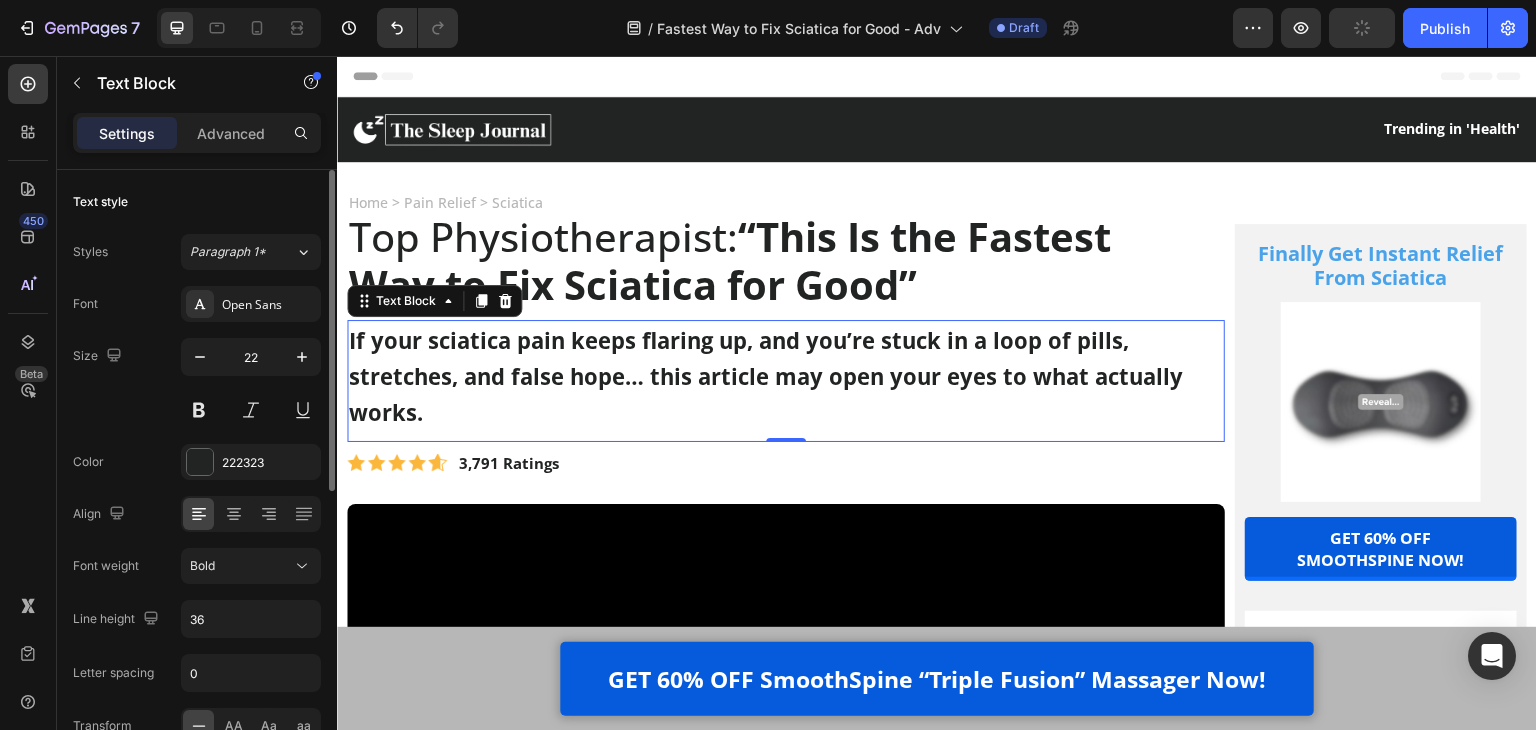 click on "Bold" at bounding box center [251, 566] 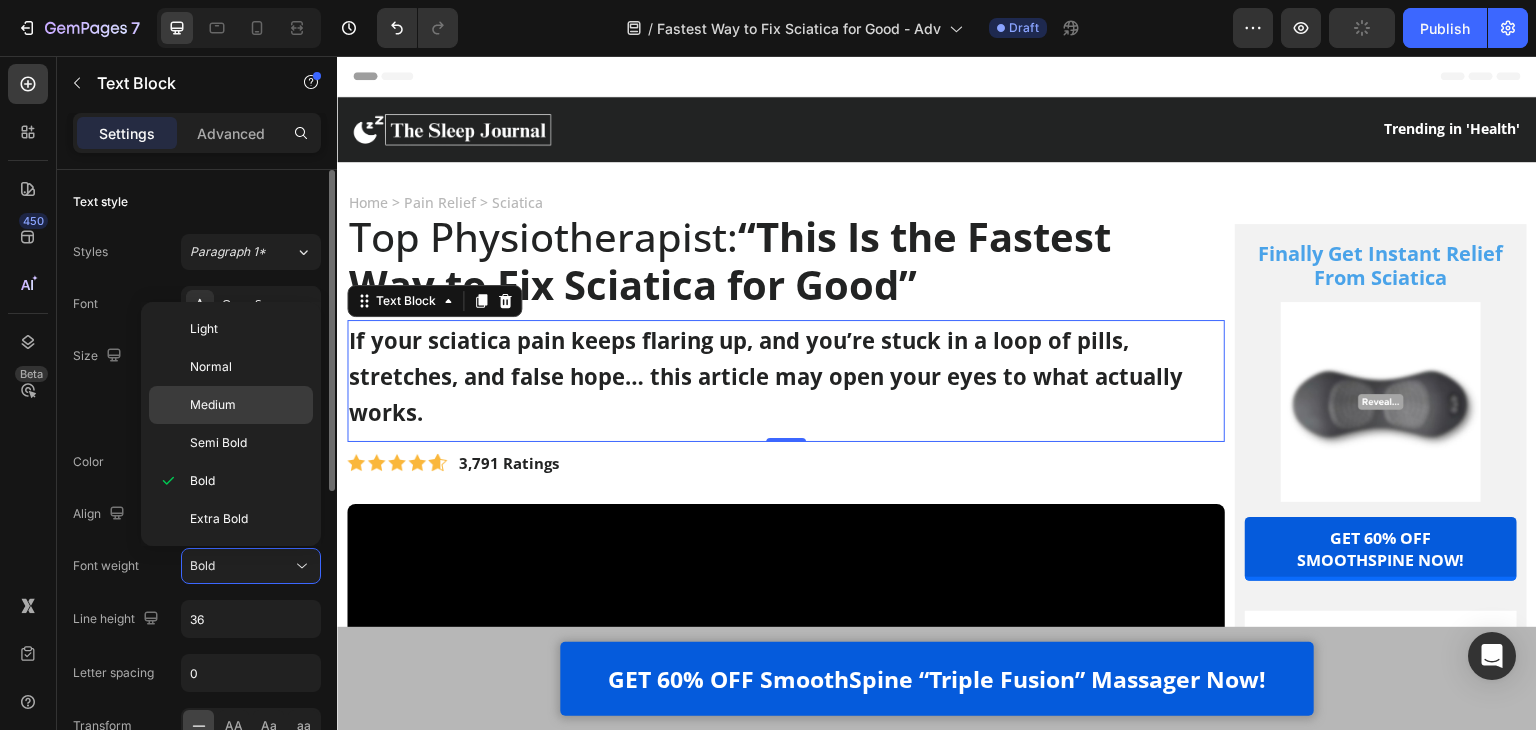 click on "Medium" at bounding box center (213, 405) 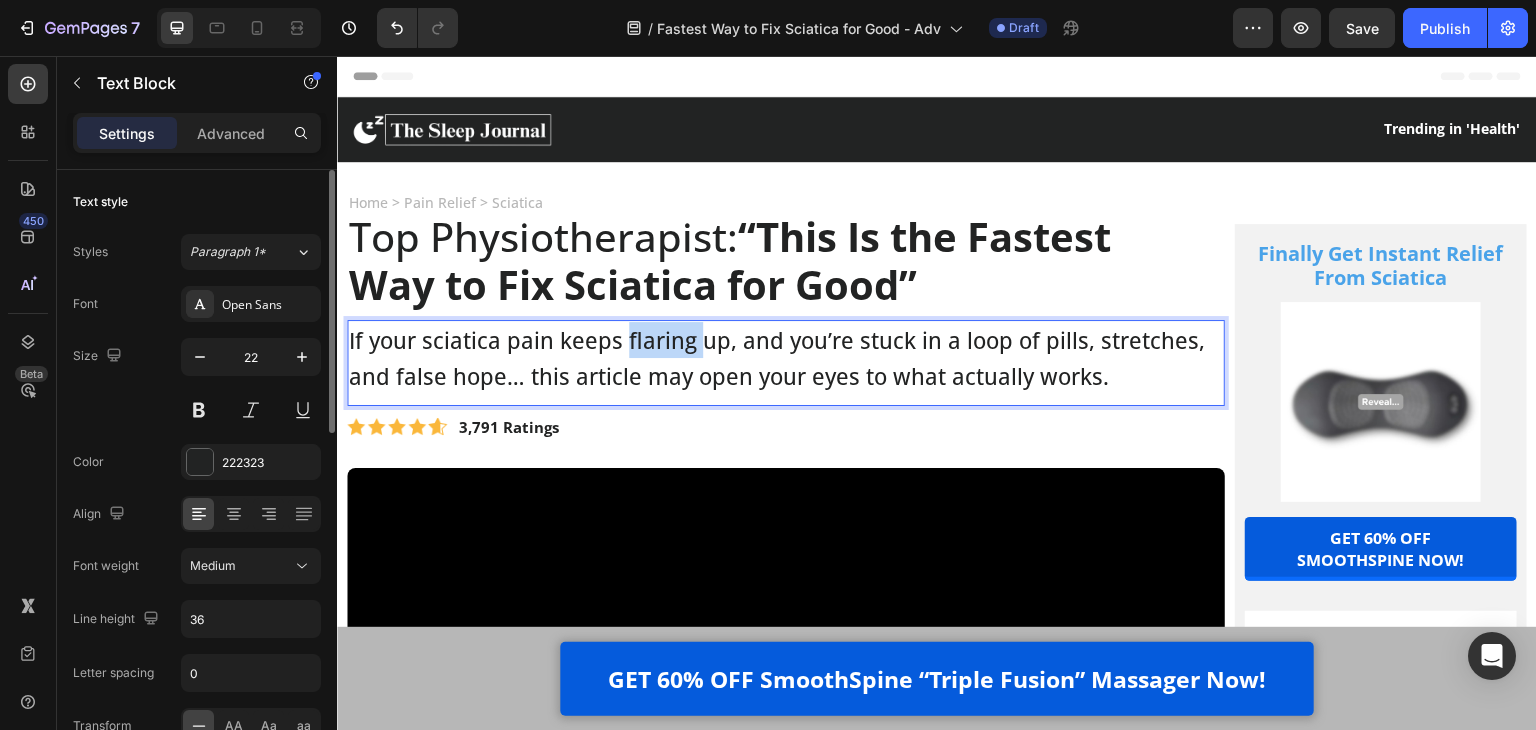 click on "If your sciatica pain keeps flaring up, and you’re stuck in a loop of pills, stretches, and false hope… this article may open your eyes to what actually works." at bounding box center (786, 358) 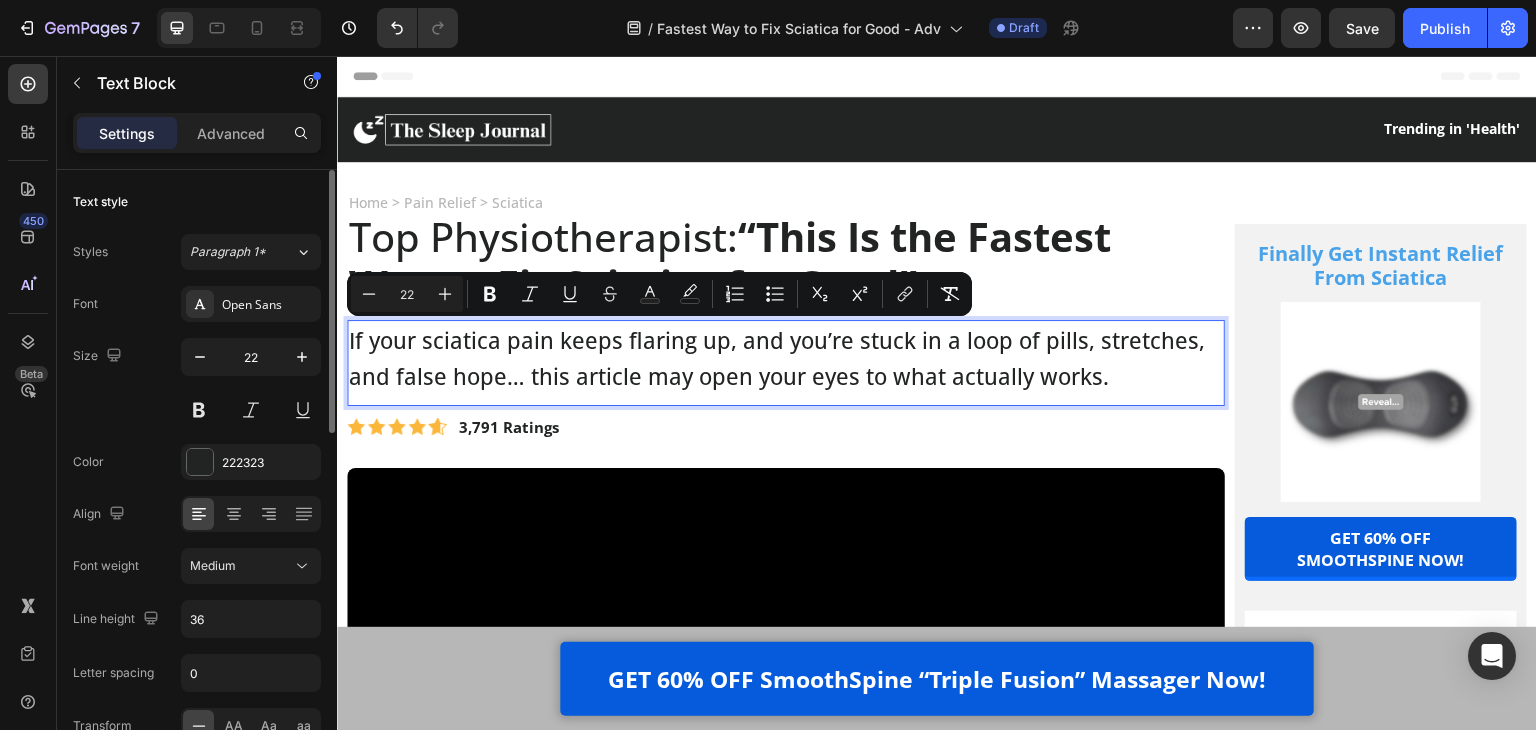 click on "If your sciatica pain keeps flaring up, and you’re stuck in a loop of pills, stretches, and false hope… this article may open your eyes to what actually works." at bounding box center [777, 358] 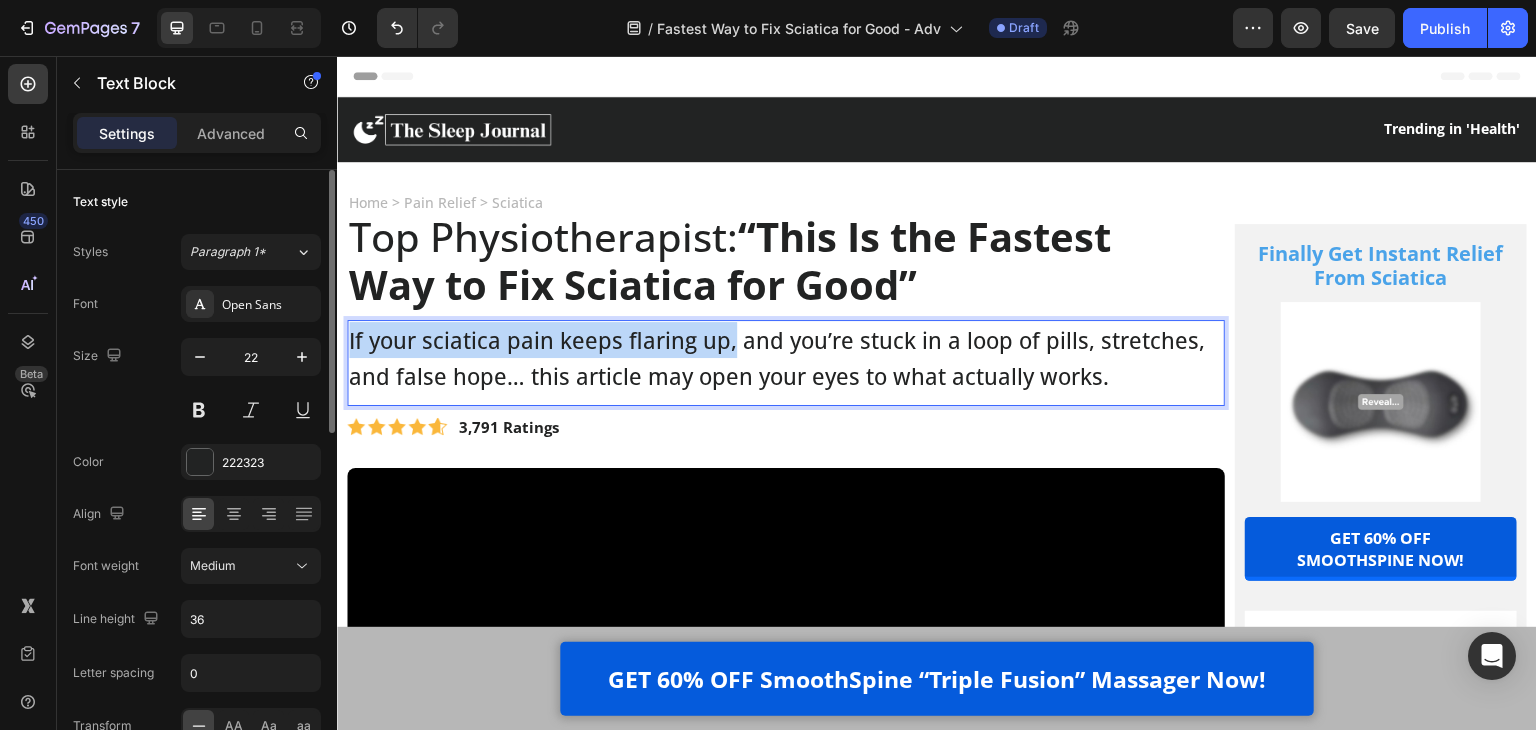 drag, startPoint x: 728, startPoint y: 342, endPoint x: 706, endPoint y: 371, distance: 36.40055 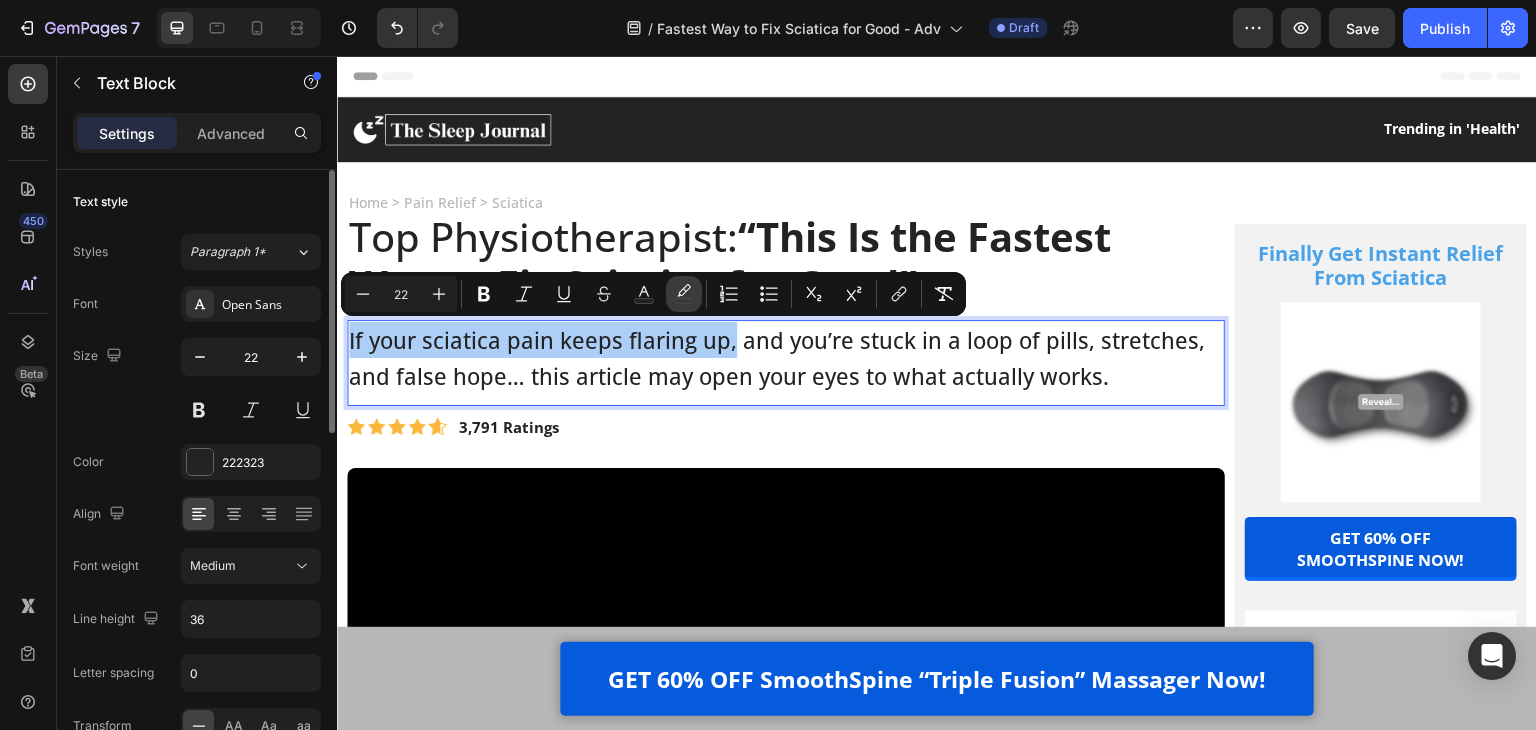 click 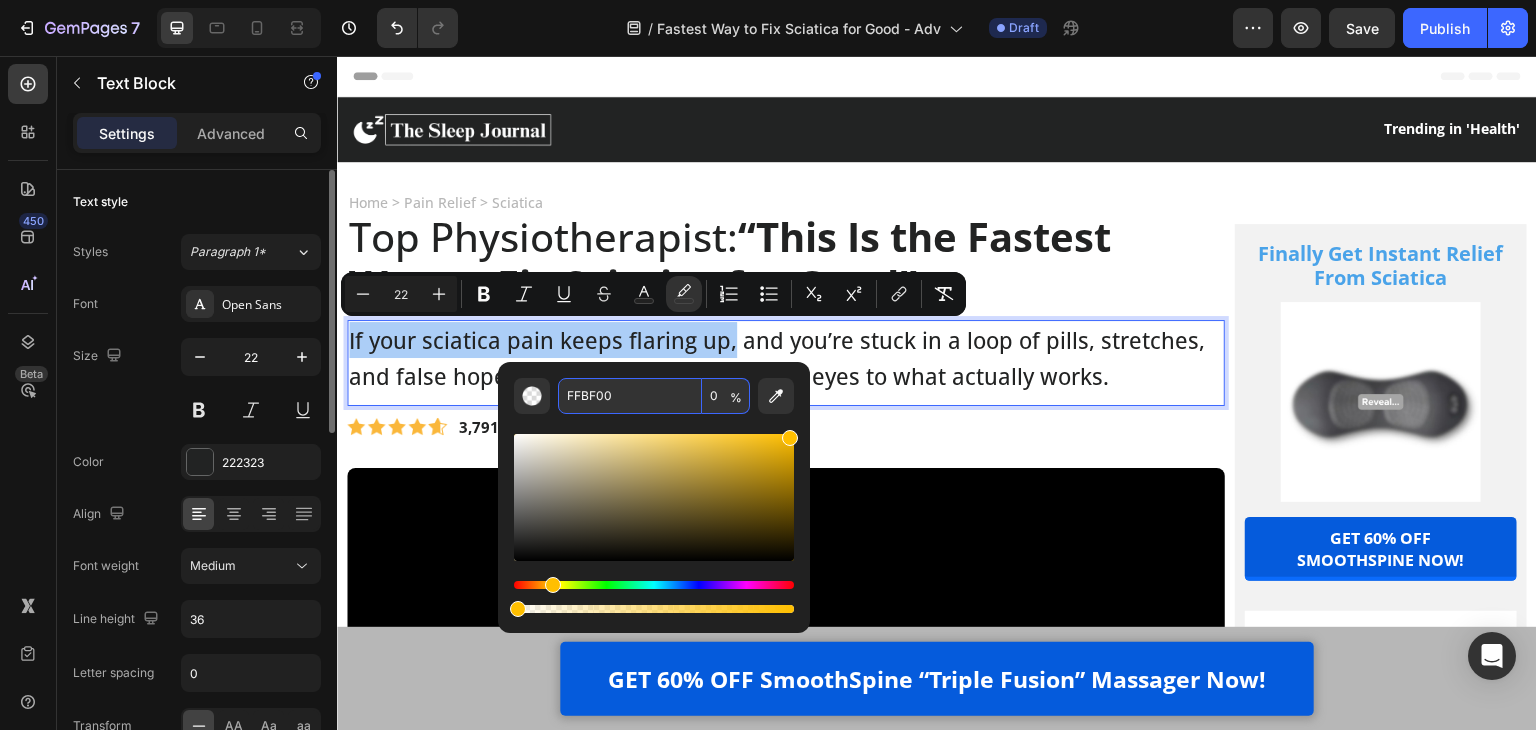click on "FFBF00" at bounding box center (630, 396) 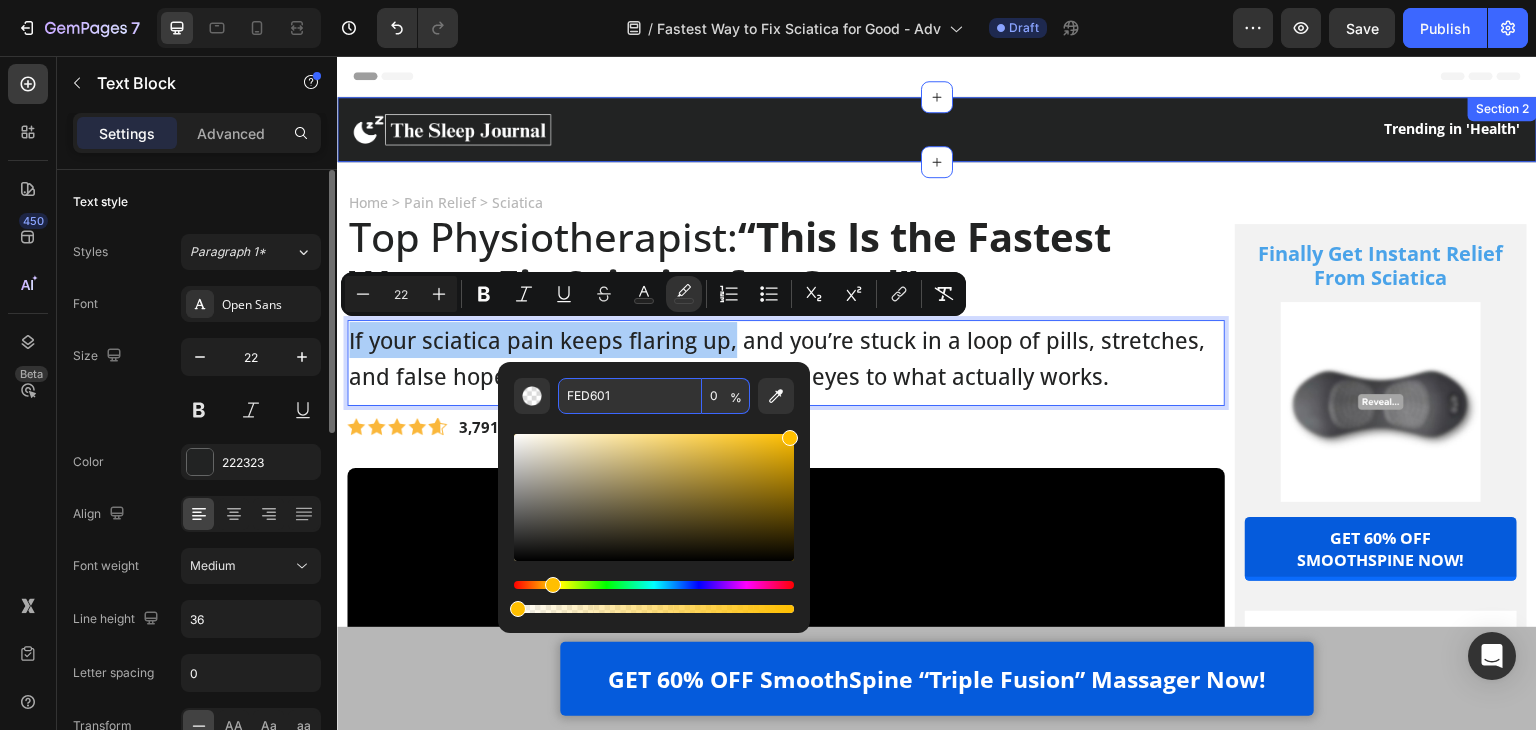 type on "FED601" 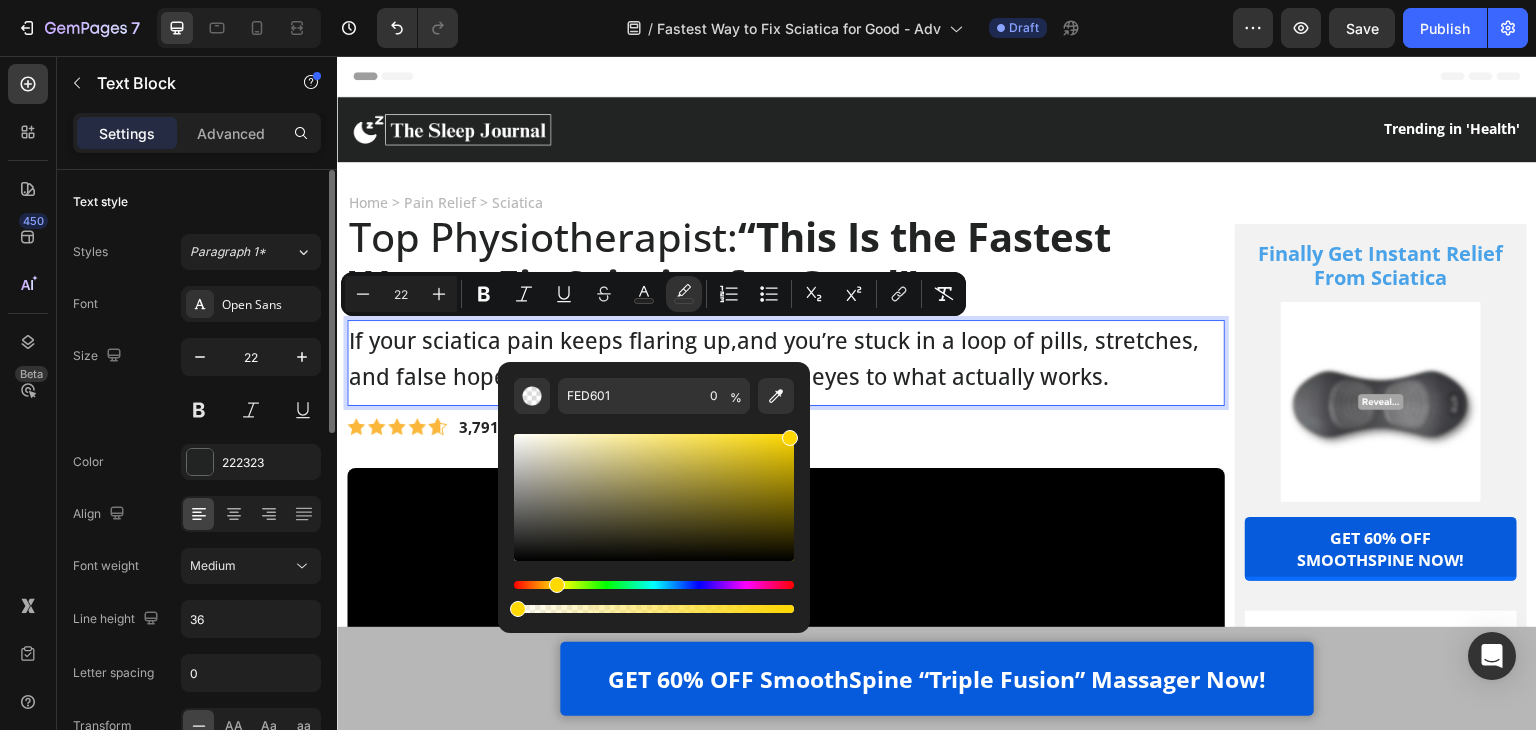 click on "FED601 0 %" at bounding box center [654, 489] 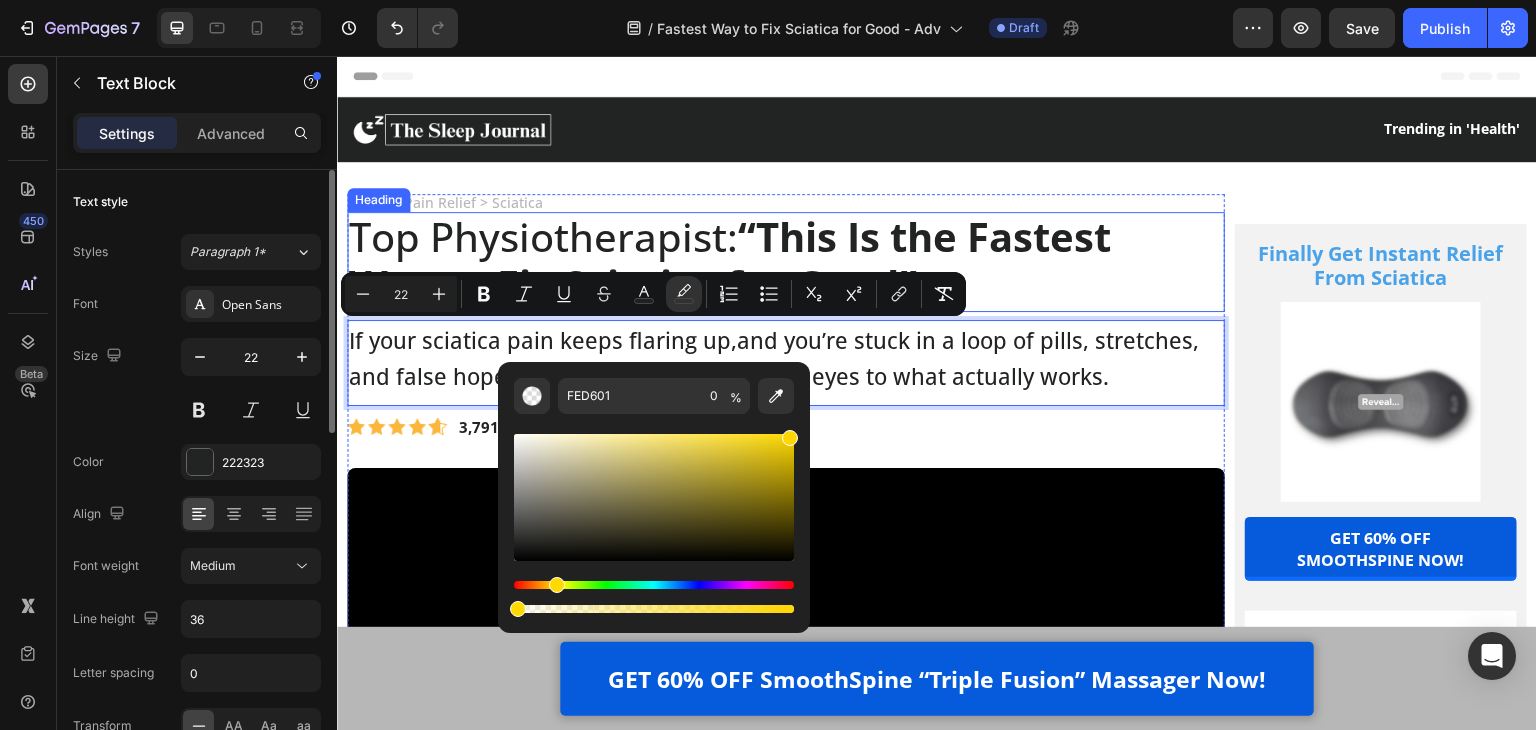 click on "Top Physiotherapist:  “This Is the Fastest Way to Fix Sciatica for Good”" at bounding box center (778, 261) 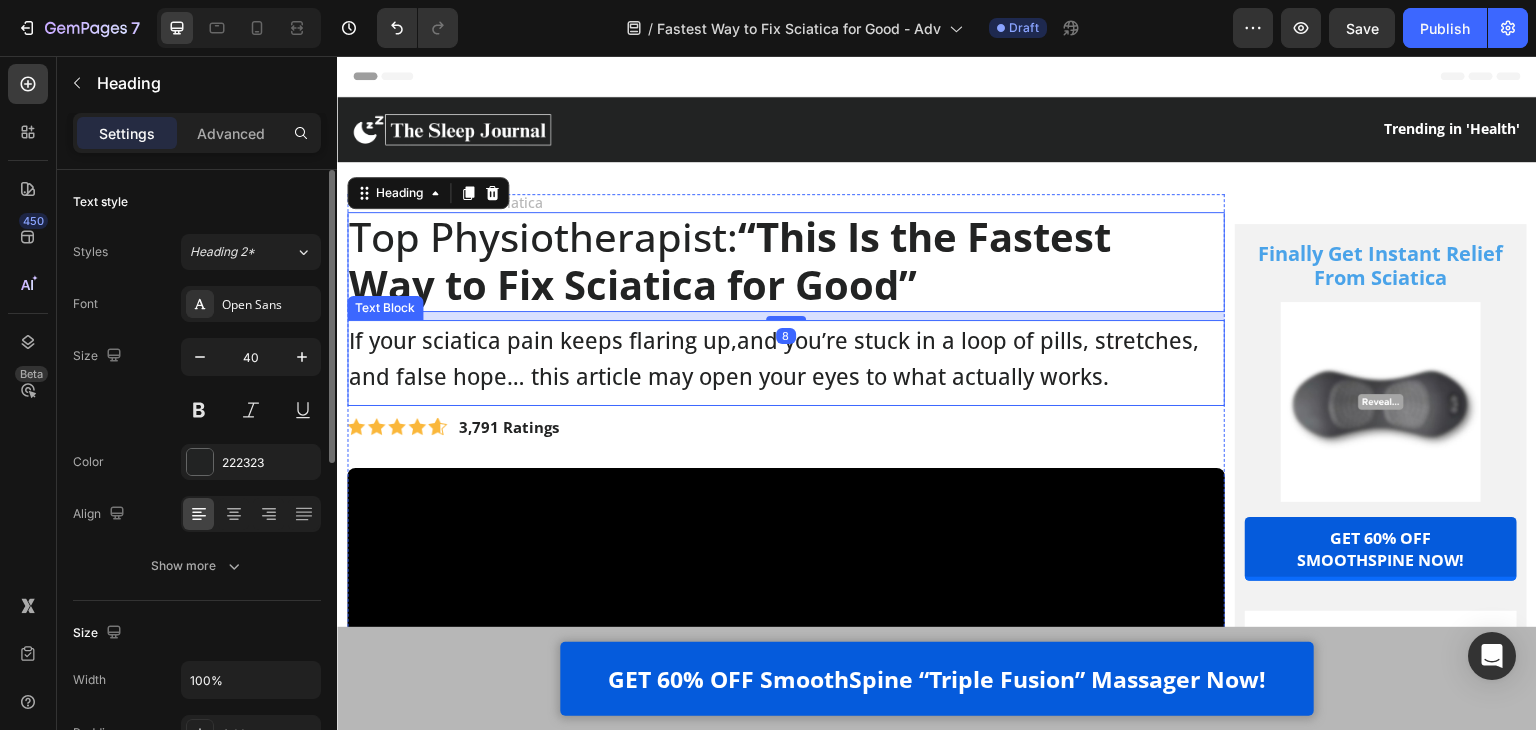 click on "If your sciatica pain keeps flaring up," at bounding box center (543, 340) 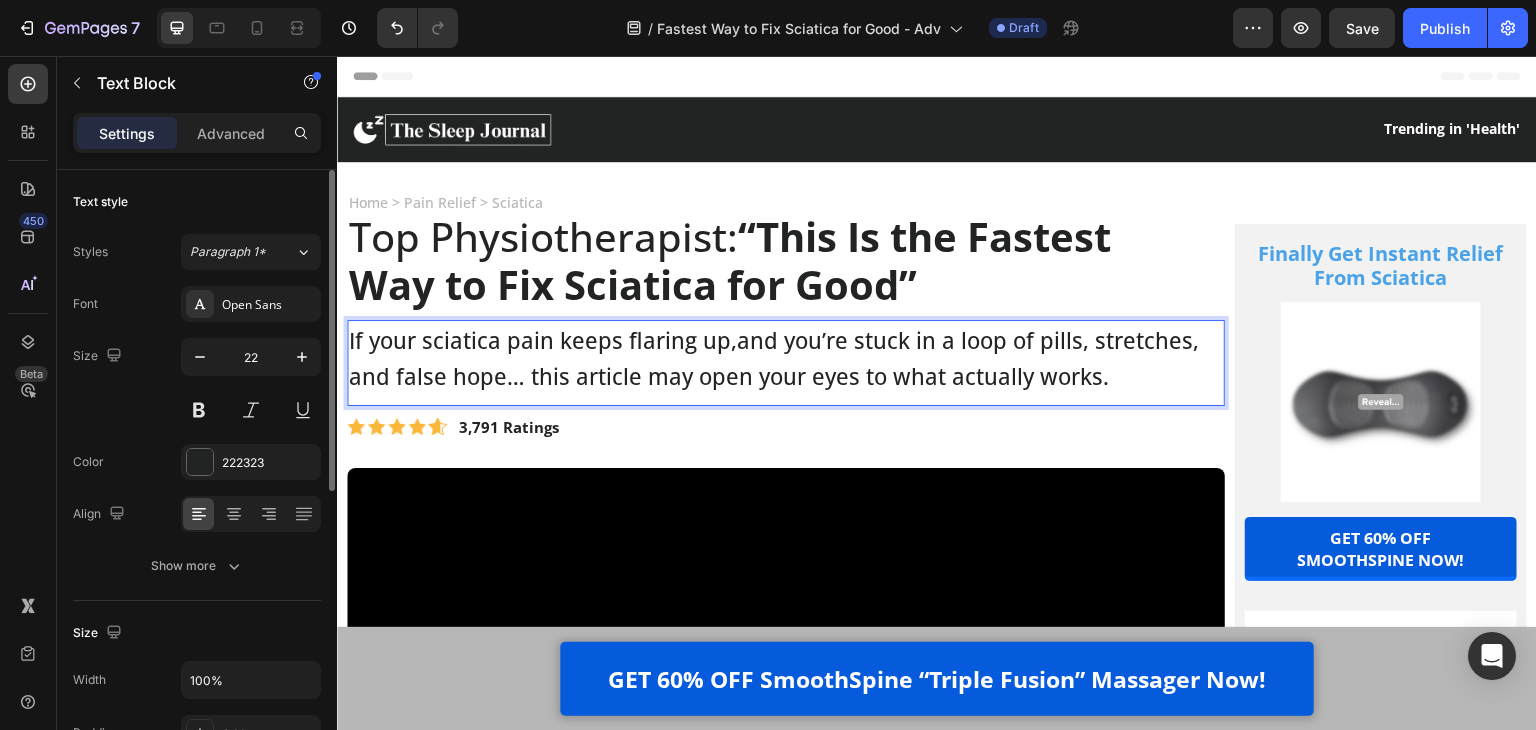 click on "If your sciatica pain keeps flaring up," at bounding box center [543, 340] 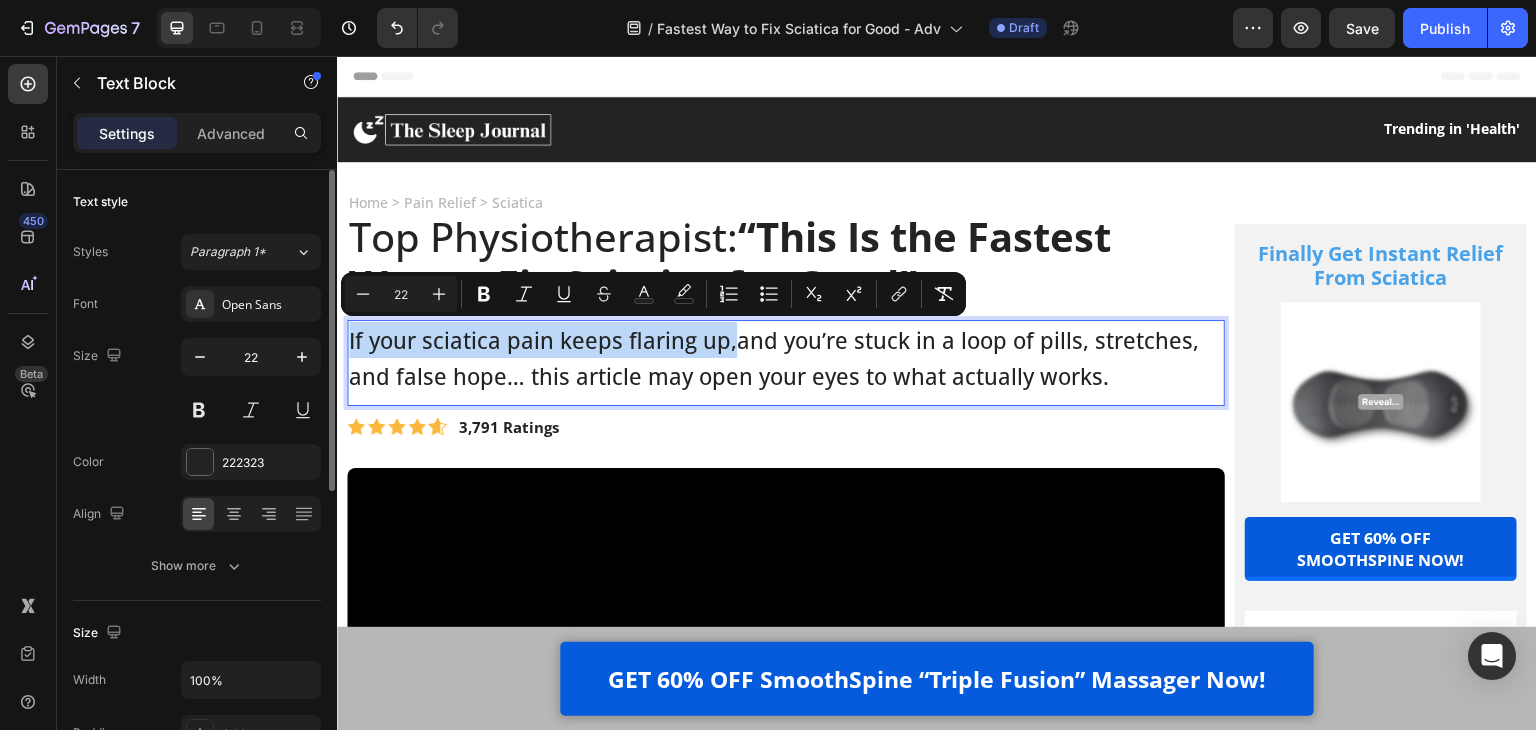 drag, startPoint x: 349, startPoint y: 340, endPoint x: 727, endPoint y: 340, distance: 378 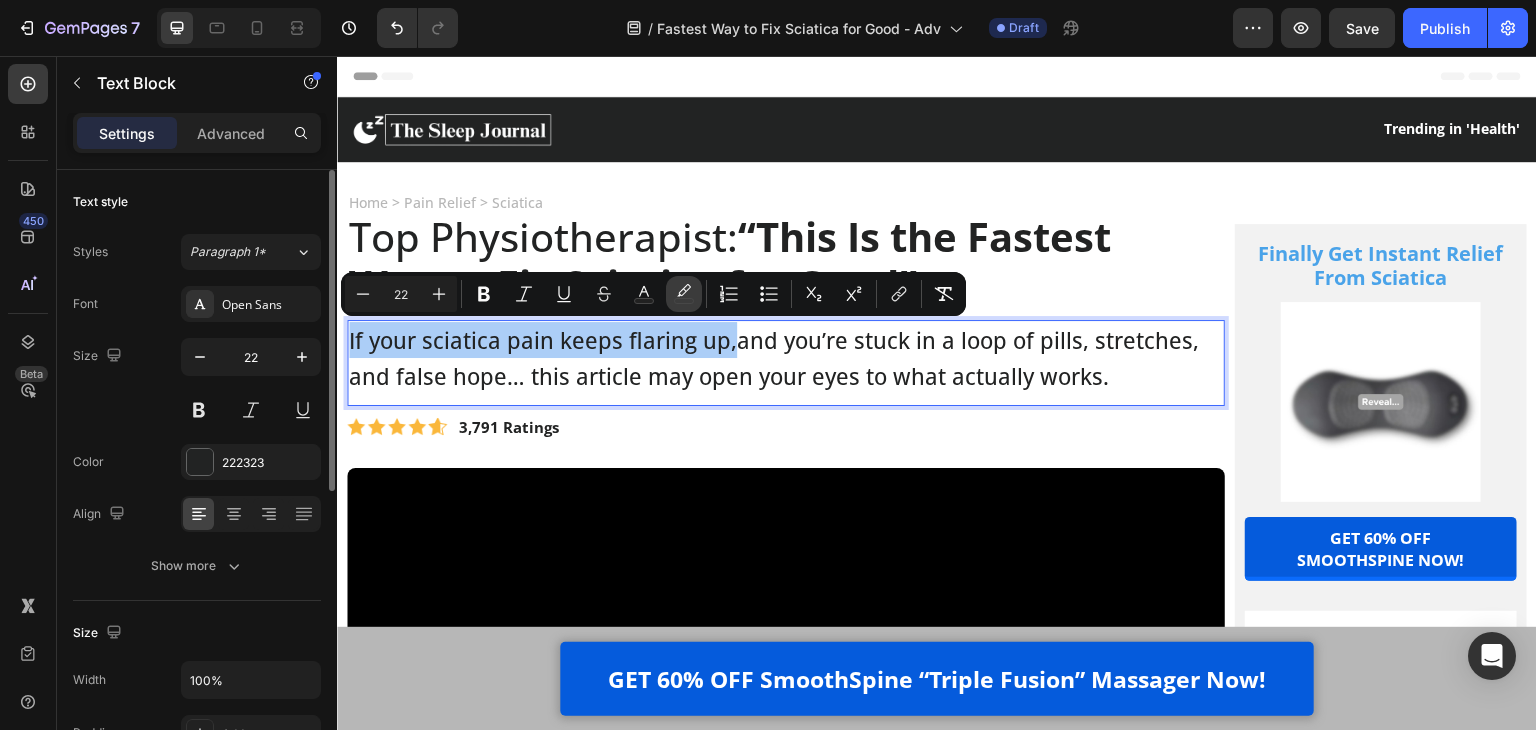 click on "color" at bounding box center [684, 294] 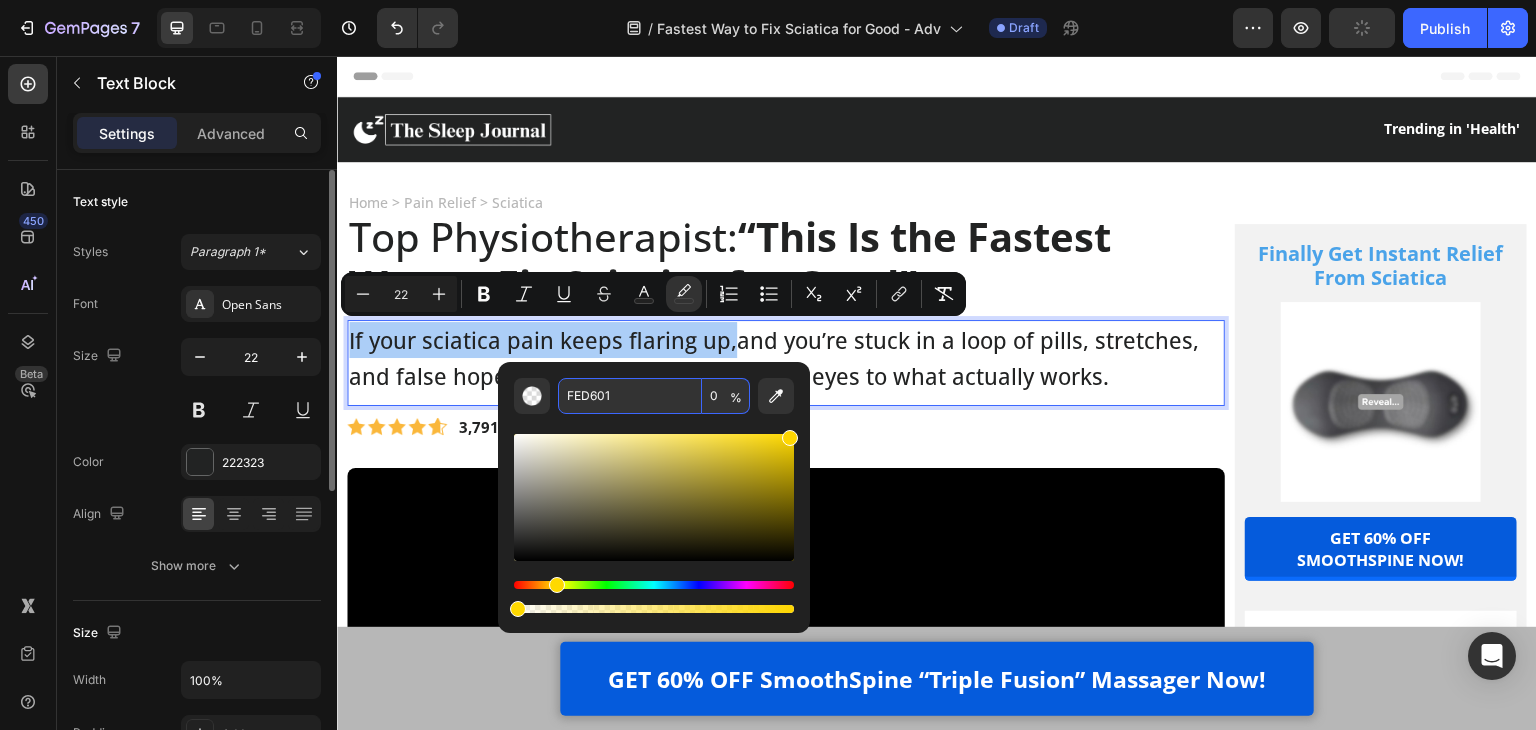 click on "0" at bounding box center (726, 396) 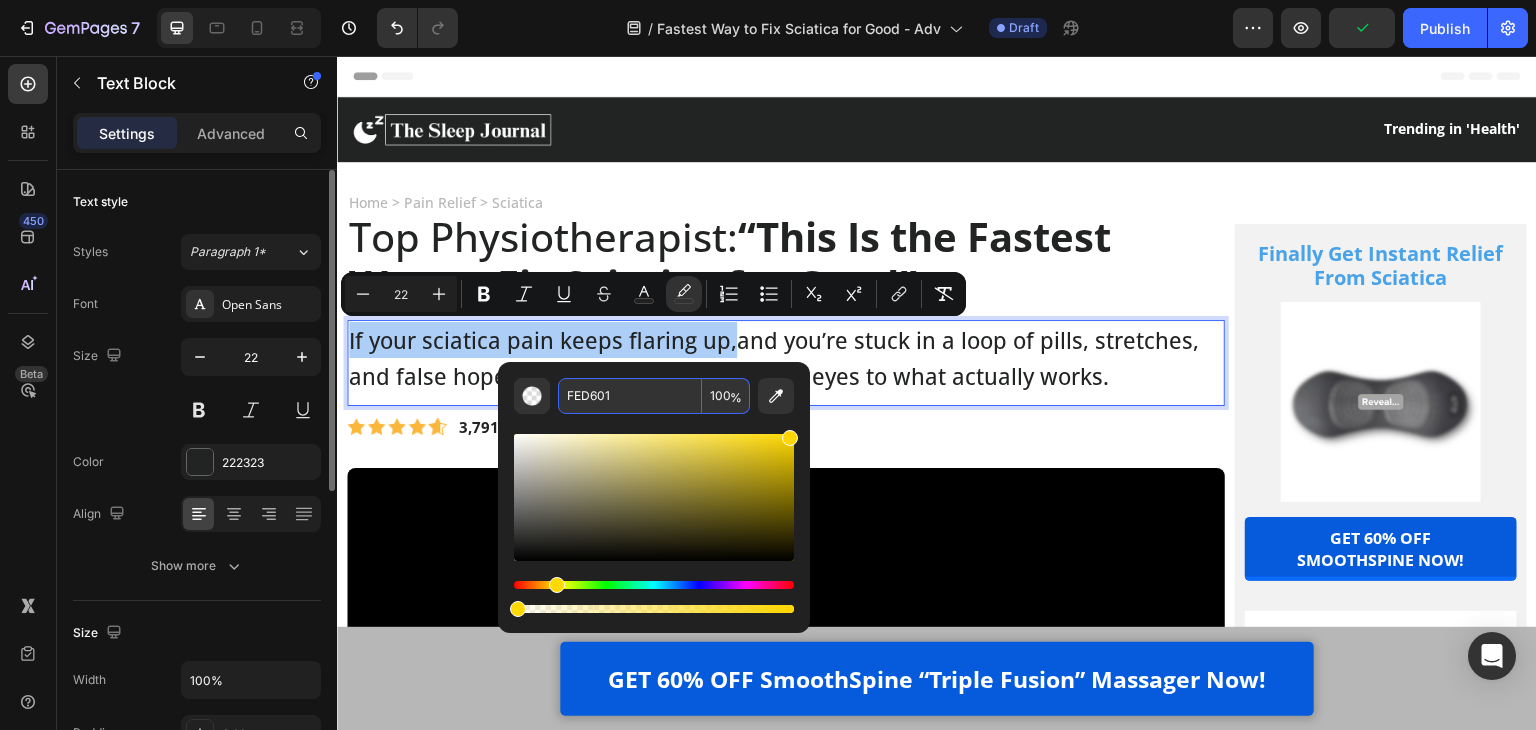 type on "100" 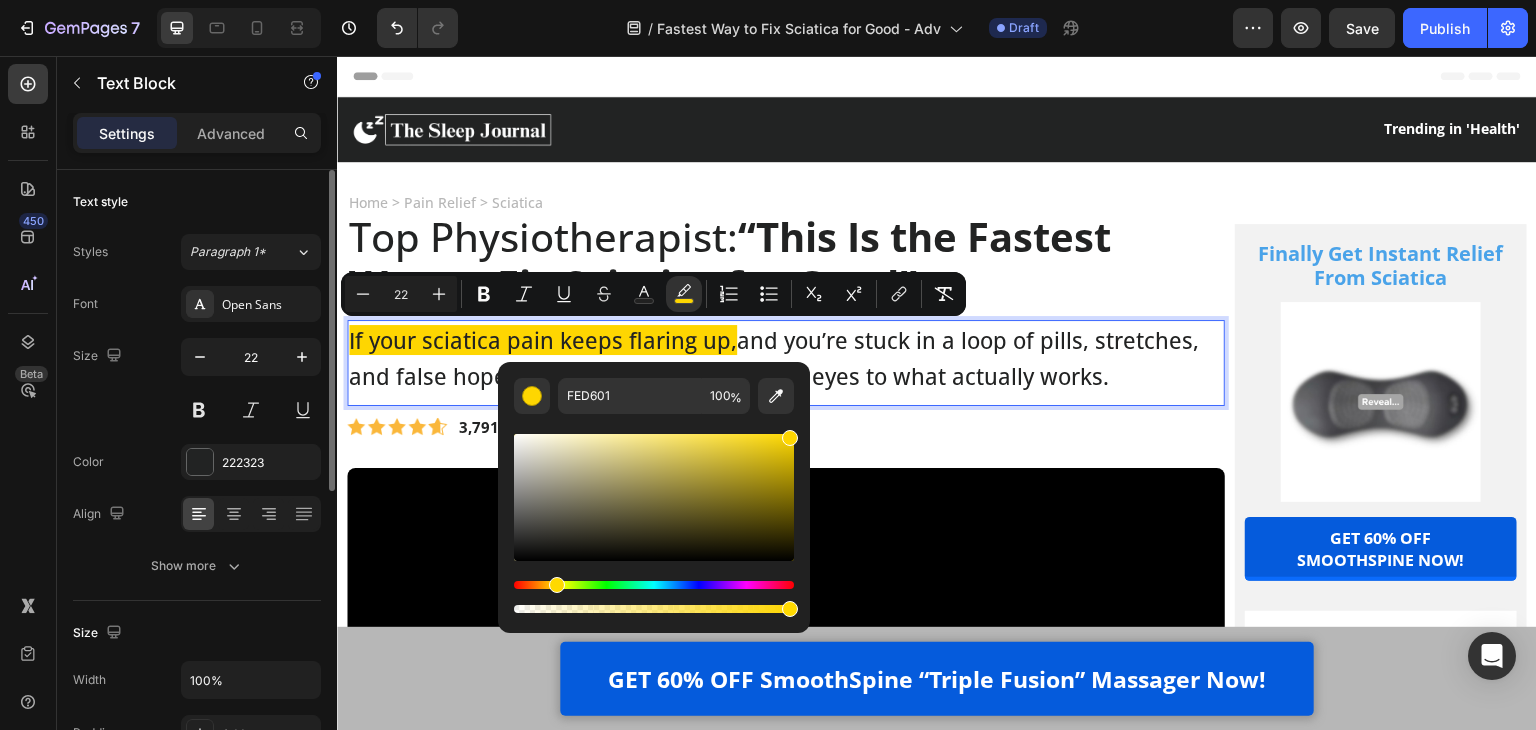 click on "FED601 100 %" at bounding box center [654, 489] 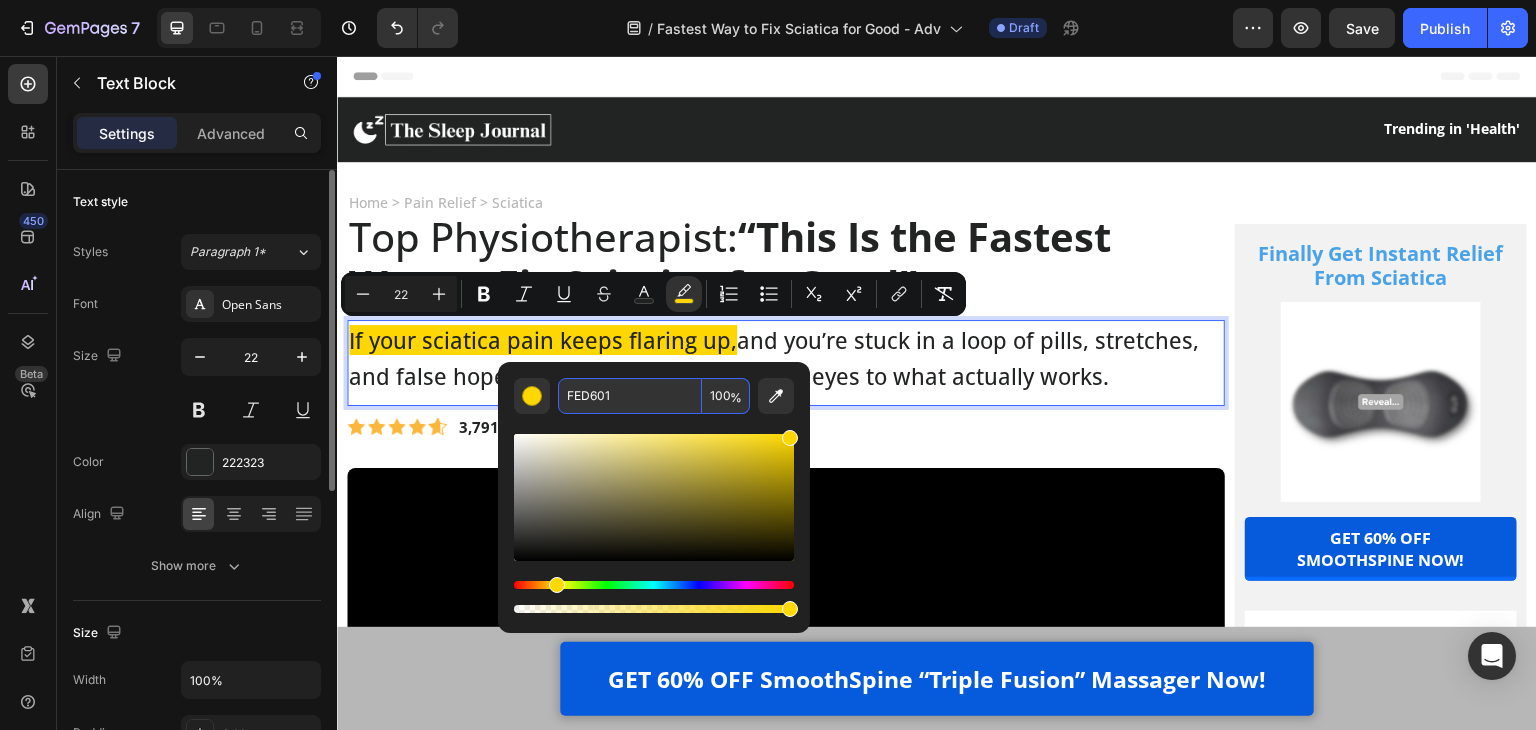 click on "FED601" at bounding box center [630, 396] 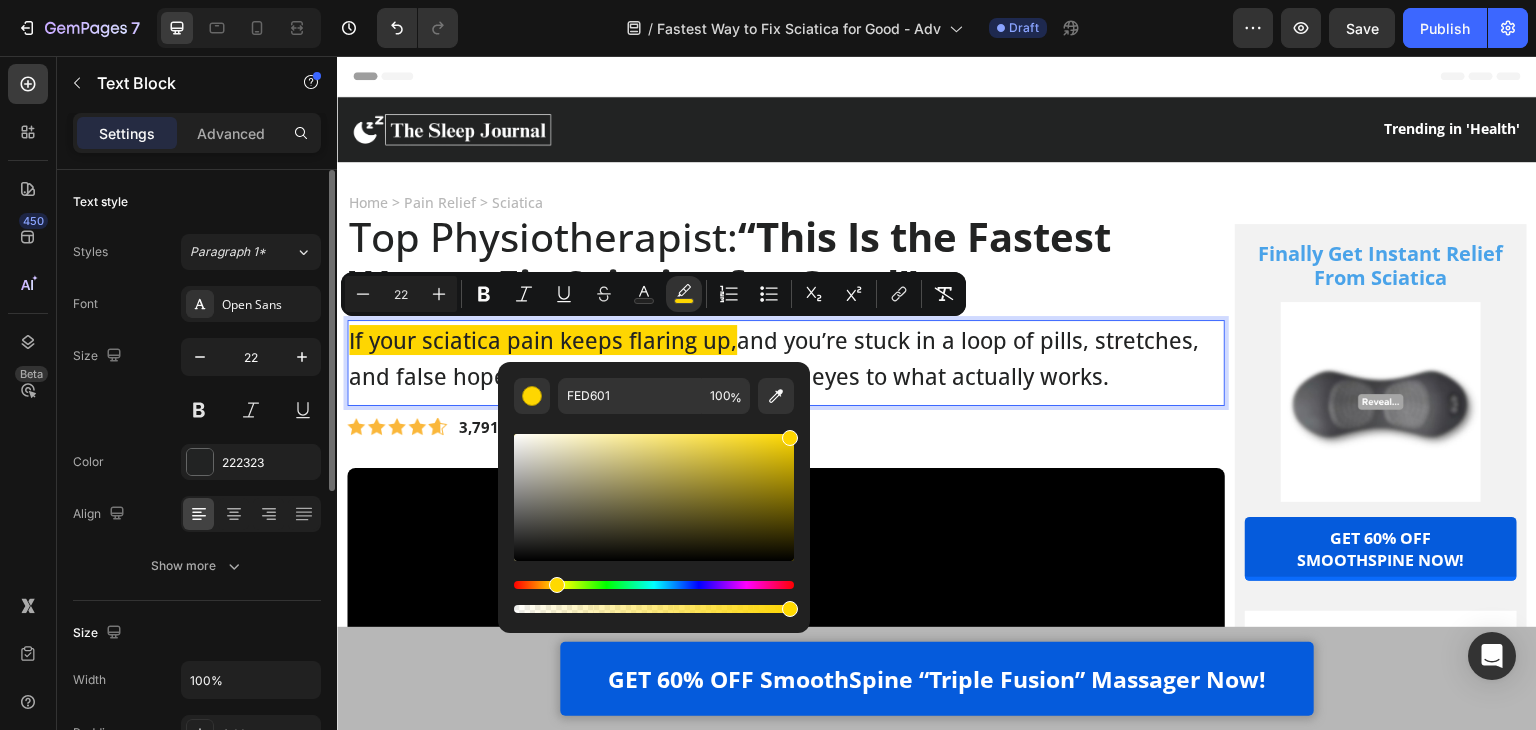 click at bounding box center (654, 515) 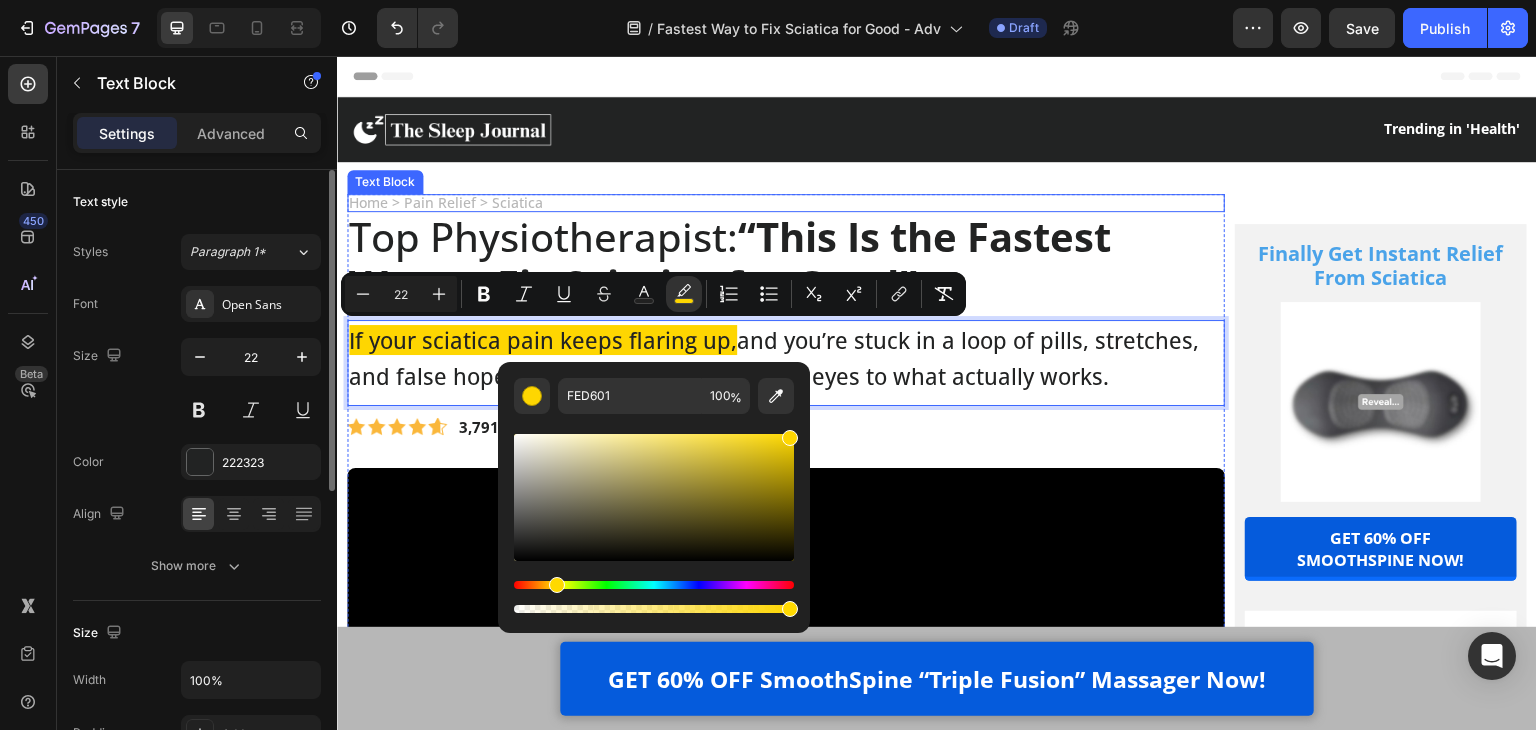click on "Home > Pain Relief > Sciatica Text Block Top Physiotherapist:  “This Is the Fastest Way to Fix Sciatica for Good” Heading If your sciatica pain keeps flaring up,  and you’re stuck in a loop of pills, stretches, and false hope… this article may open your eyes to what actually works. Text Block   0 Image 3,791 Ratings Text Block Row Video
By Evelyn|
Aug 03, 2025
Delivery Date Row Hi, I'm Evelyn, and I want to share my journey with sciatica and relentless back pain, and how I finally found relief.   For months, I was dealing with a constant ache in my lower back that turned into sharp, burning pain shooting down my leg.   Simple things like standing at the sink or walking to the mailbox became exhausting.   Sciatica pain was stealing the life I used to enjoy.   I tried everything - posture braces, stretching routines, heat pads, even painkillers my doctor prescribed.   But nothing gave me lasting relief.   Each morning I woke up    Text Block Heading" at bounding box center [937, 5904] 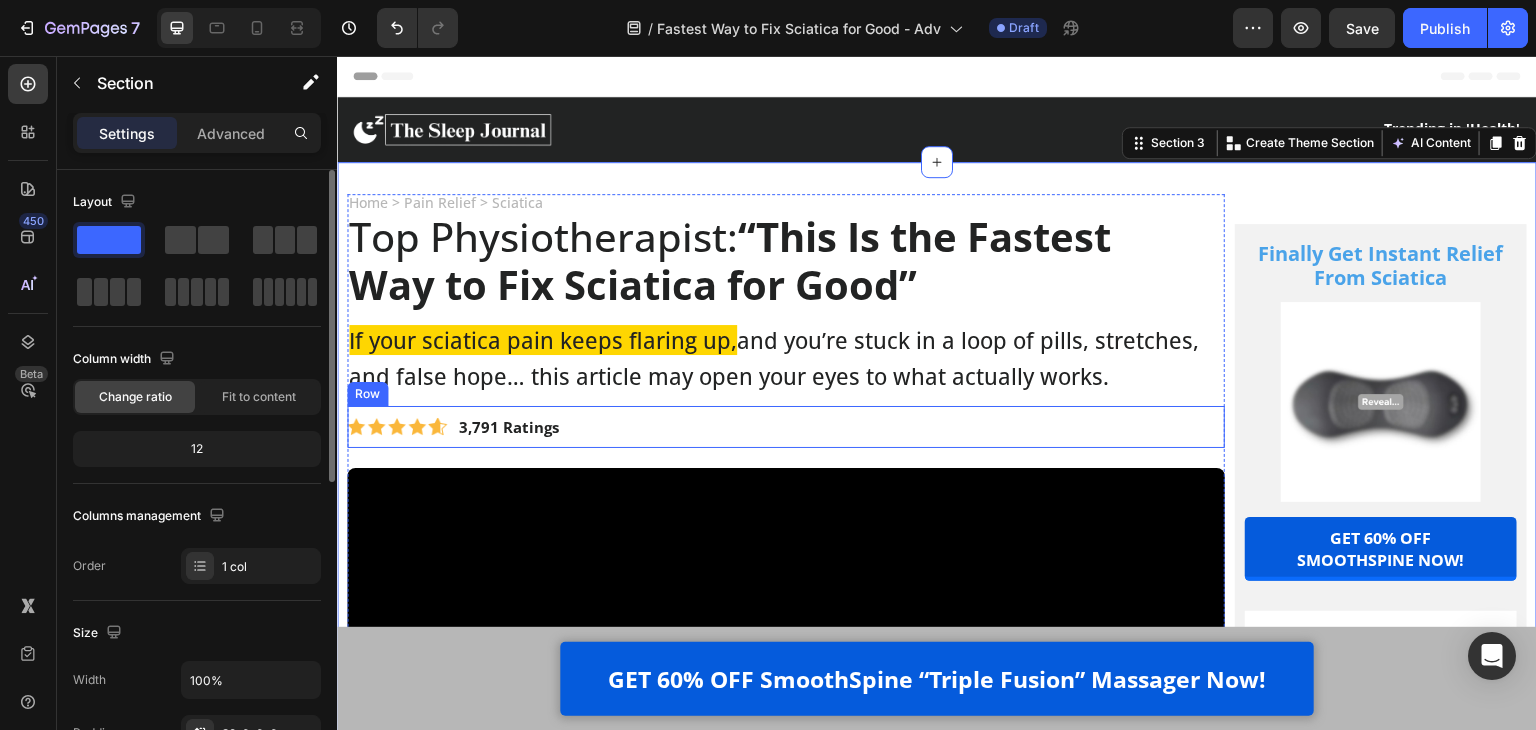 click on "3,791 Ratings" at bounding box center [509, 427] 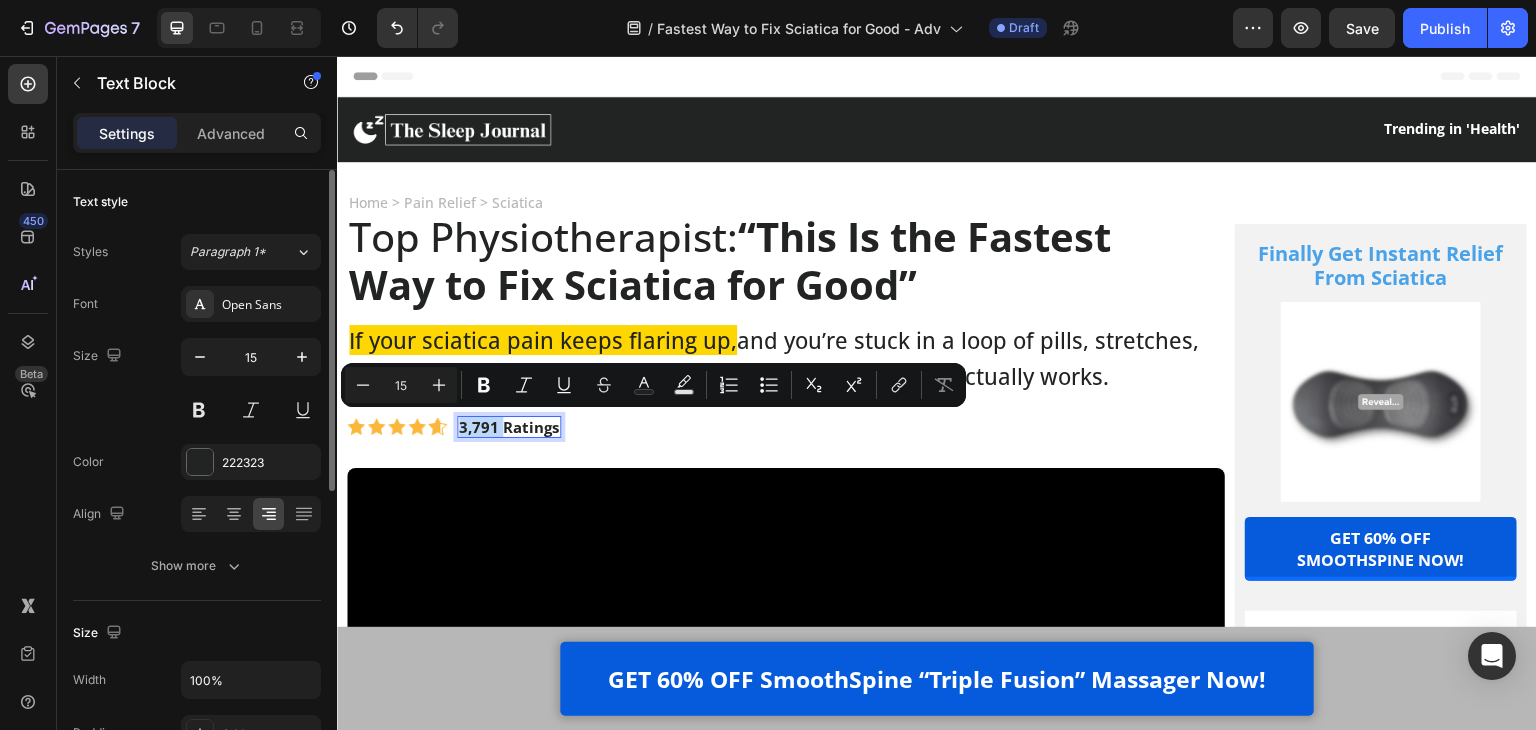 click on "3,791 Ratings" at bounding box center (509, 427) 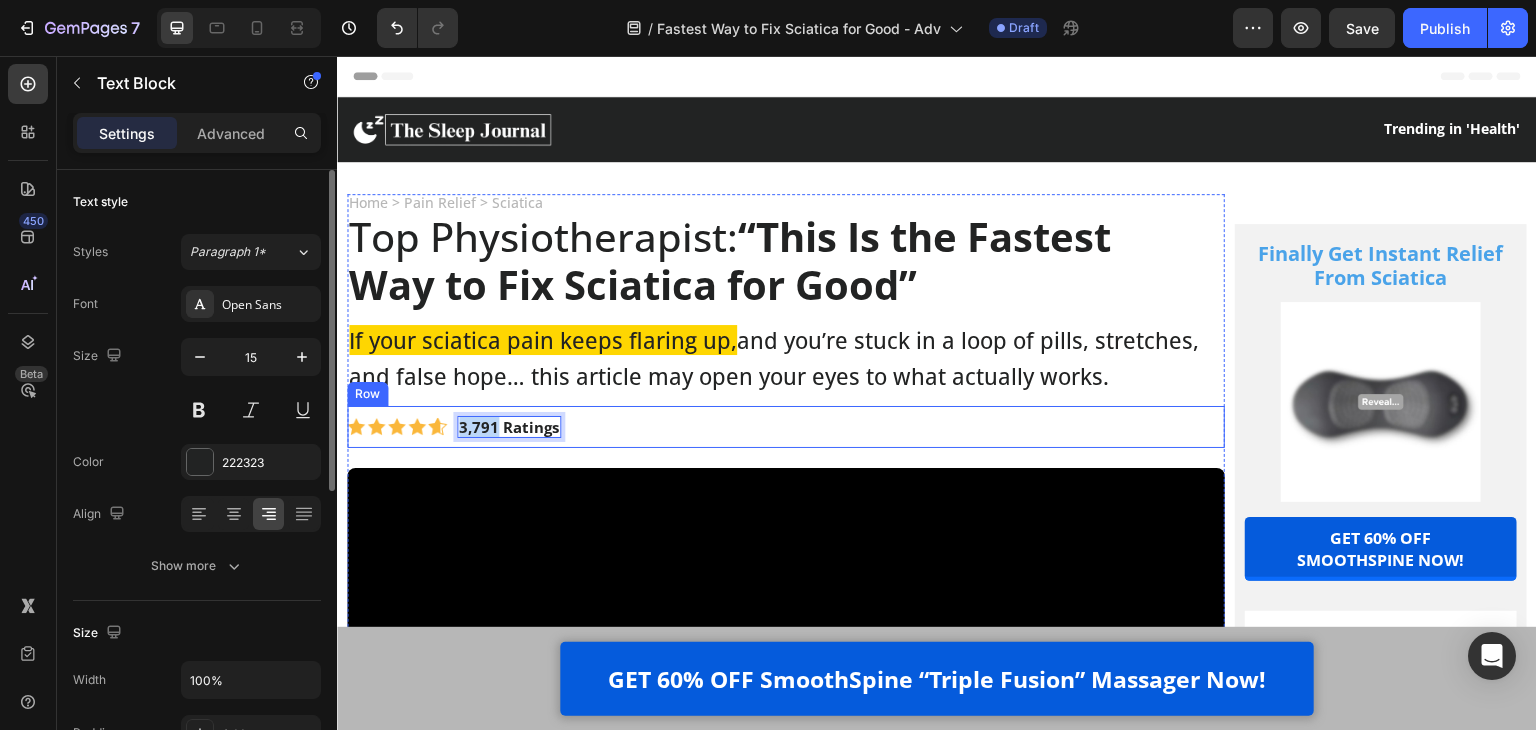 drag, startPoint x: 494, startPoint y: 426, endPoint x: 447, endPoint y: 427, distance: 47.010635 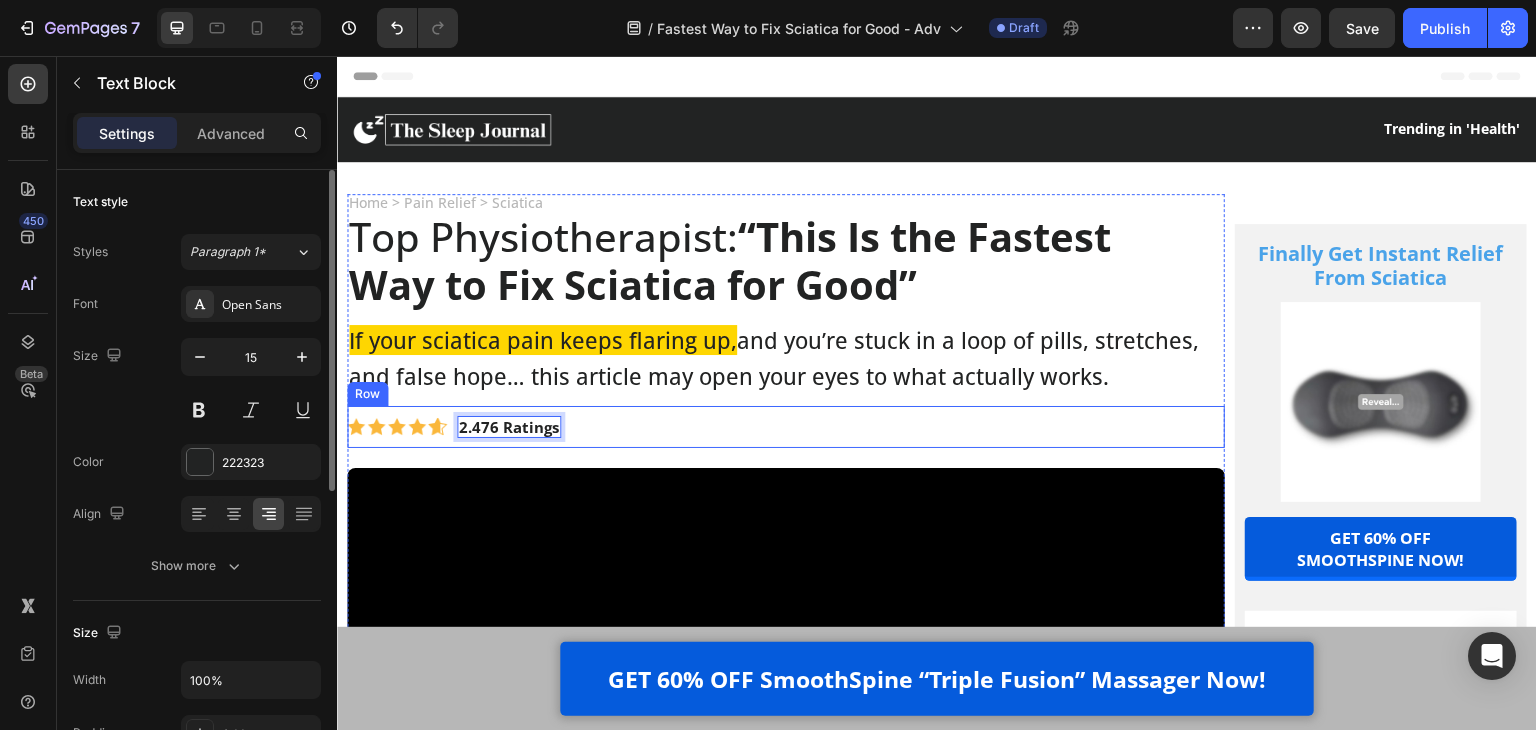 click on "Image 2.476 Ratings Text Block   0 Row" at bounding box center (786, 427) 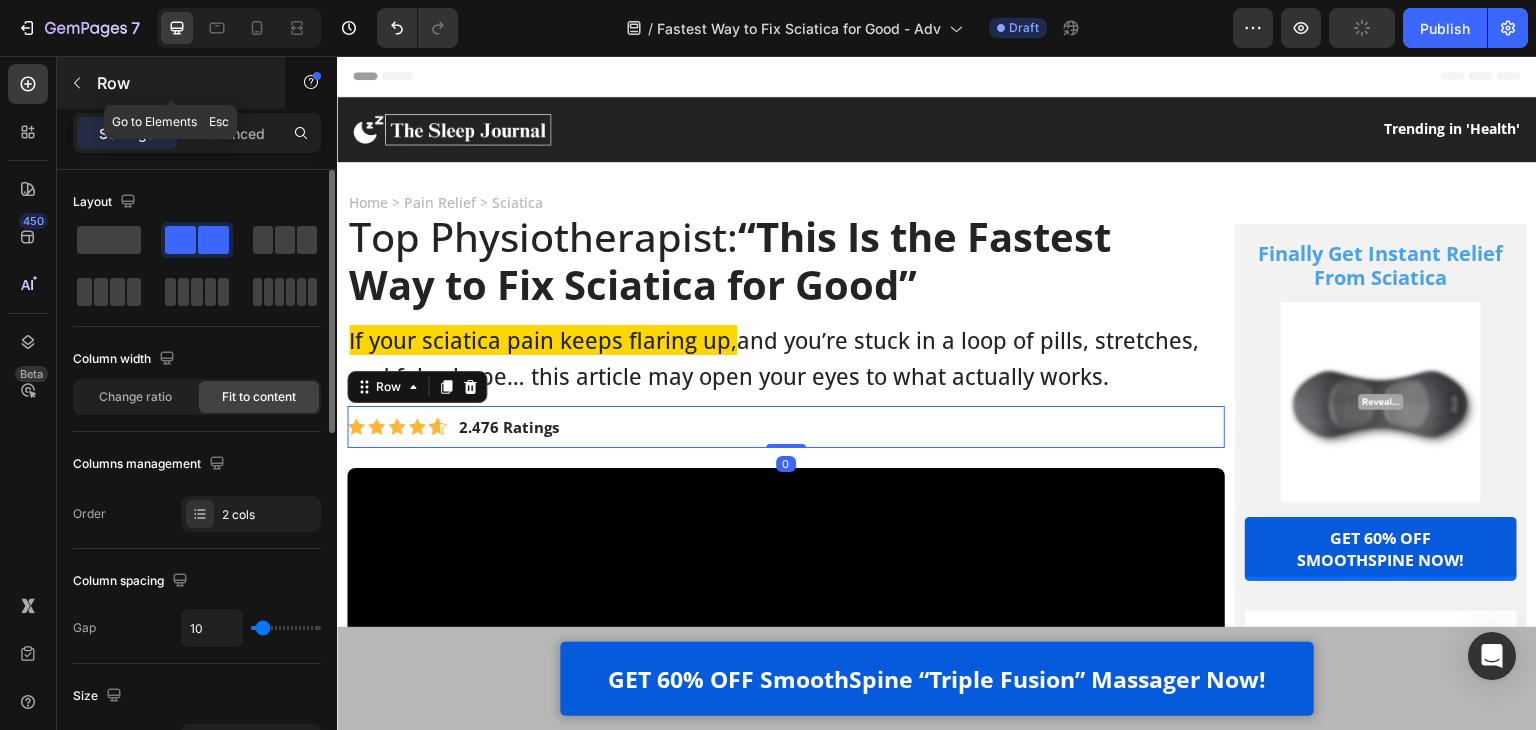 click 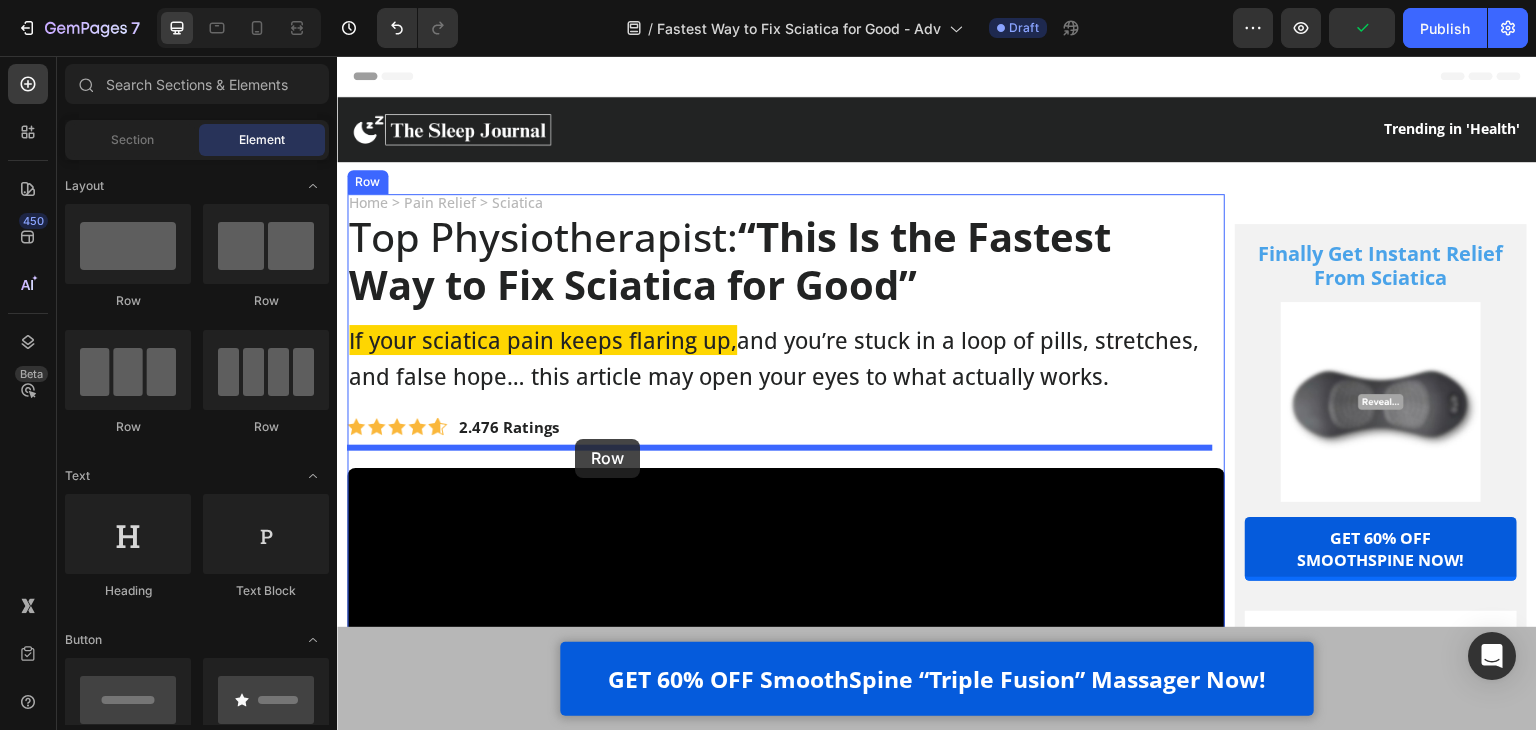 drag, startPoint x: 470, startPoint y: 310, endPoint x: 575, endPoint y: 439, distance: 166.331 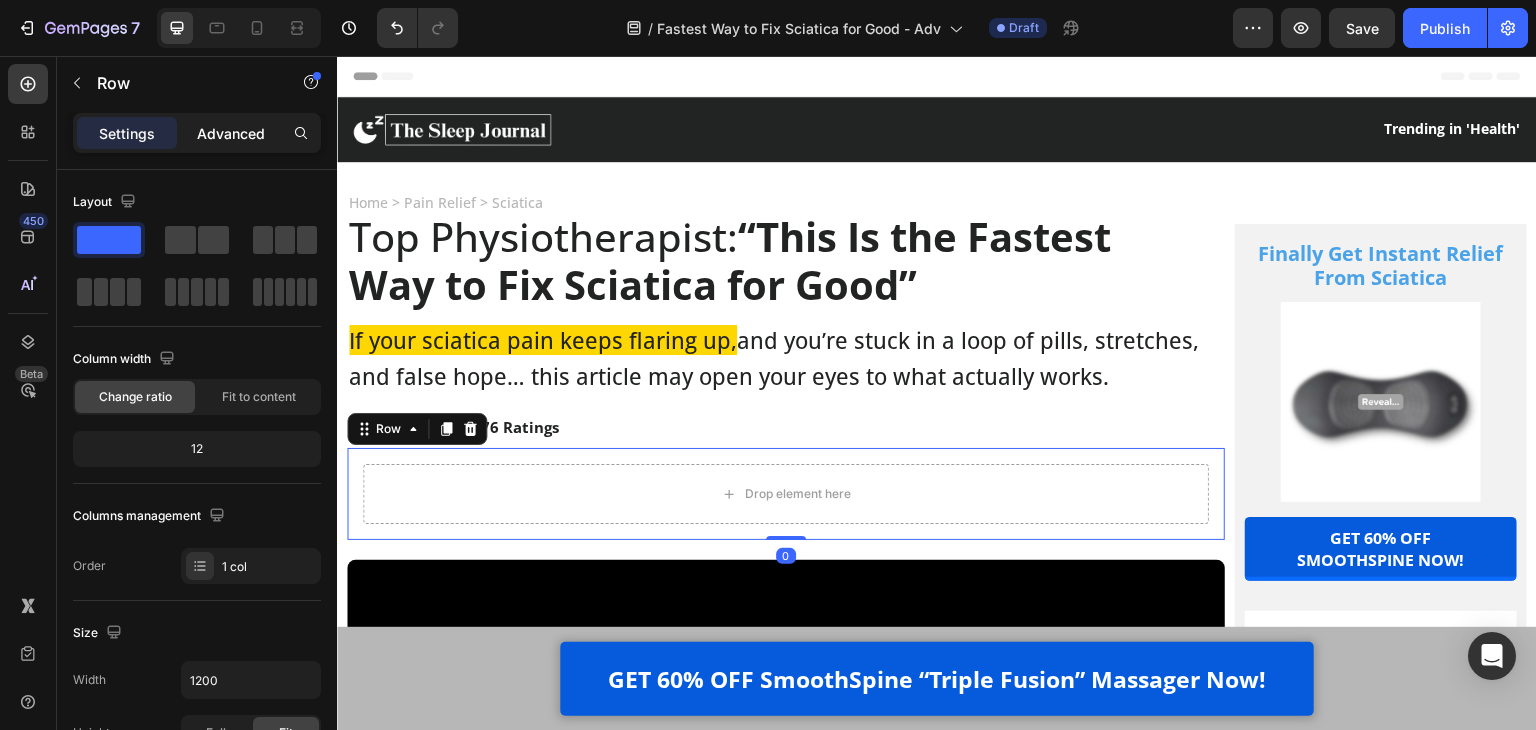 click on "Advanced" at bounding box center [231, 133] 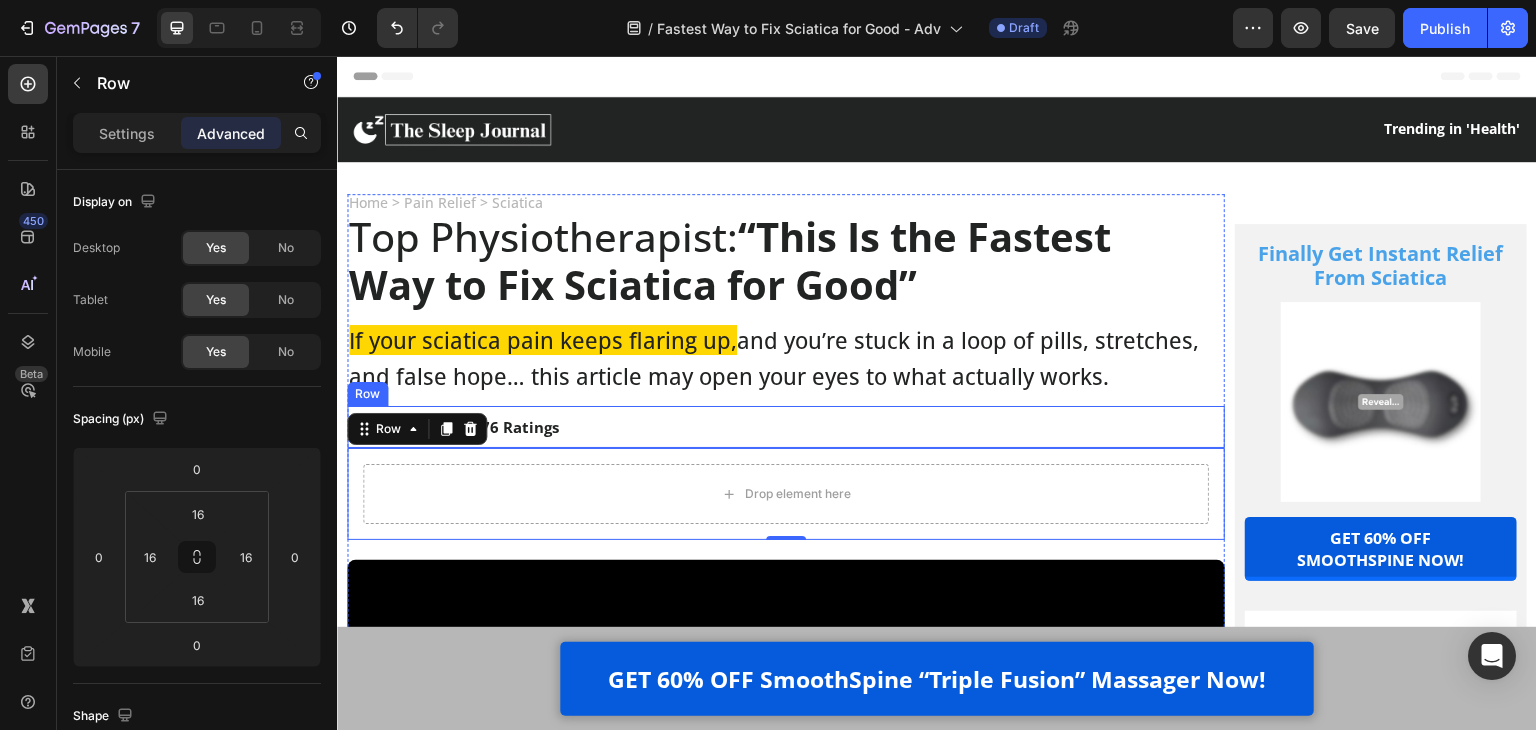 click on "Image 2.476 Ratings Text Block Row" at bounding box center [786, 427] 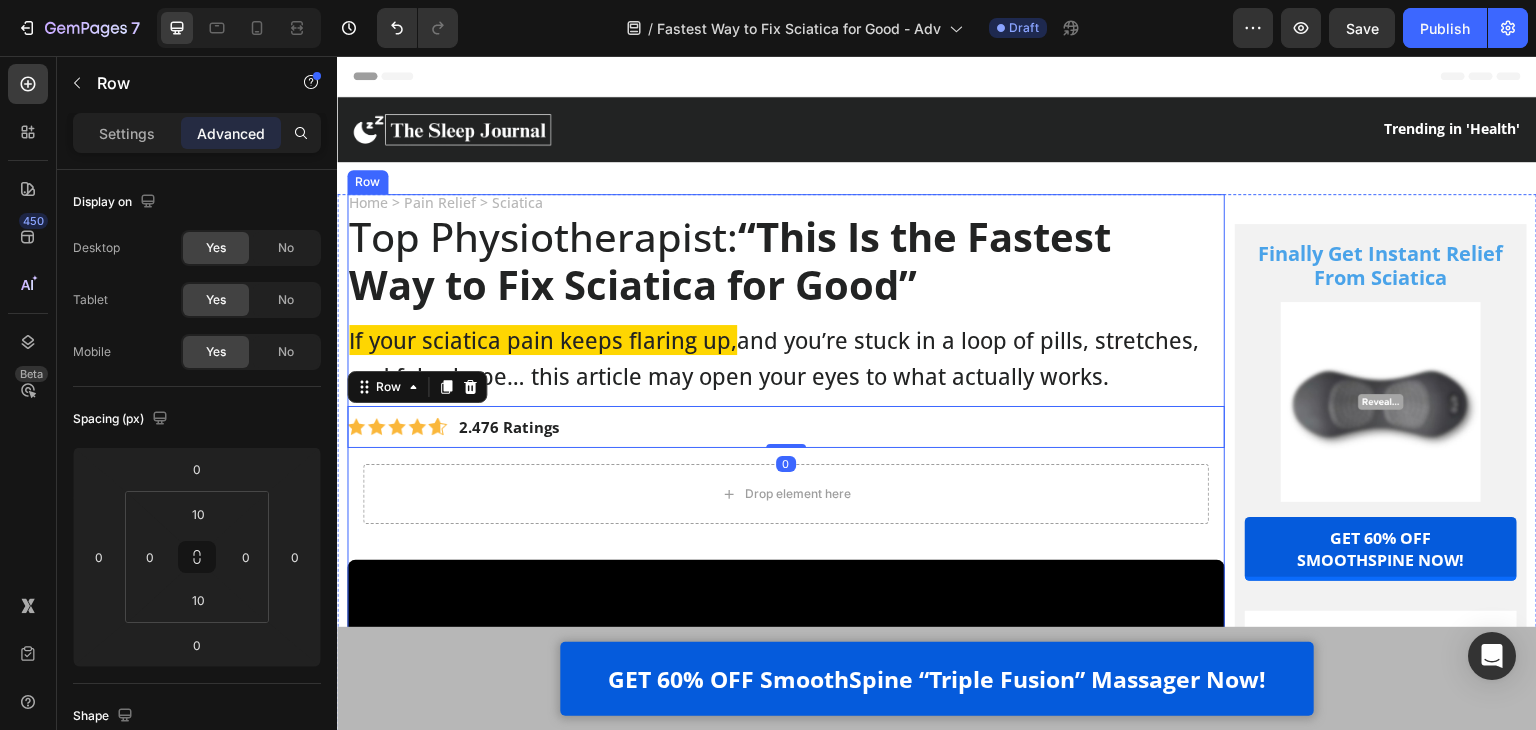 click on "Home > Pain Relief > Sciatica Text Block Top Physiotherapist:  “This Is the Fastest Way to Fix Sciatica for Good” Heading If your sciatica pain keeps flaring up,  and you’re stuck in a loop of pills, stretches, and false hope… this article may open your eyes to what actually works. Text Block Image 2.476 Ratings Text Block Row   0
Drop element here Row Video
By Evelyn|
Aug 03, 2025
Delivery Date Row Hi, I'm Evelyn, and I want to share my journey with sciatica and relentless back pain, and how I finally found relief.   For months, I was dealing with a constant ache in my lower back that turned into sharp, burning pain shooting down my leg.   Simple things like standing at the sink or walking to the mailbox became exhausting.   Sciatica pain was stealing the life I used to enjoy.   I tried everything - posture braces, stretching routines, heat pads, even painkillers my doctor prescribed.   But nothing gave me lasting relief.     Video" at bounding box center (786, 5966) 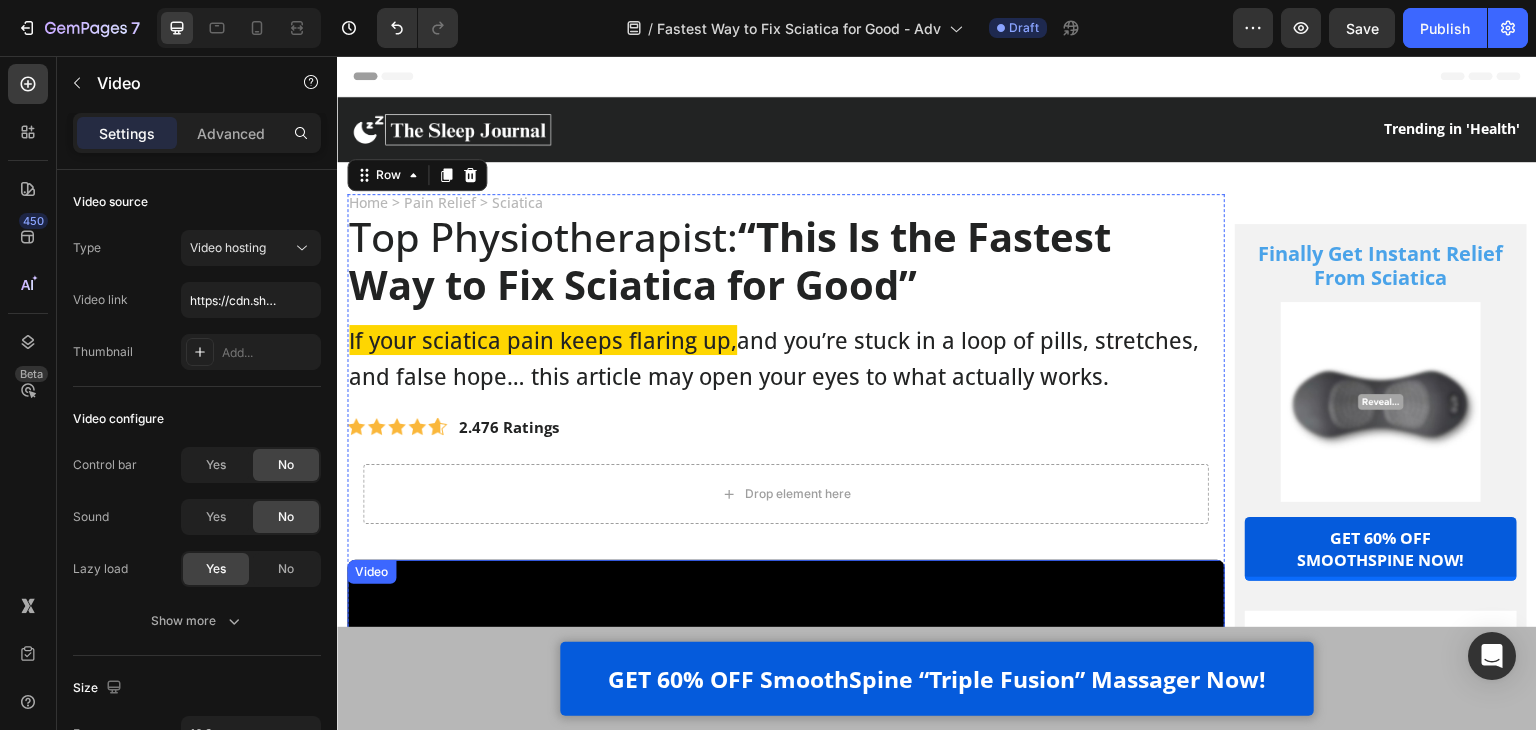 click at bounding box center (786, 807) 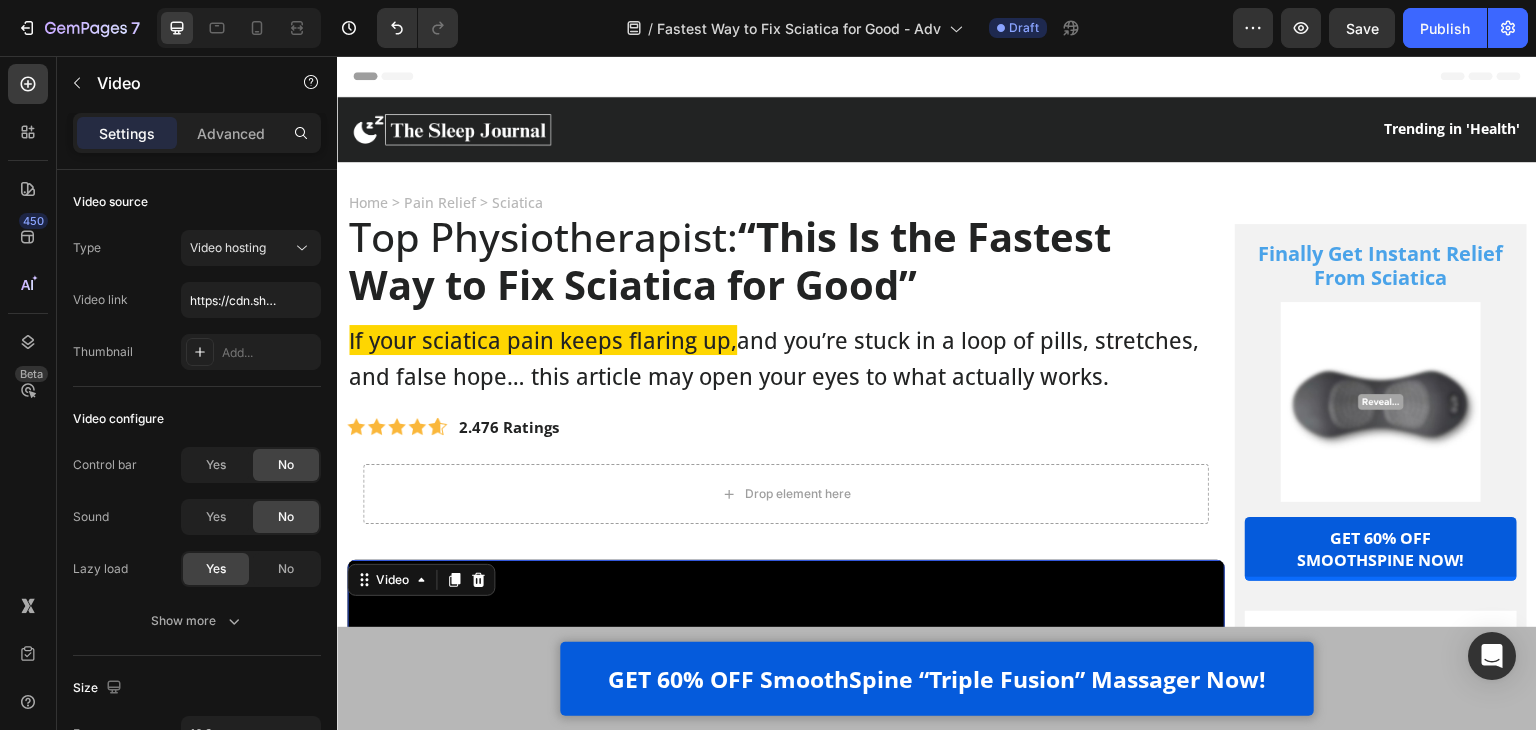 click on "Video" at bounding box center (171, 83) 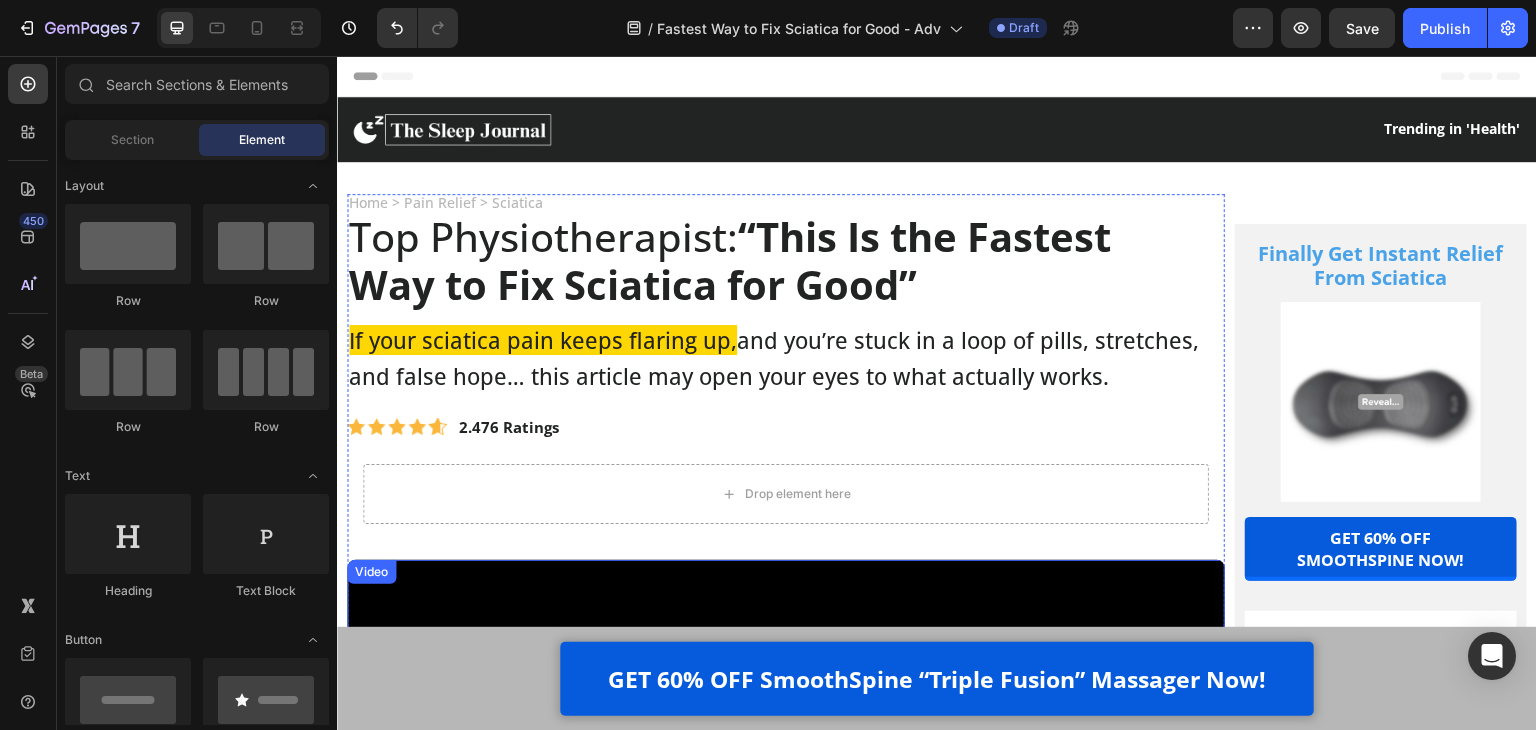 click at bounding box center [786, 807] 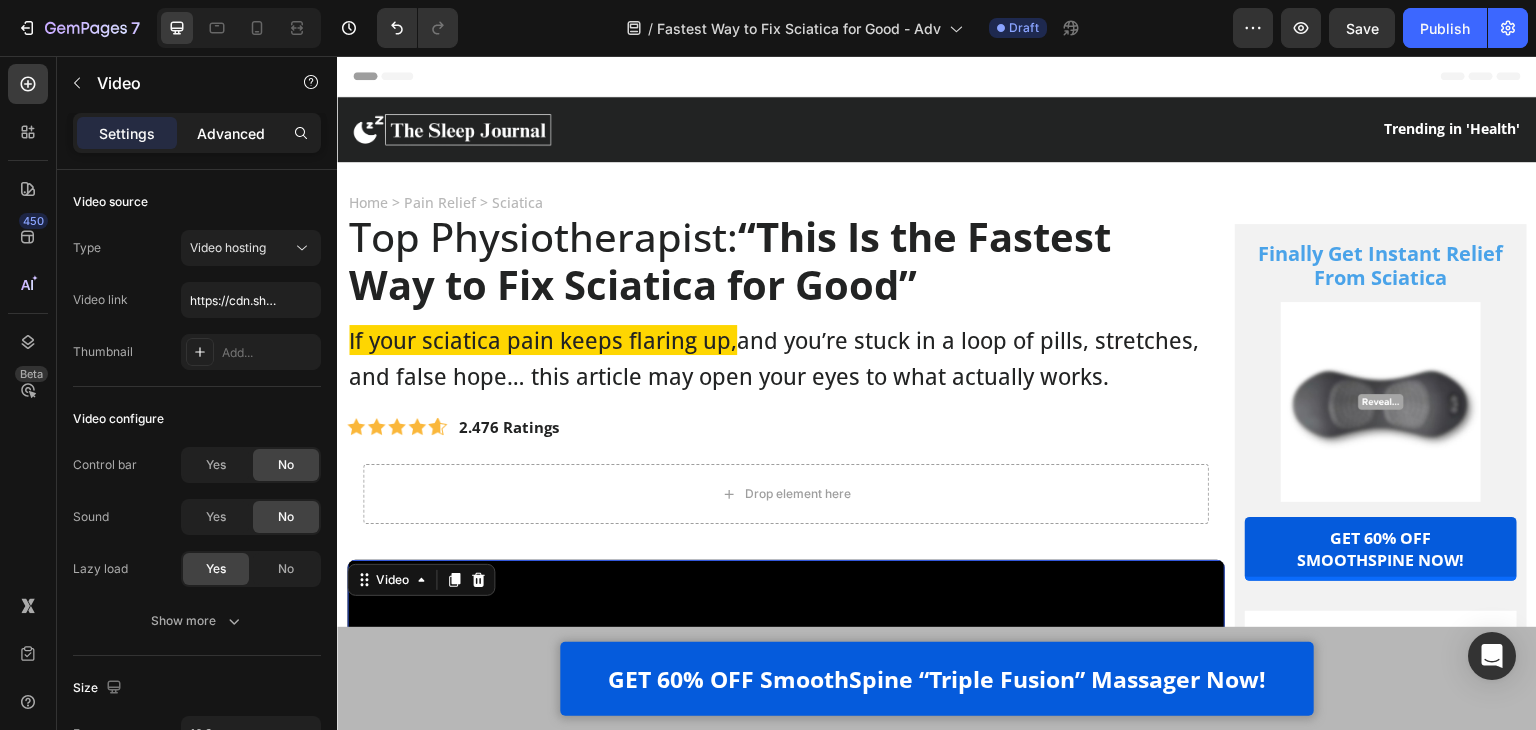 click on "Advanced" at bounding box center (231, 133) 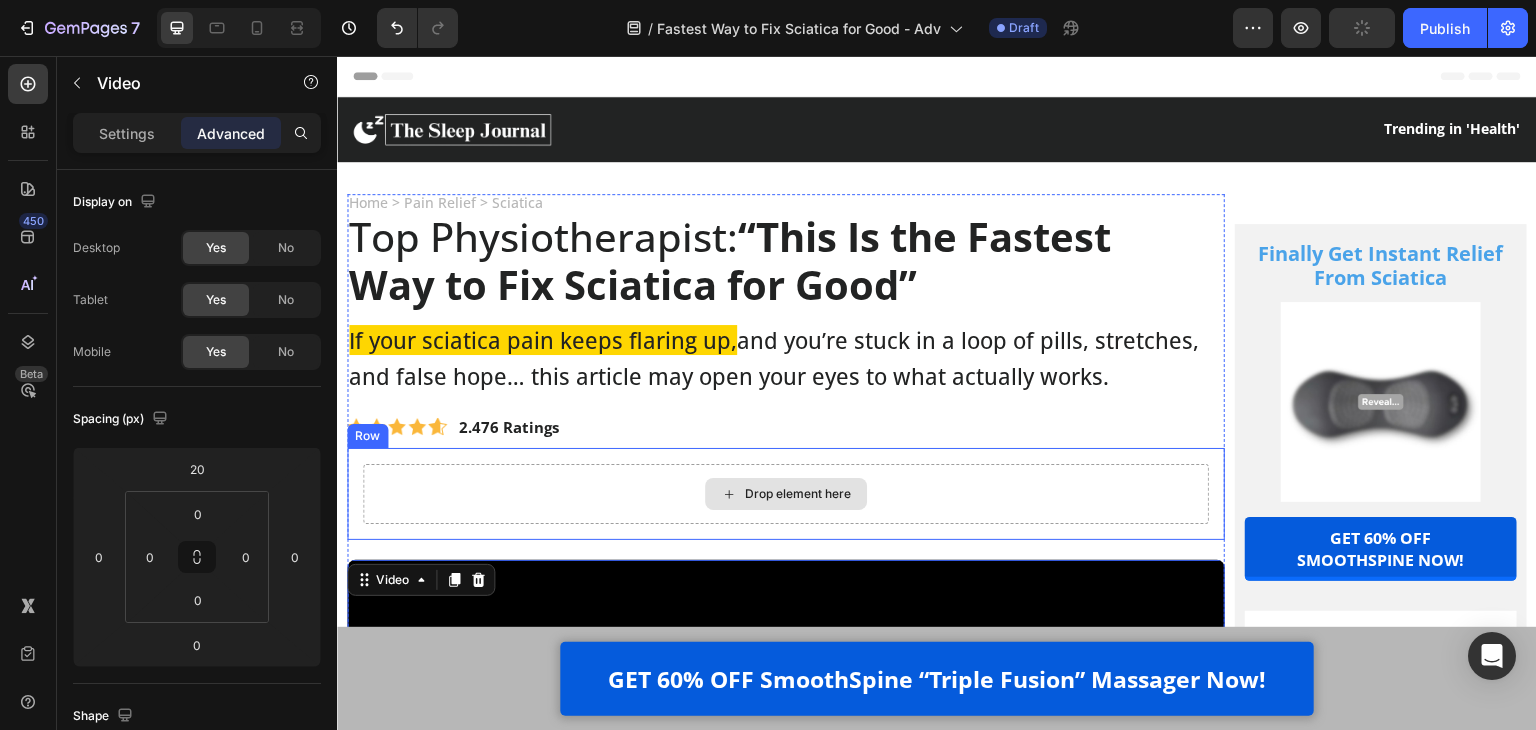 click on "Drop element here" at bounding box center [786, 494] 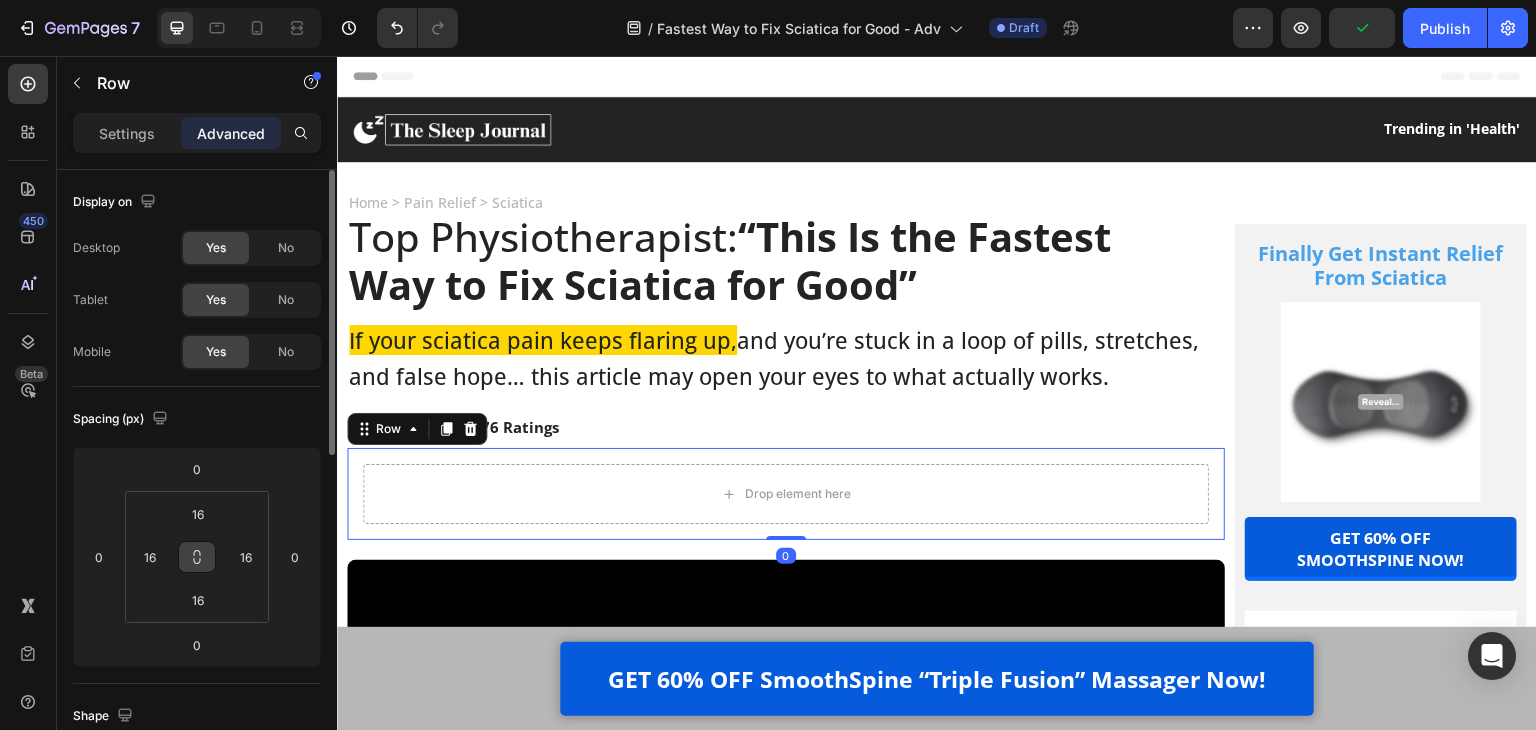 click 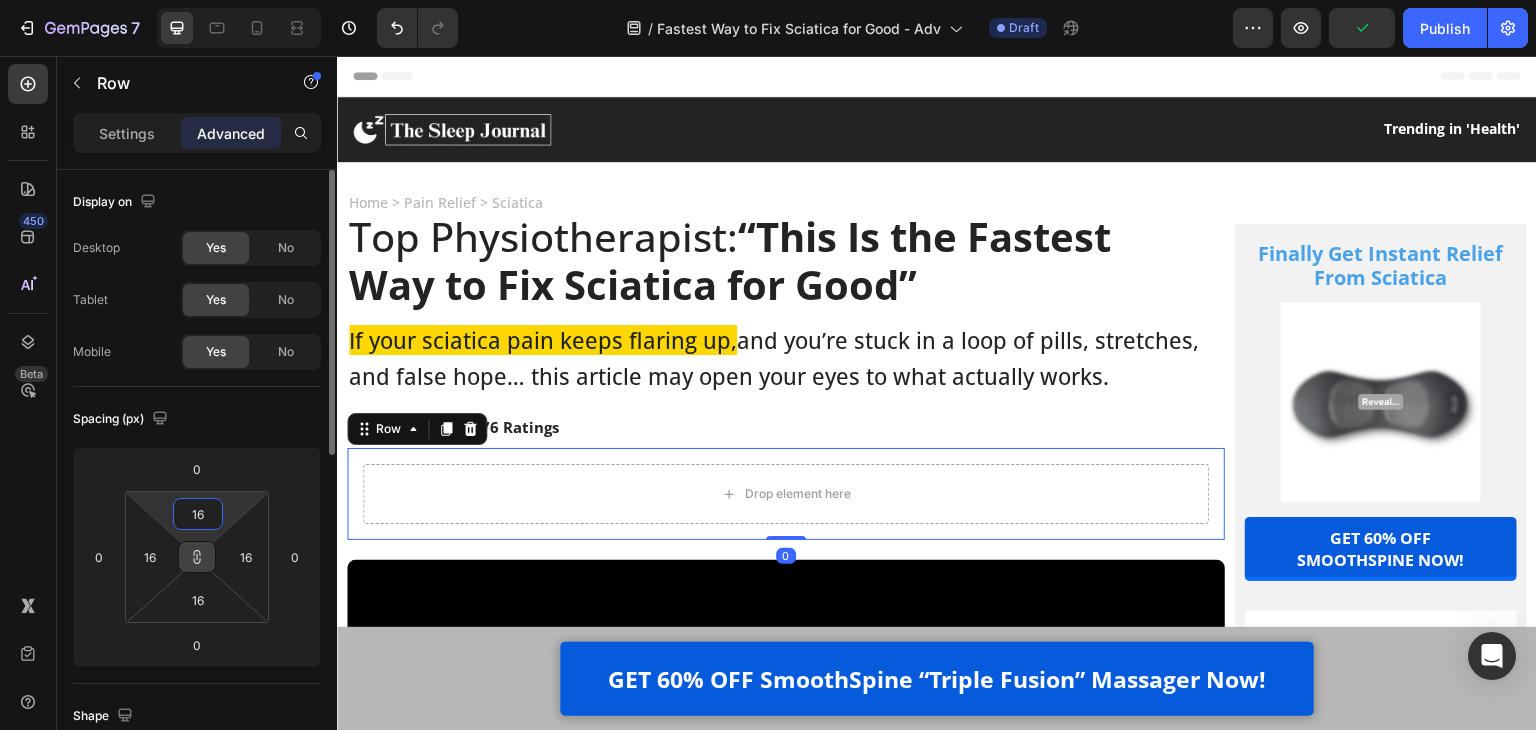 click on "16" at bounding box center (198, 514) 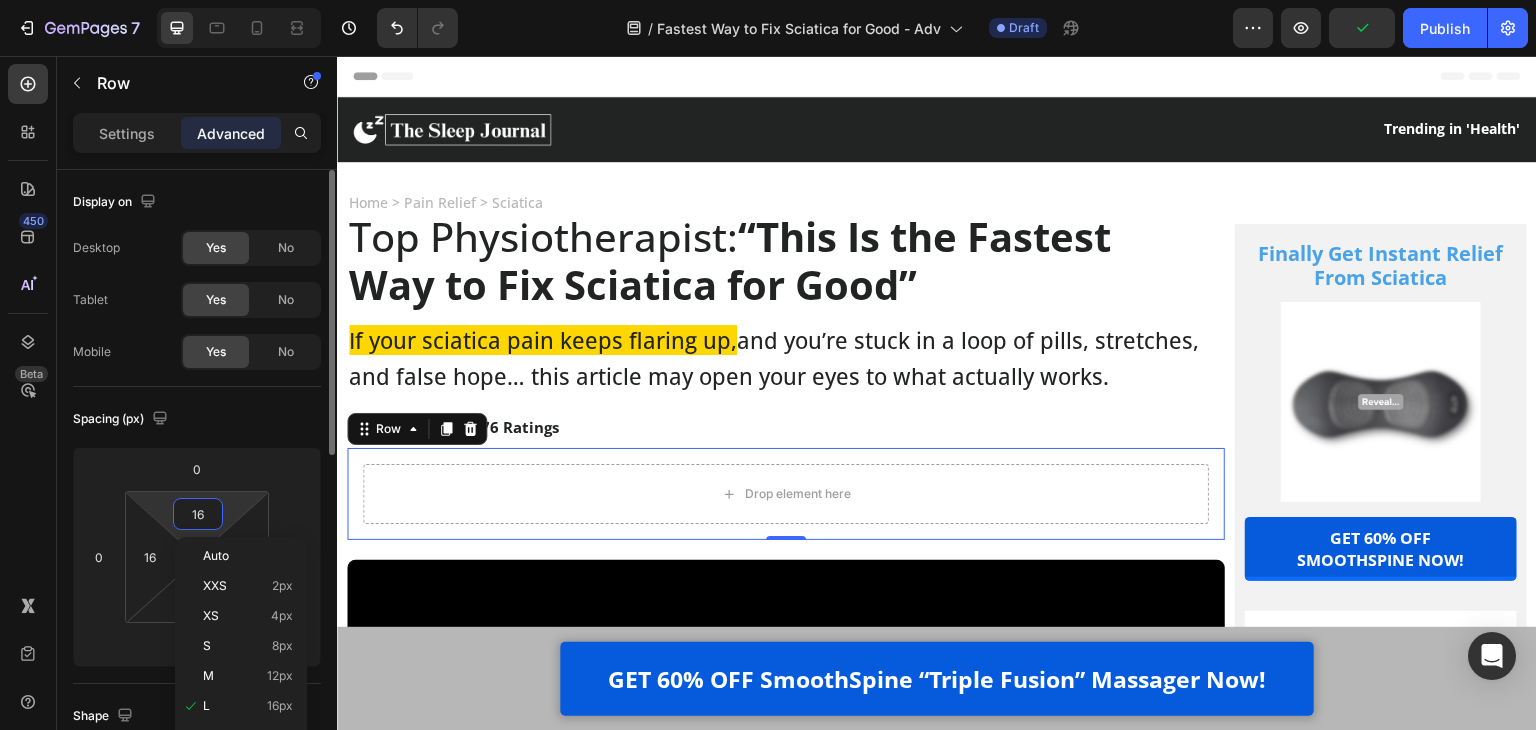 type on "0" 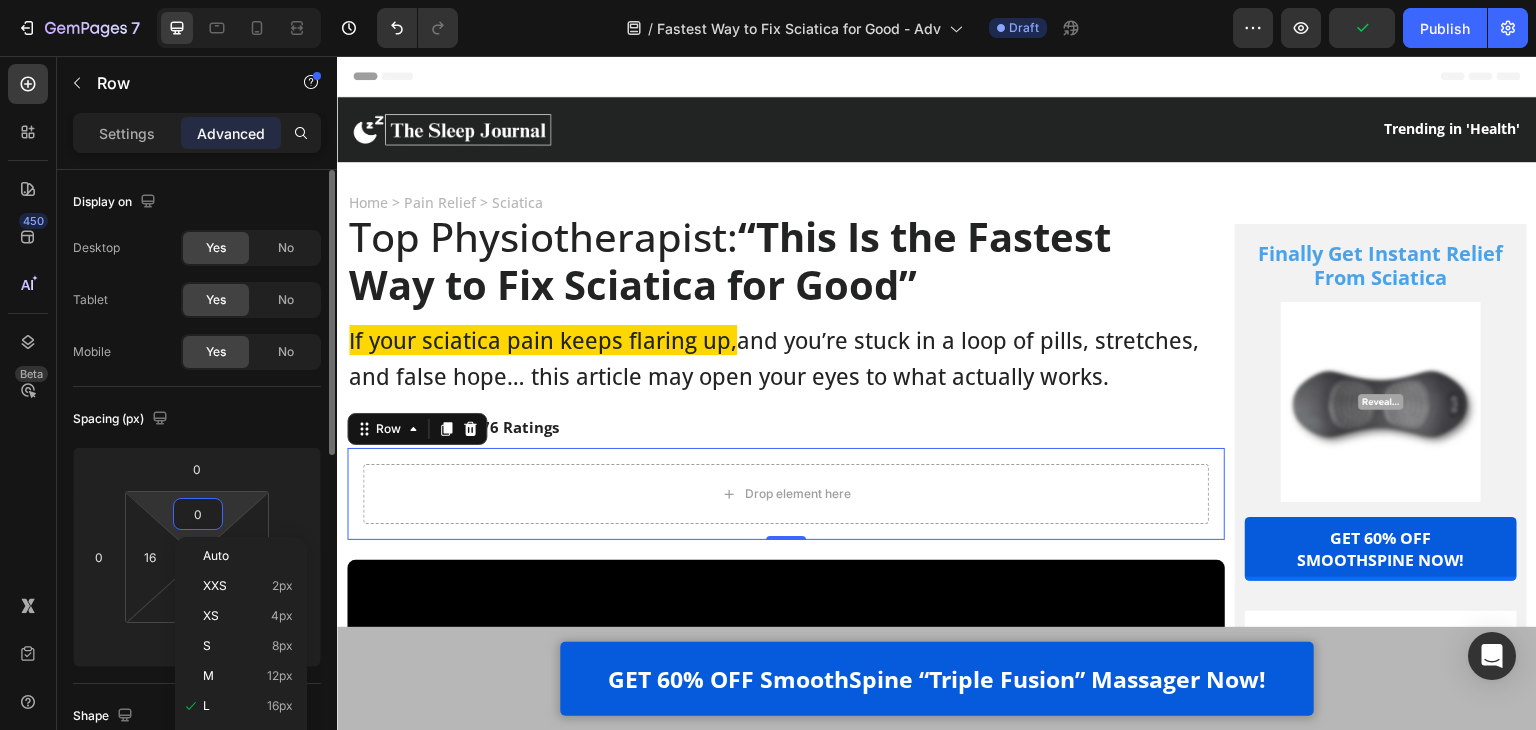 type on "0" 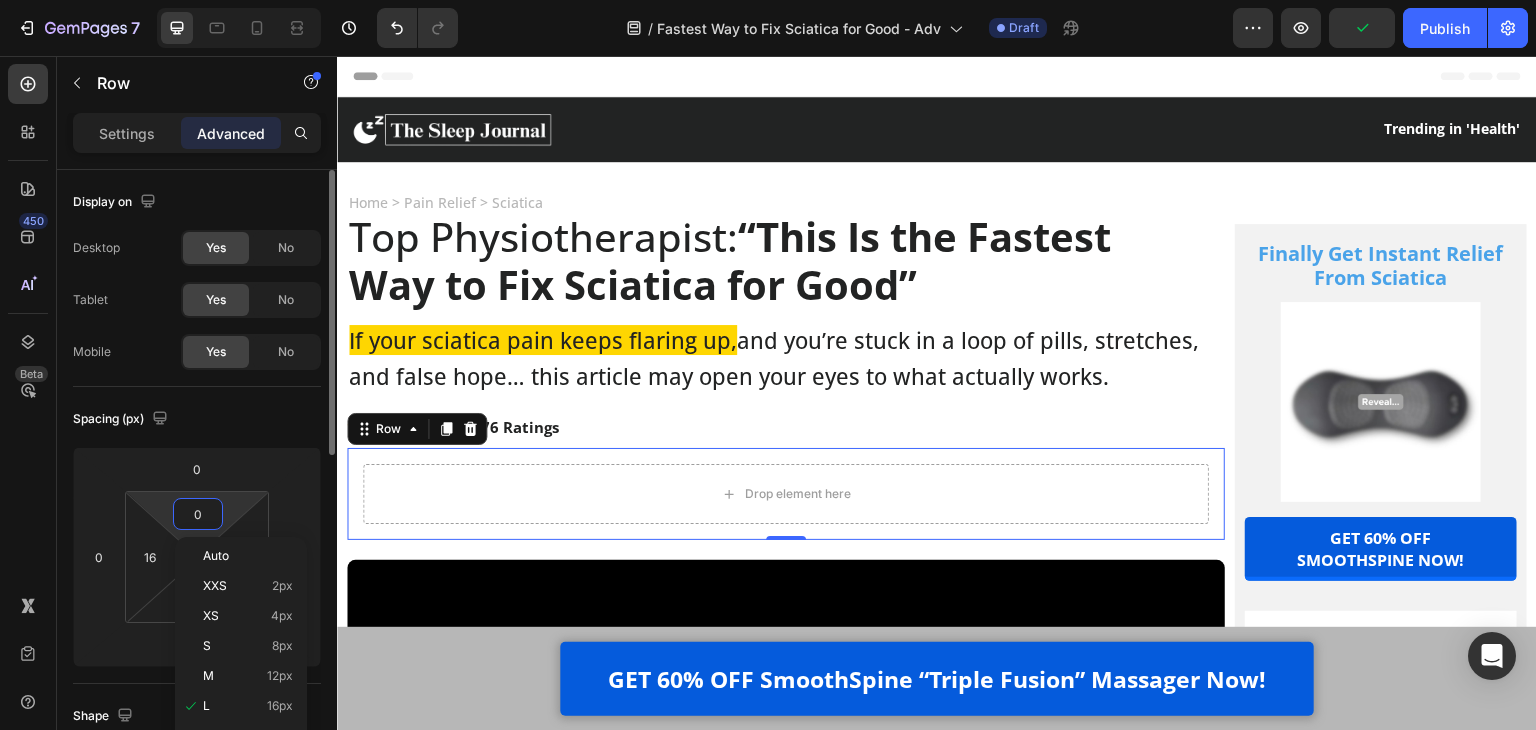 type on "0" 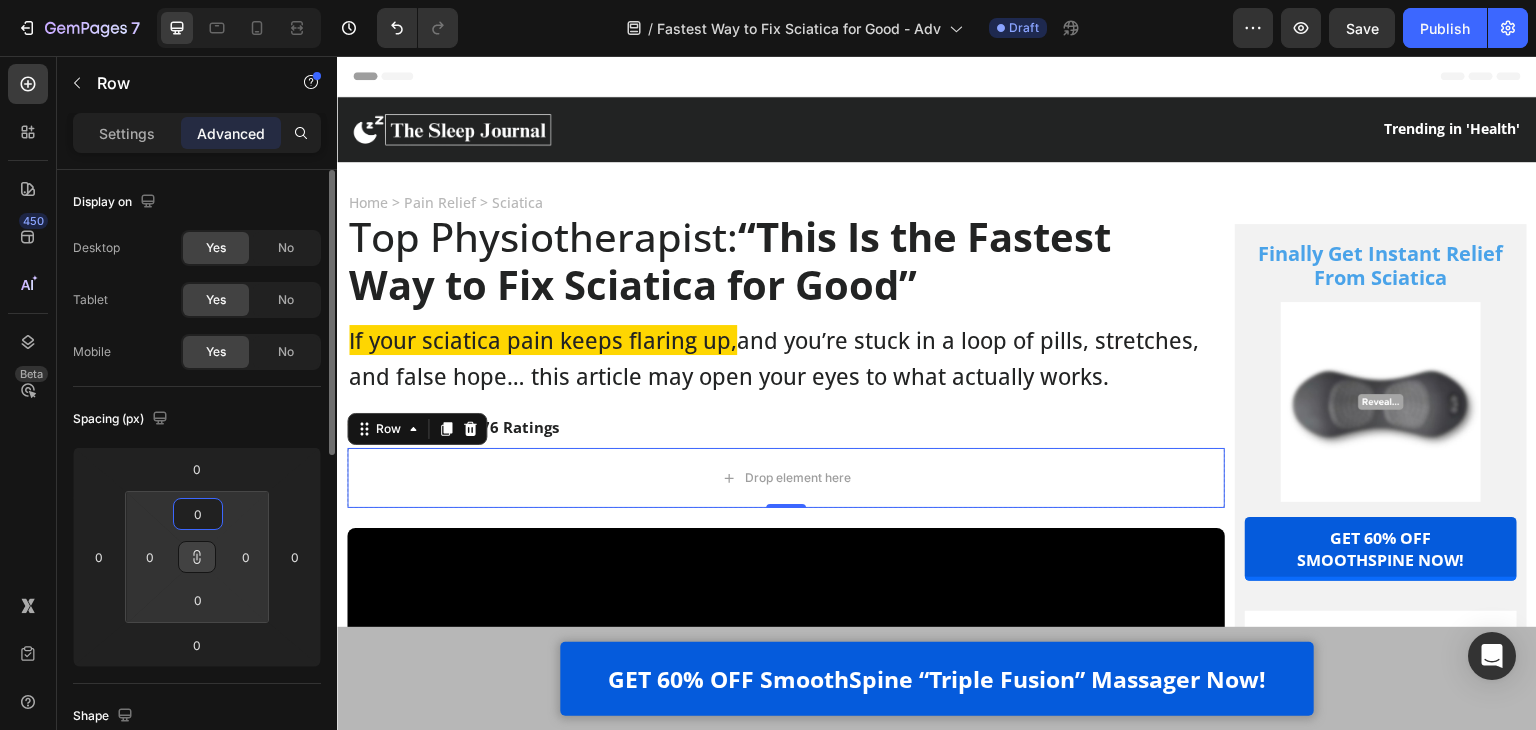 type on "0" 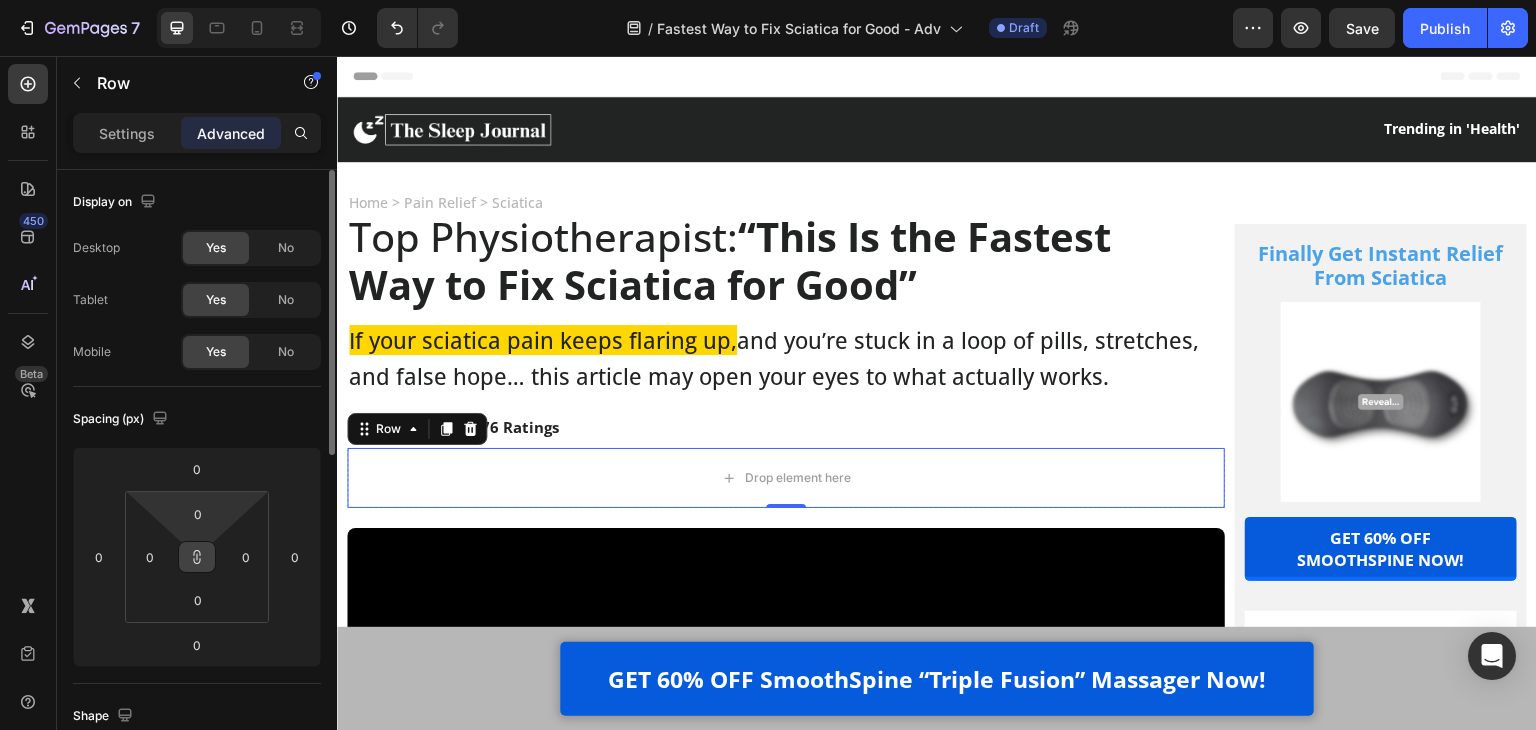 click on "Spacing (px)" at bounding box center [197, 419] 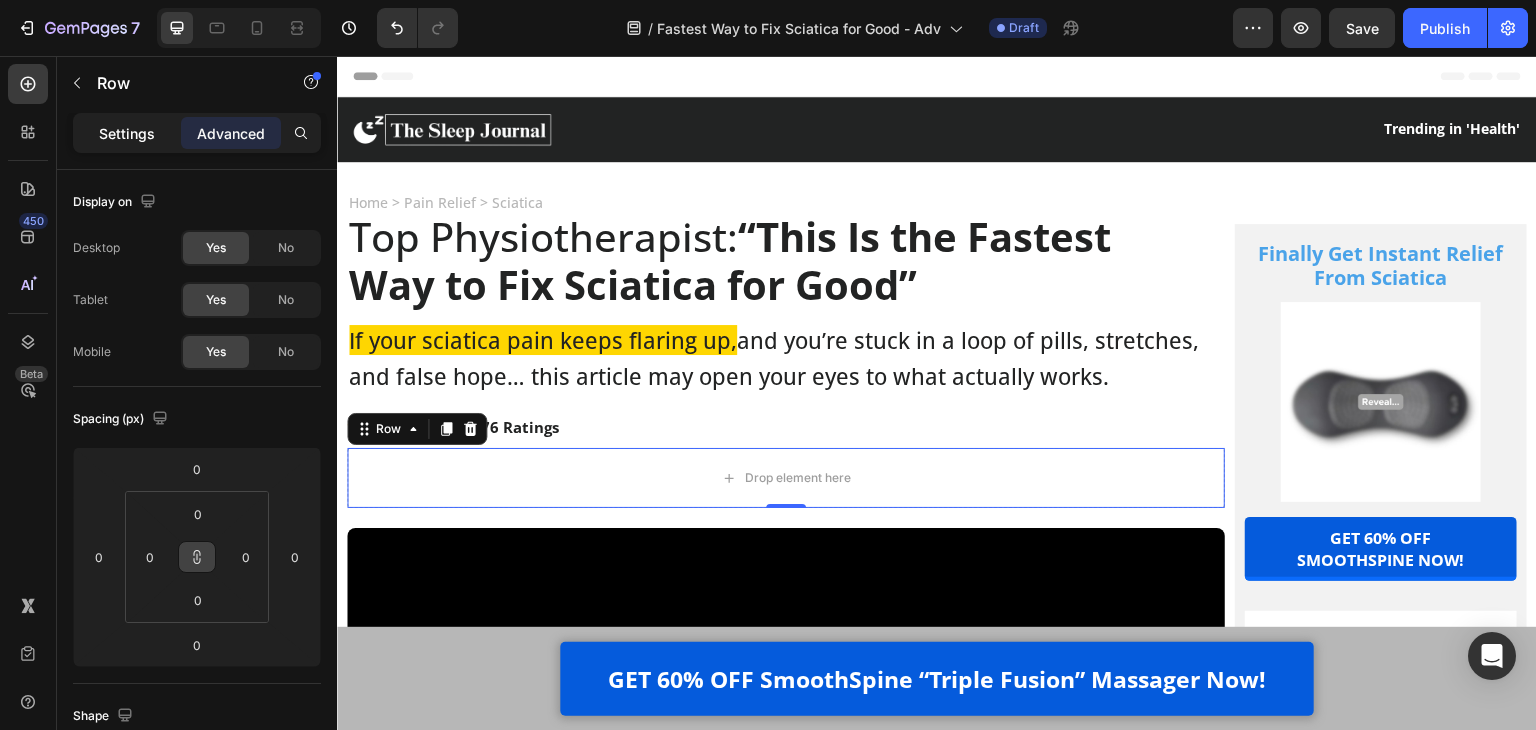click on "Settings" at bounding box center (127, 133) 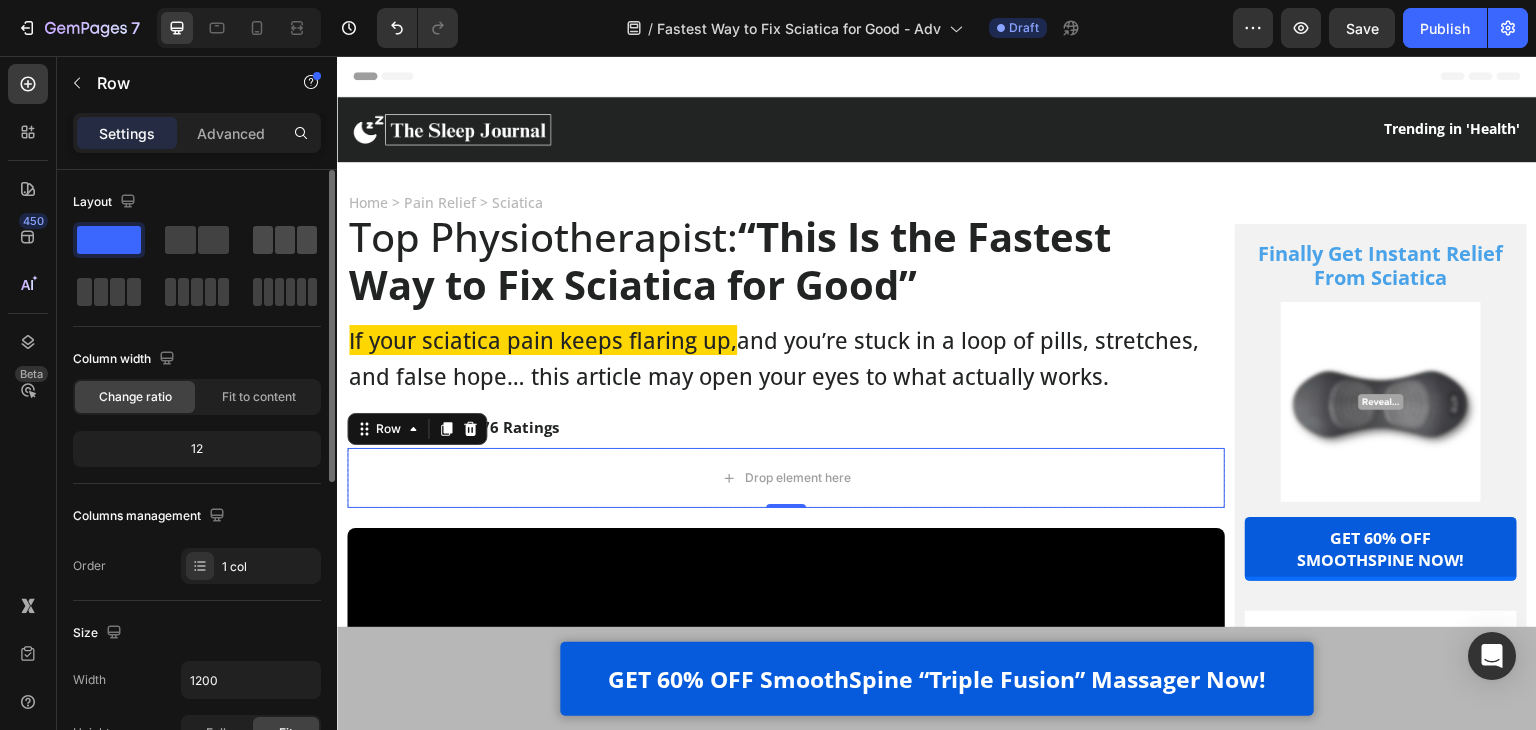 click at bounding box center [285, 240] 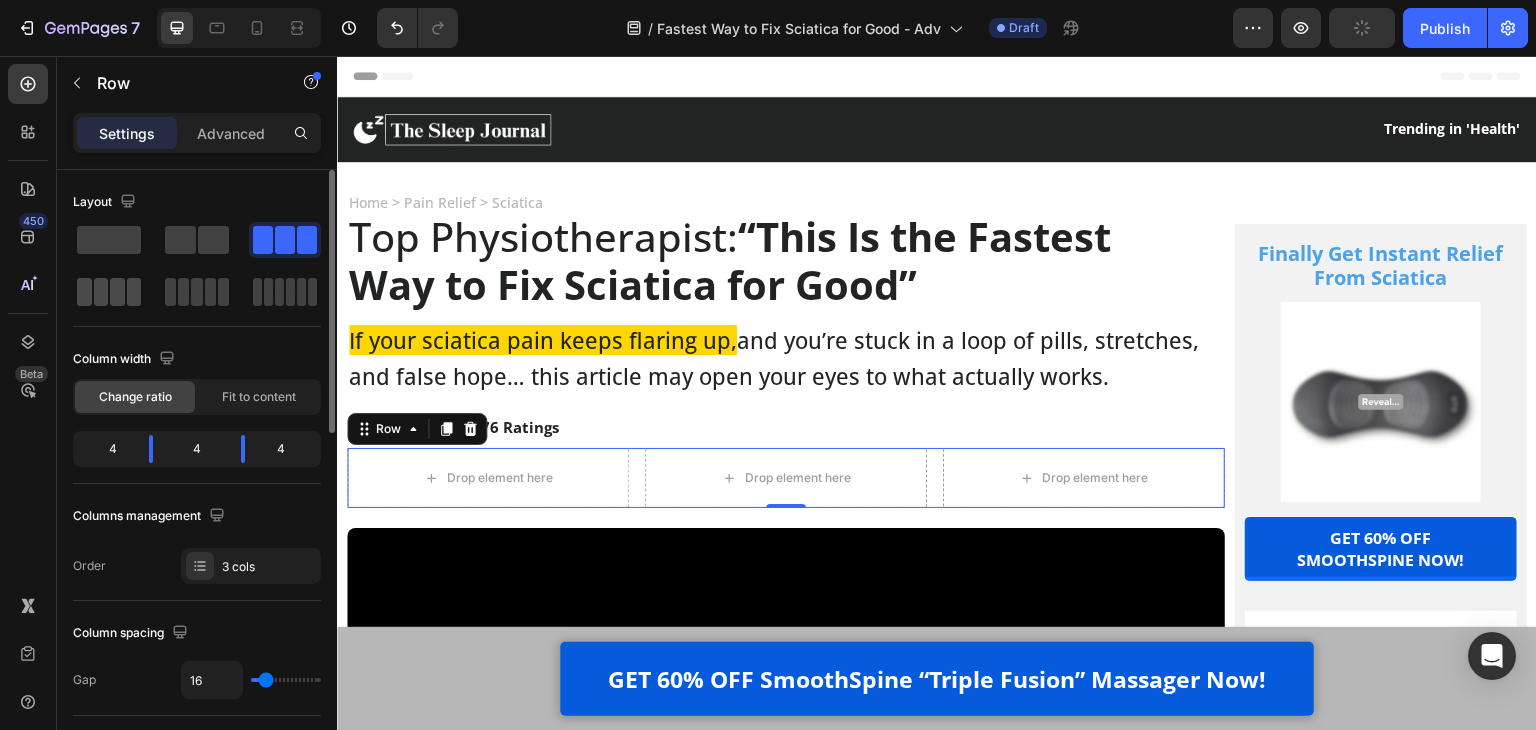 click 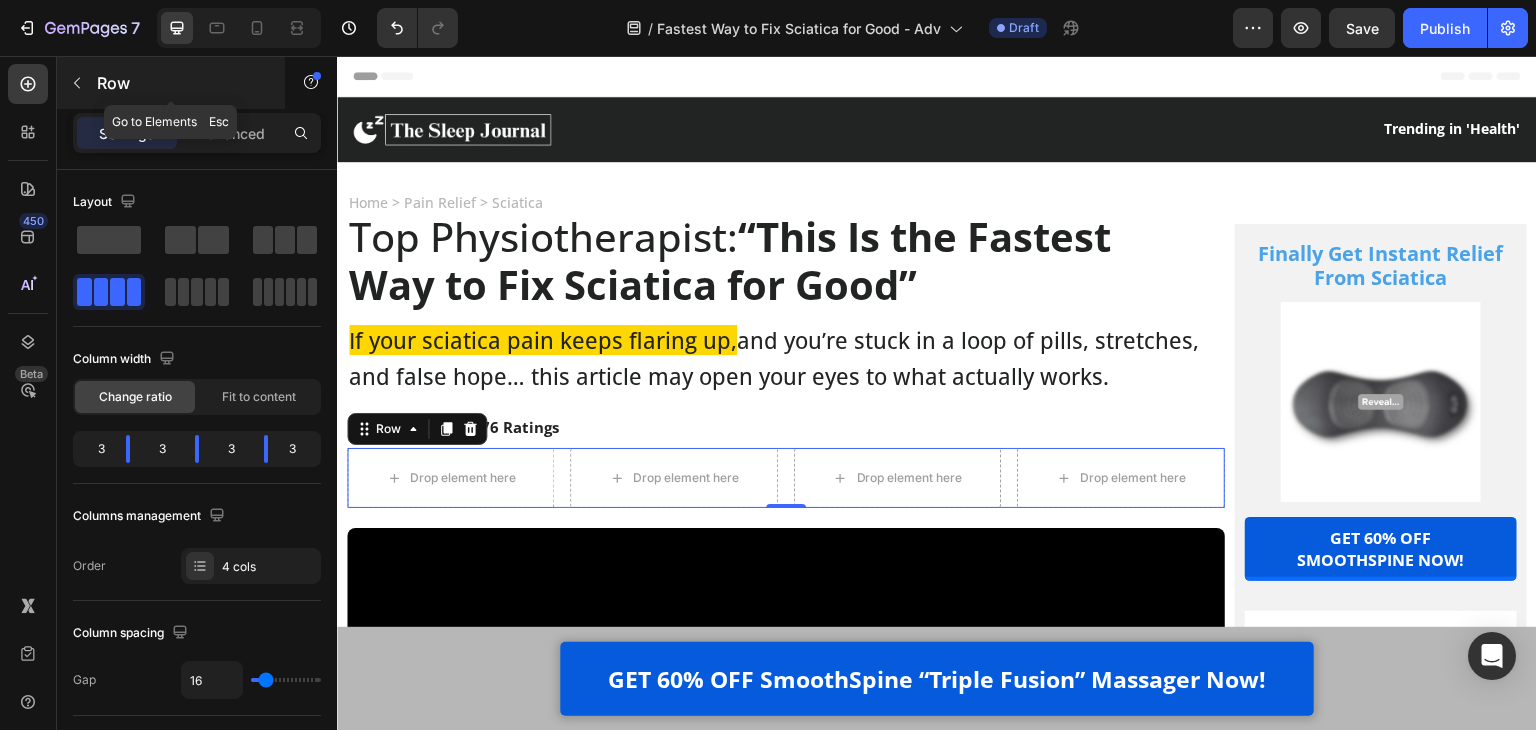 click 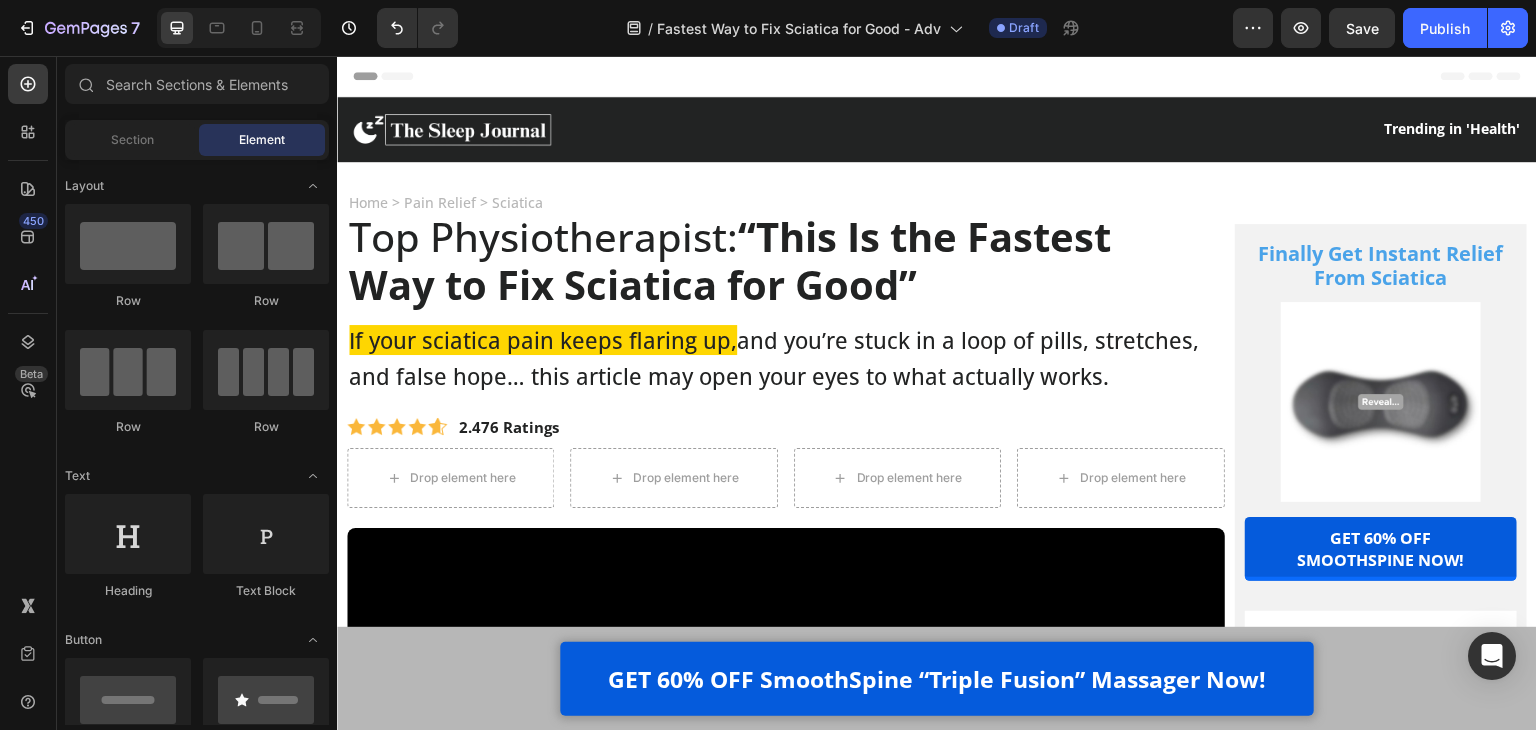 scroll, scrollTop: 300, scrollLeft: 0, axis: vertical 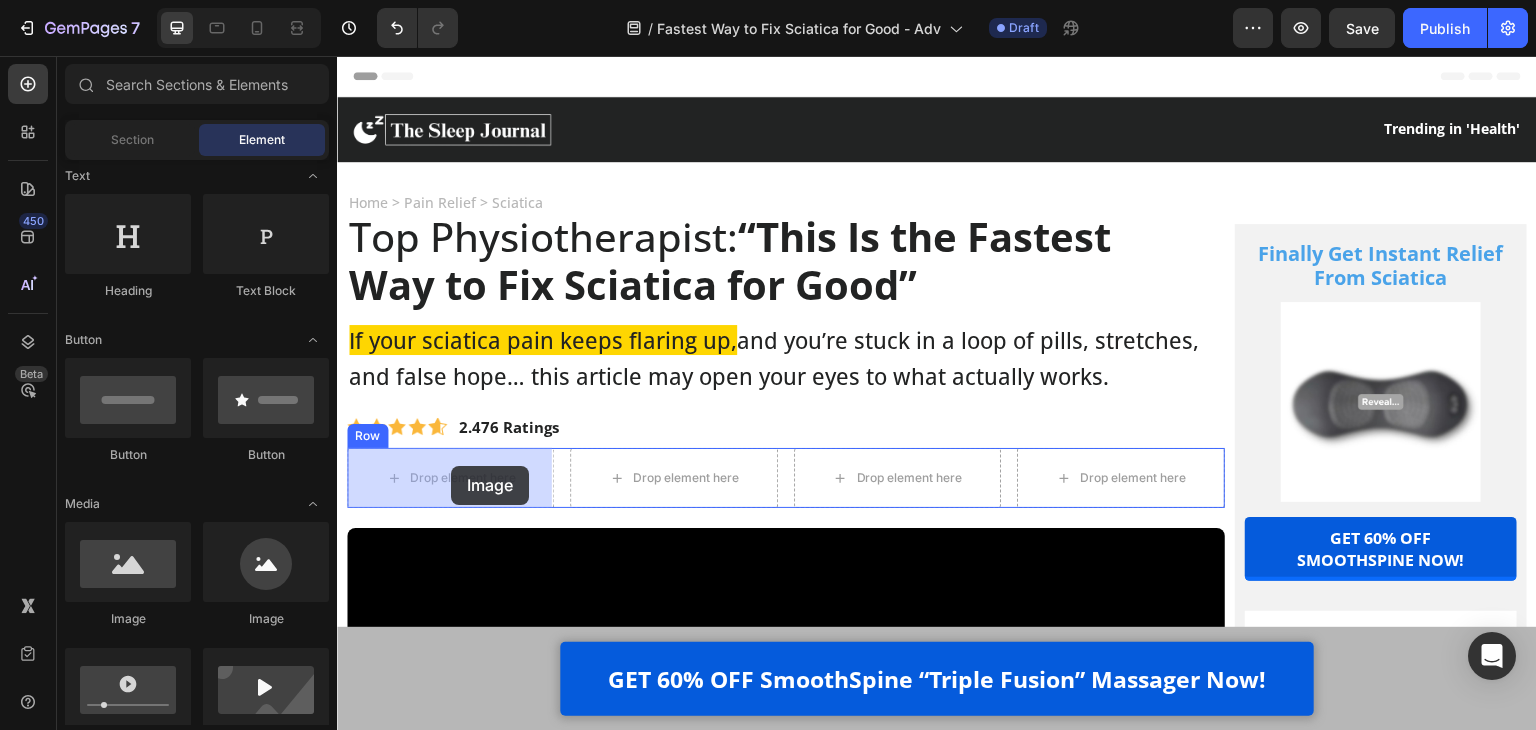 drag, startPoint x: 436, startPoint y: 642, endPoint x: 451, endPoint y: 466, distance: 176.63805 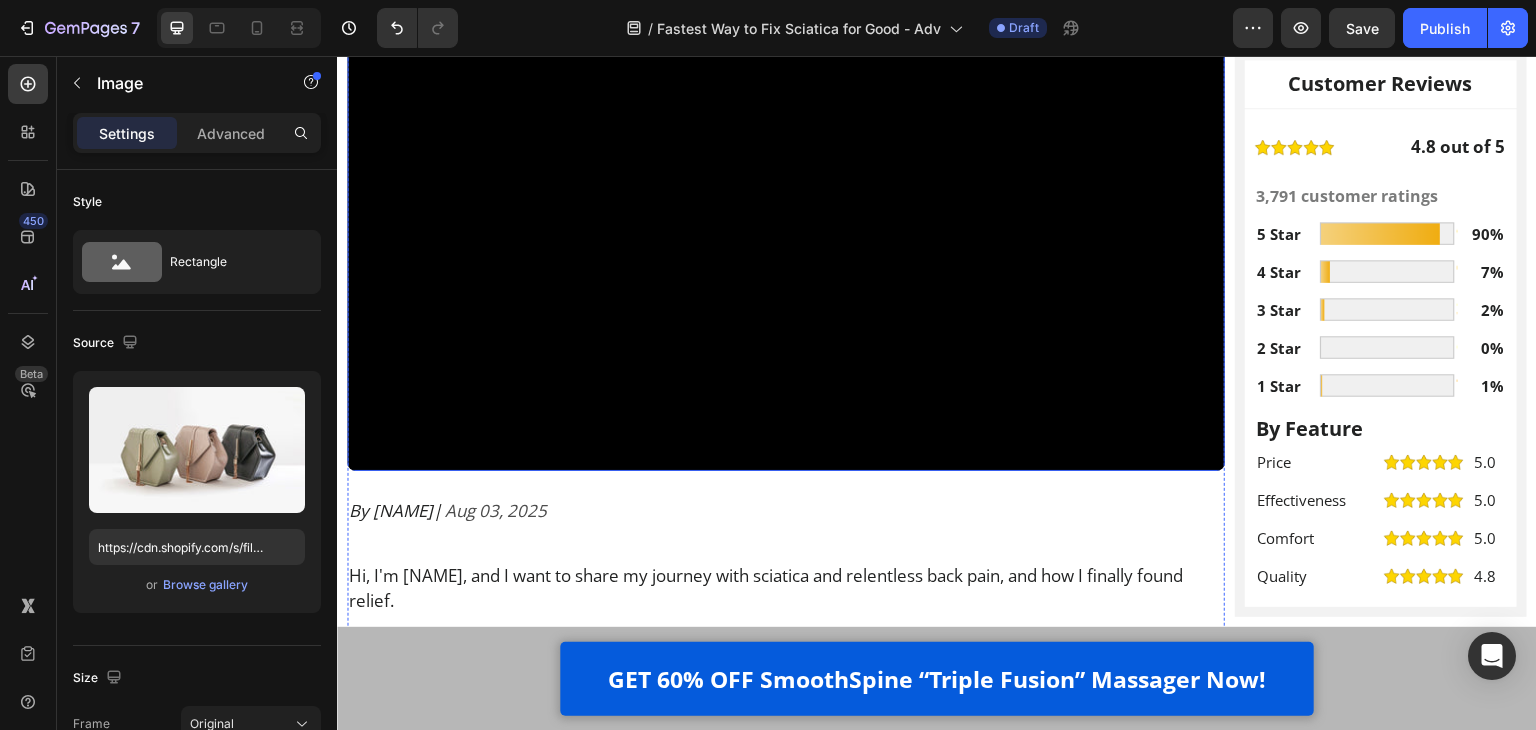 scroll, scrollTop: 600, scrollLeft: 0, axis: vertical 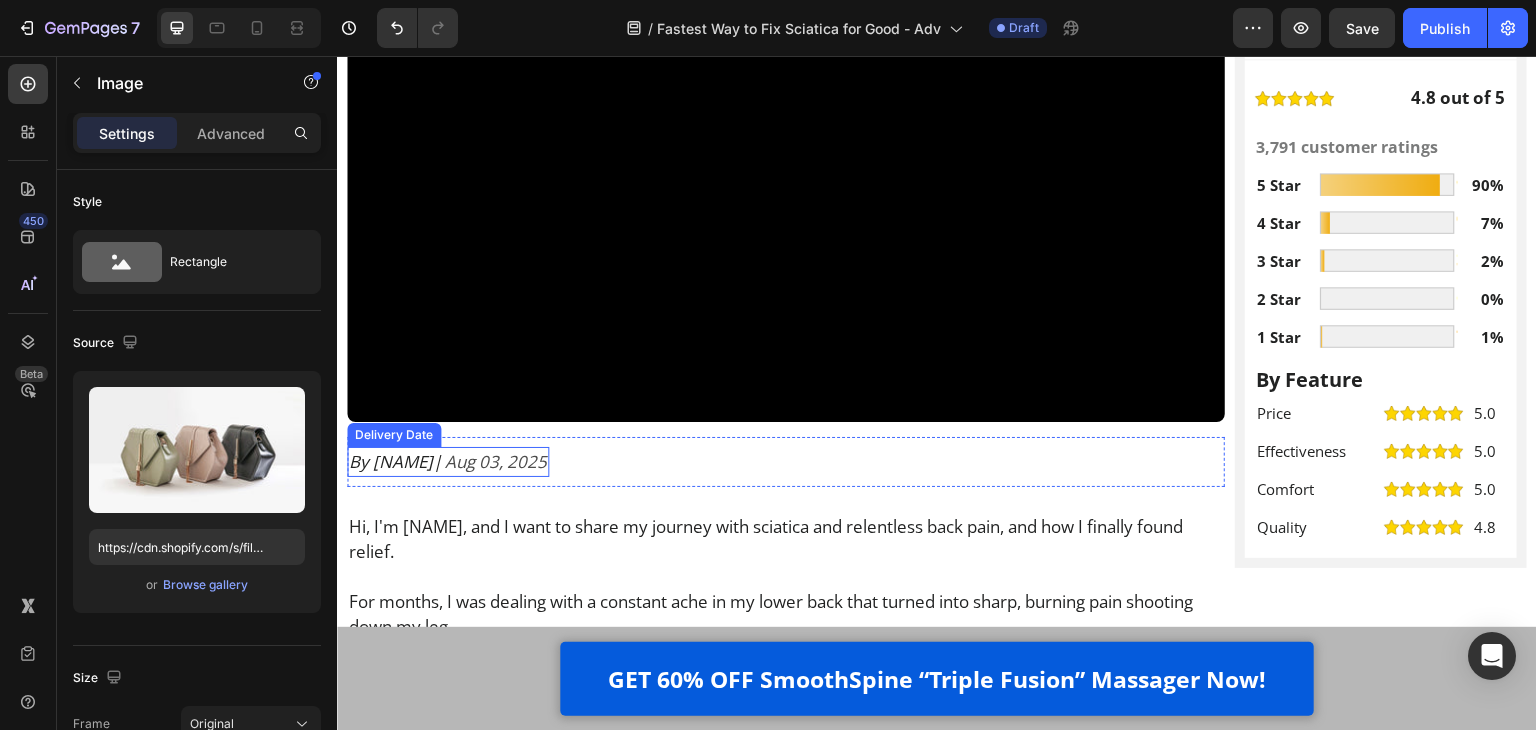 click on "Aug 03, 2025" at bounding box center [496, 461] 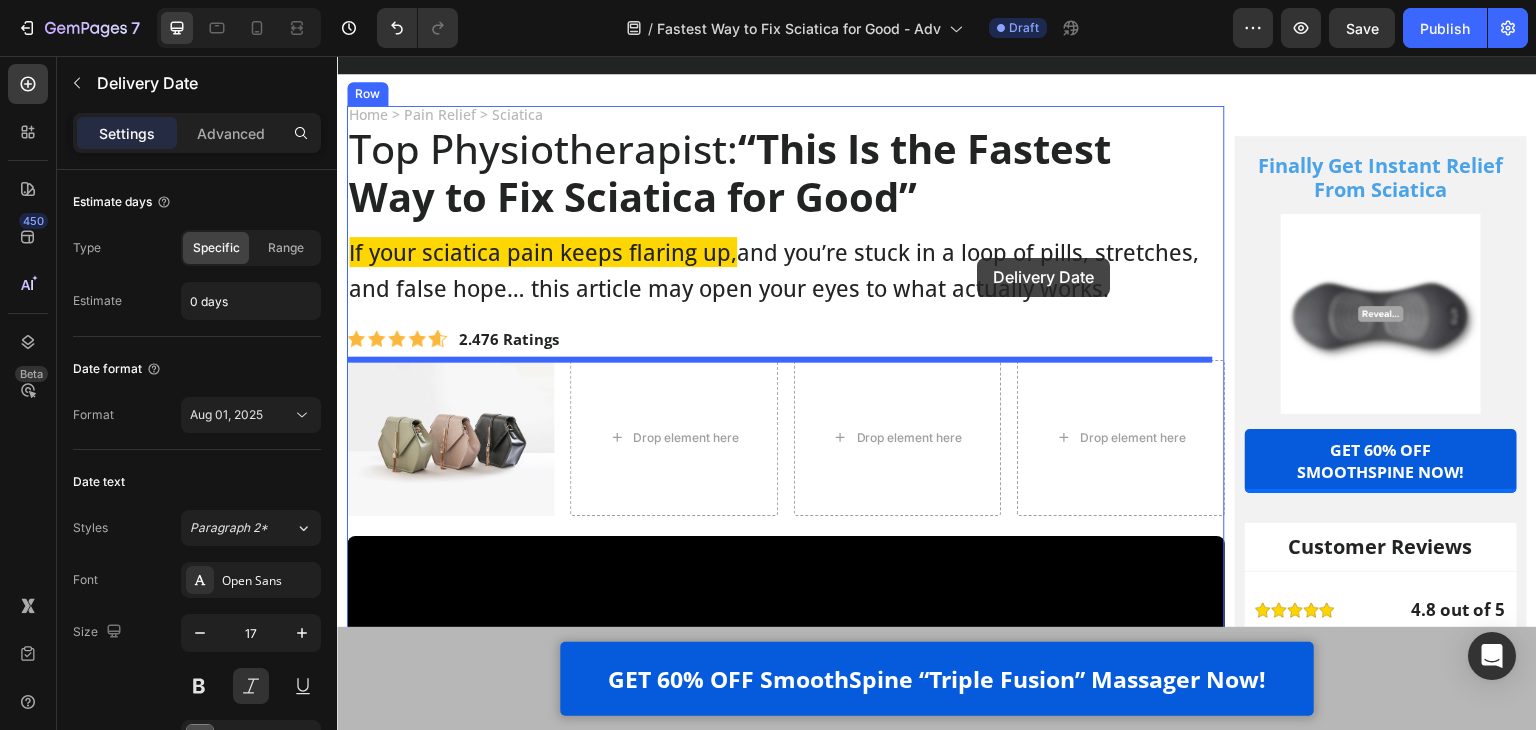scroll, scrollTop: 0, scrollLeft: 0, axis: both 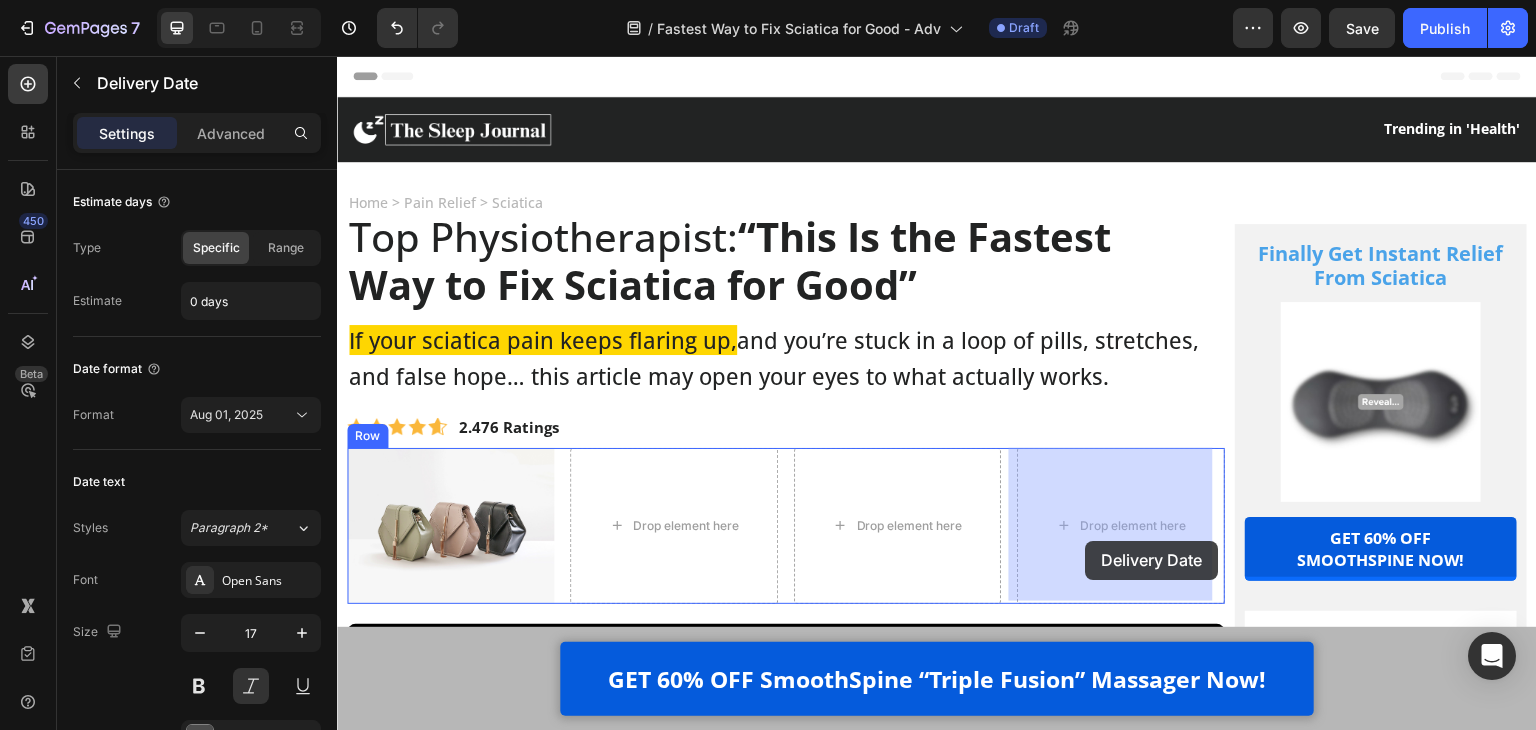 drag, startPoint x: 409, startPoint y: 518, endPoint x: 1086, endPoint y: 541, distance: 677.39056 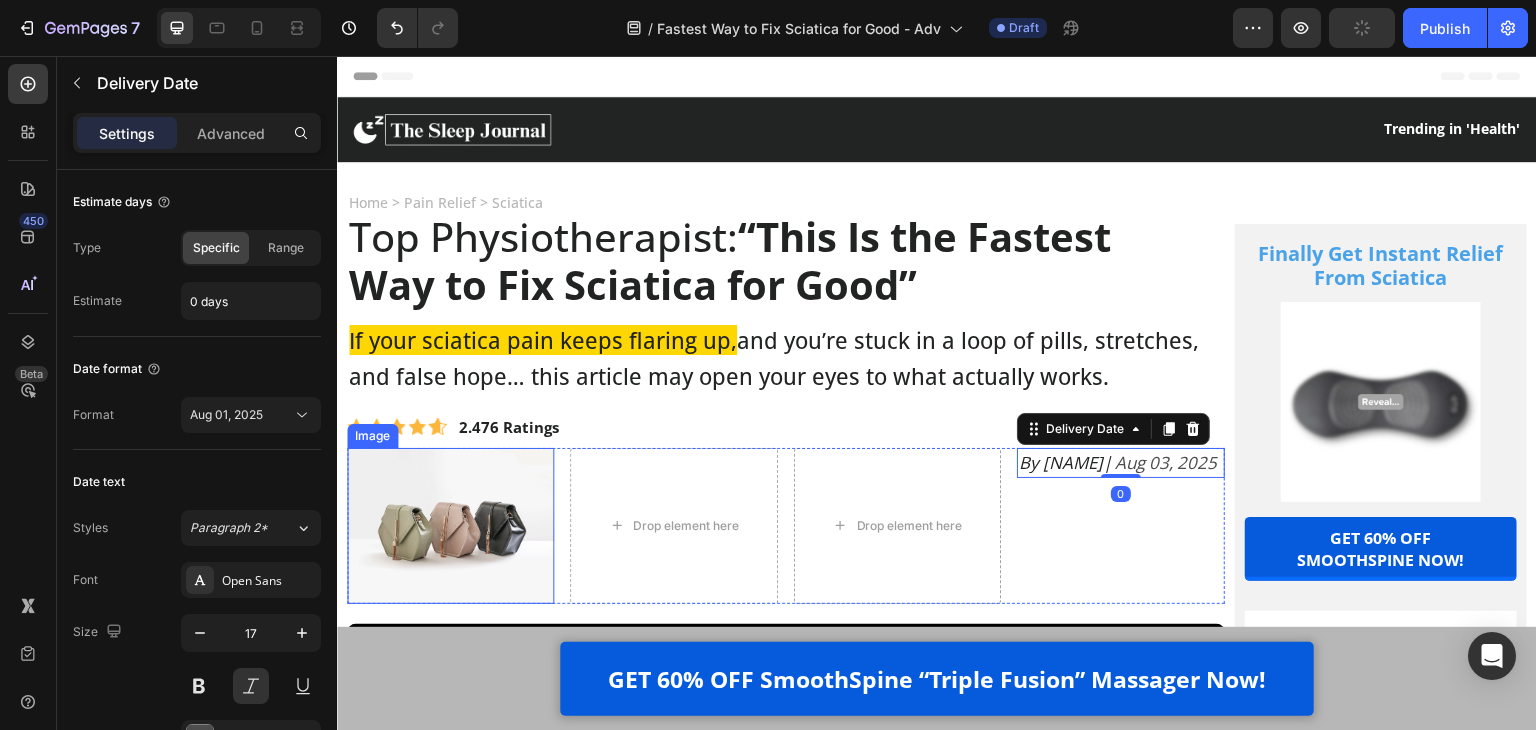 click at bounding box center (450, 526) 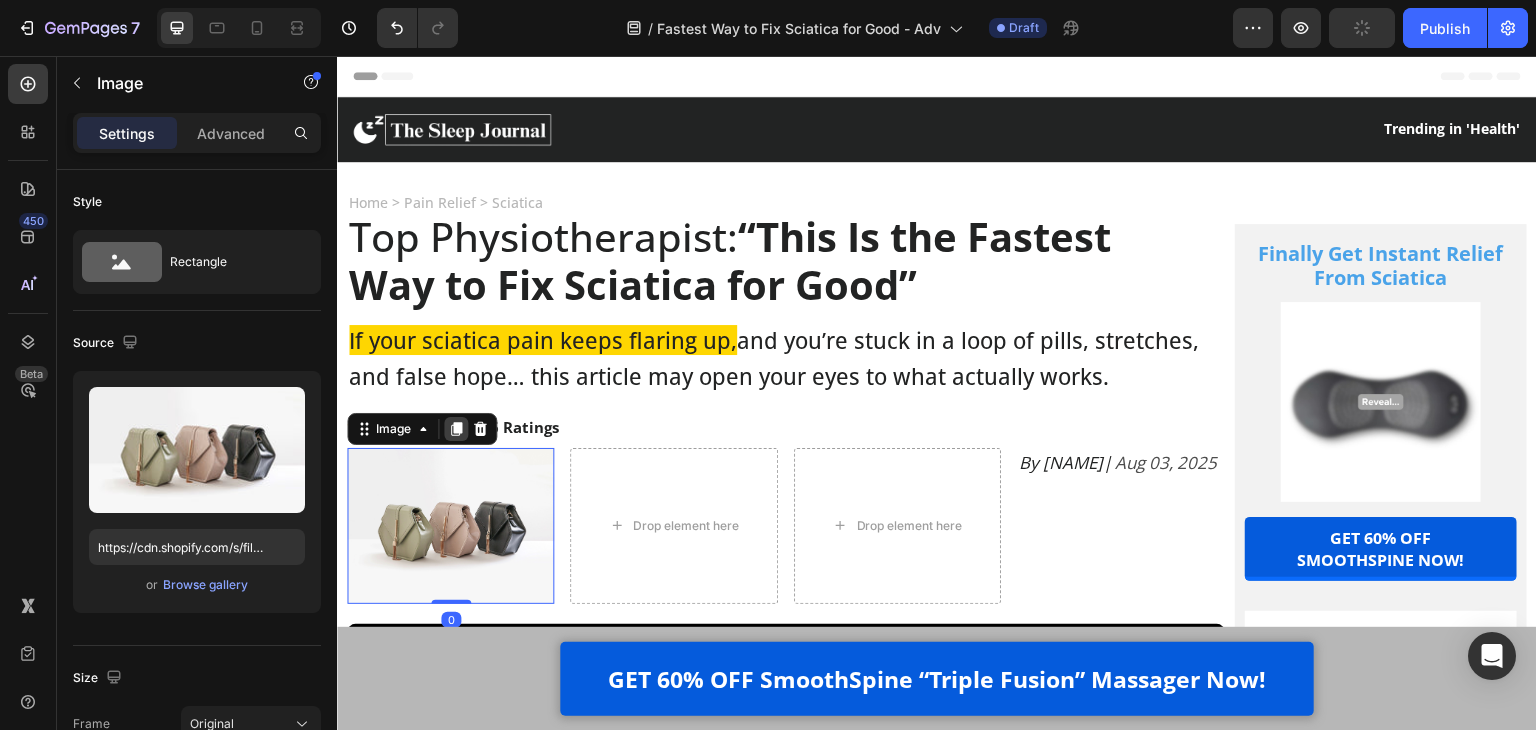 click 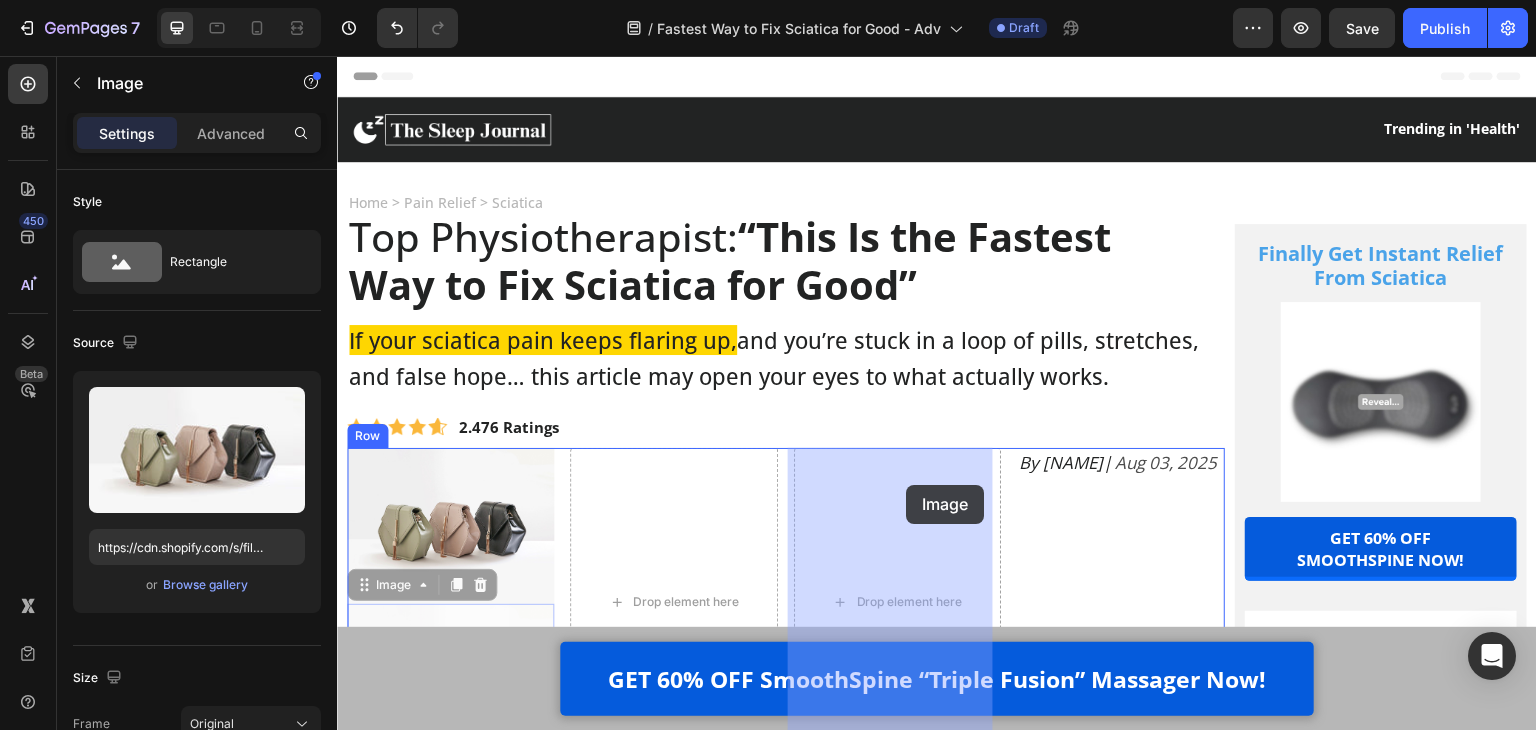 drag, startPoint x: 390, startPoint y: 577, endPoint x: 906, endPoint y: 485, distance: 524.1374 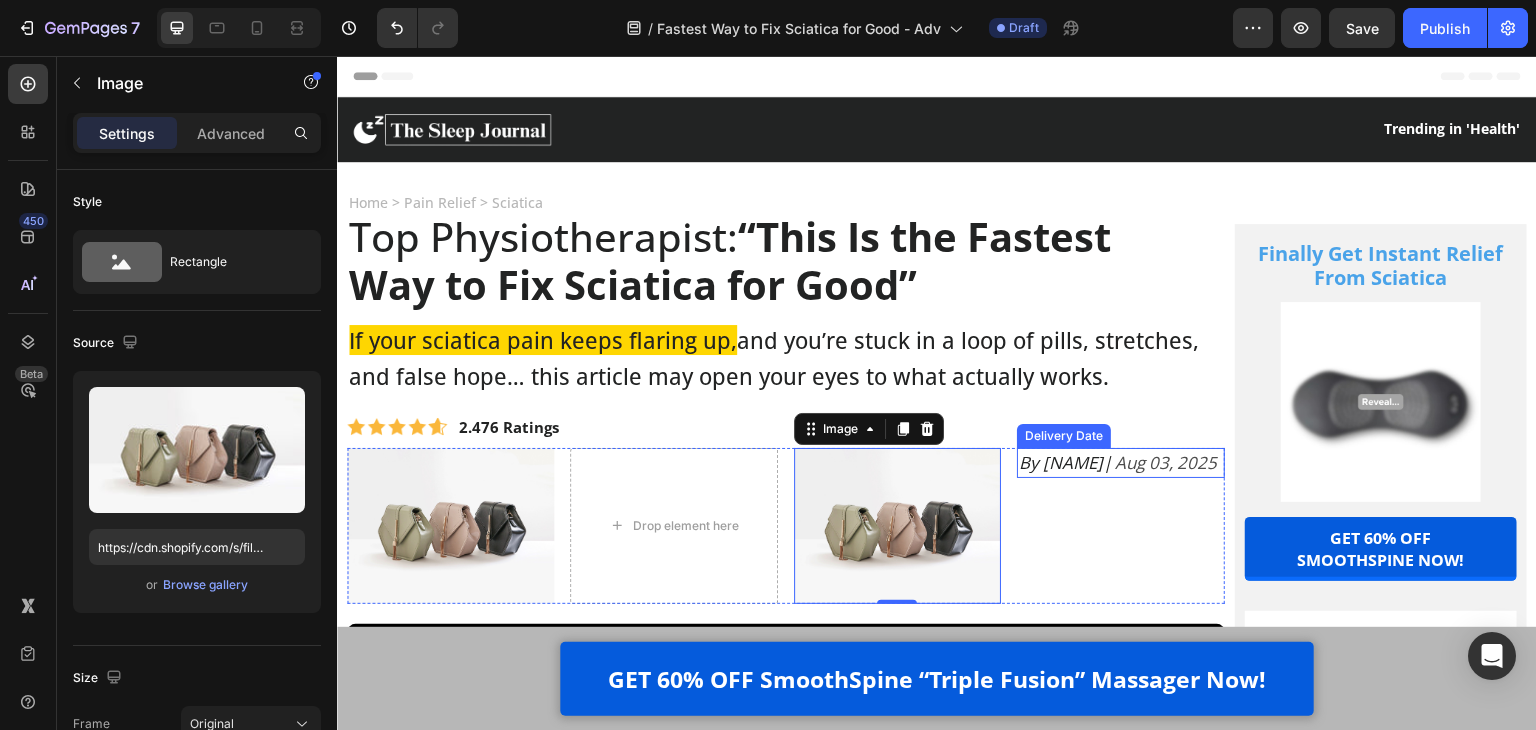 click on "By Evelyn|
Aug 03, 2025" at bounding box center (1120, 463) 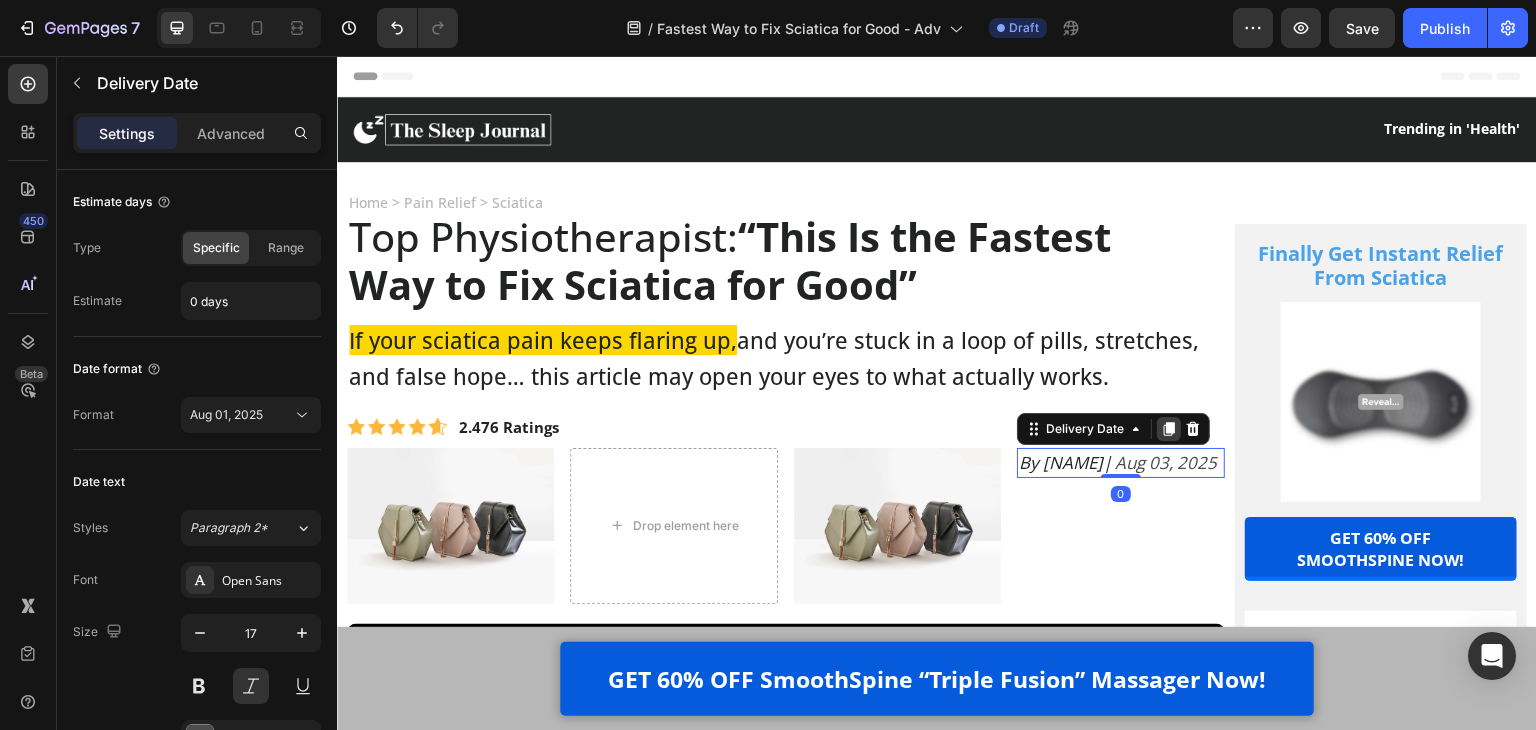 click 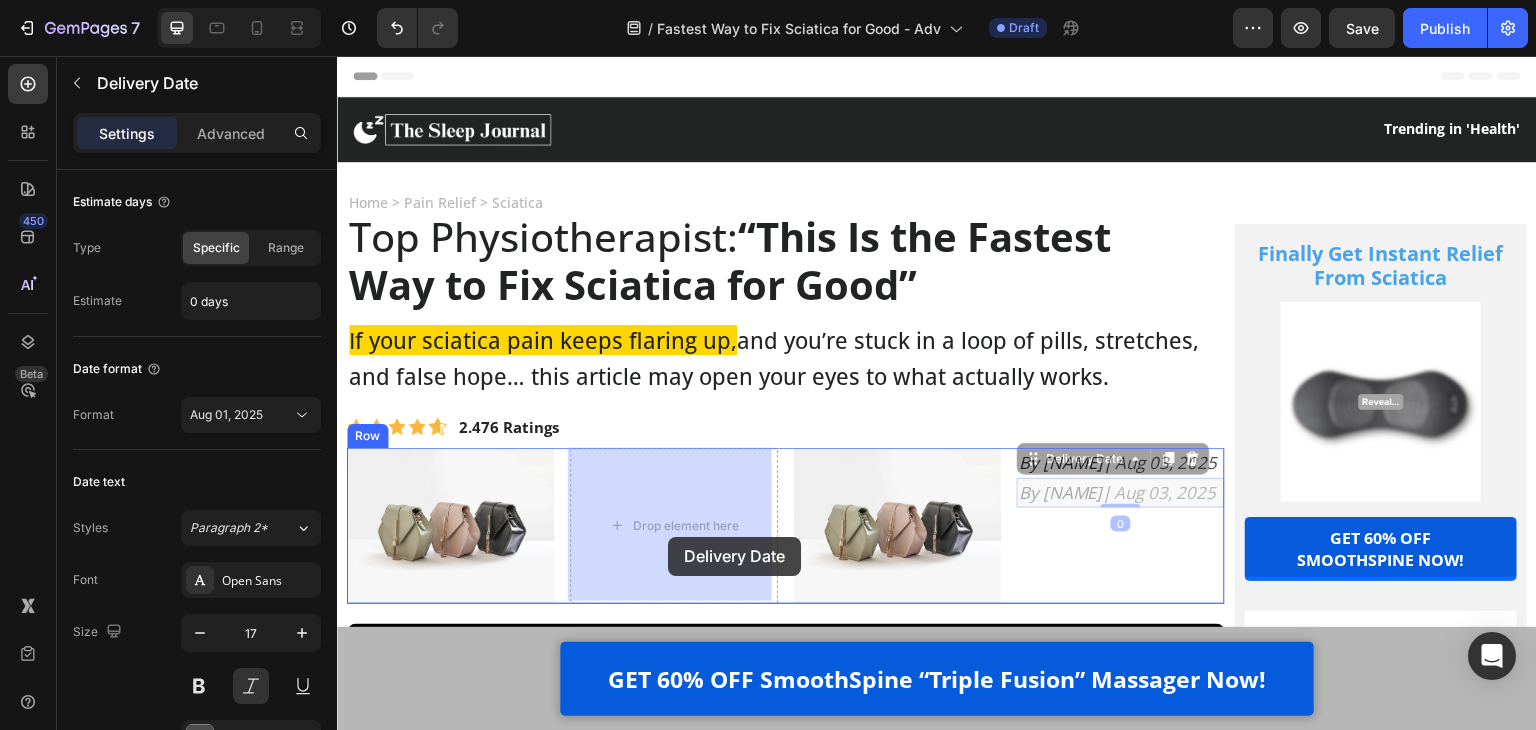 drag, startPoint x: 1045, startPoint y: 462, endPoint x: 668, endPoint y: 546, distance: 386.24475 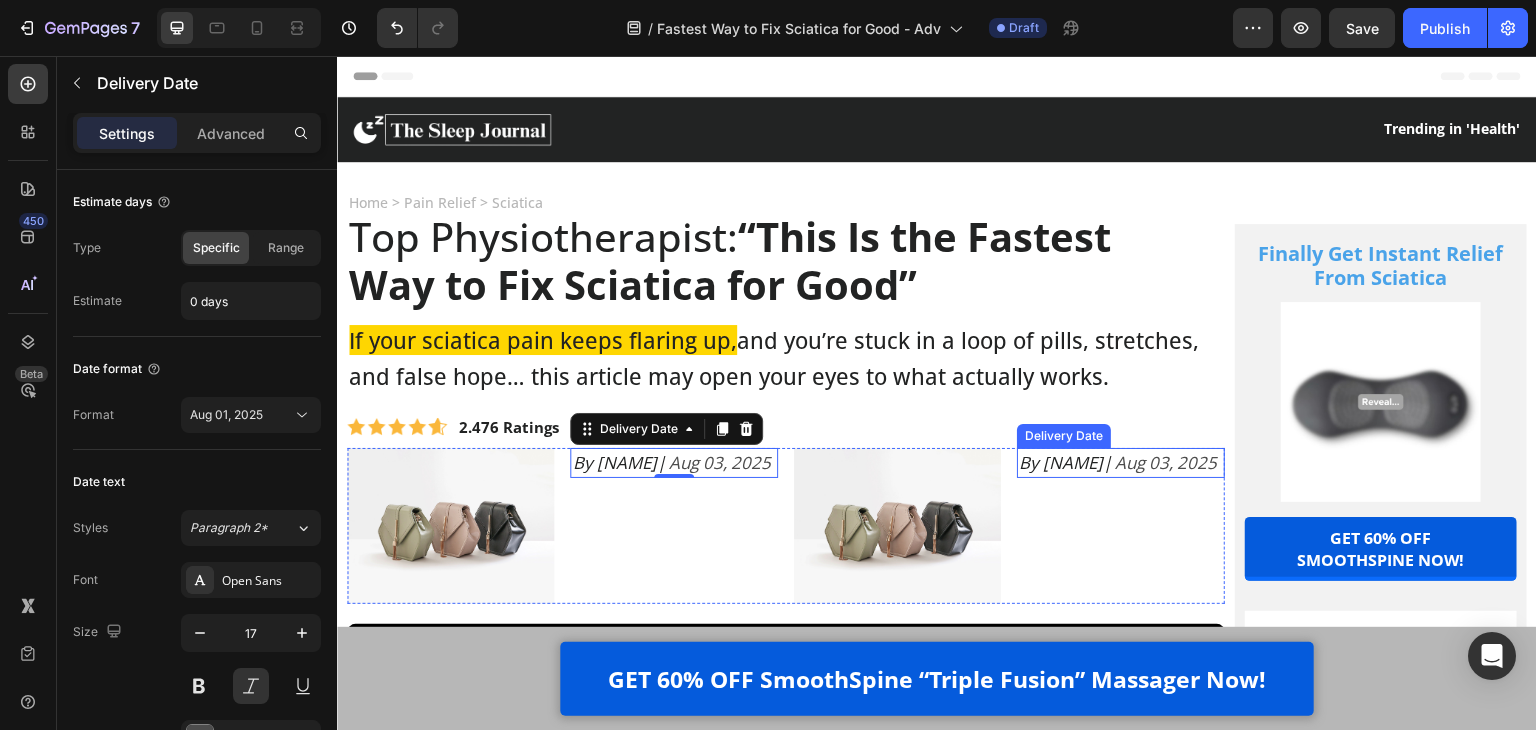 click on "By Evelyn|" at bounding box center [1065, 462] 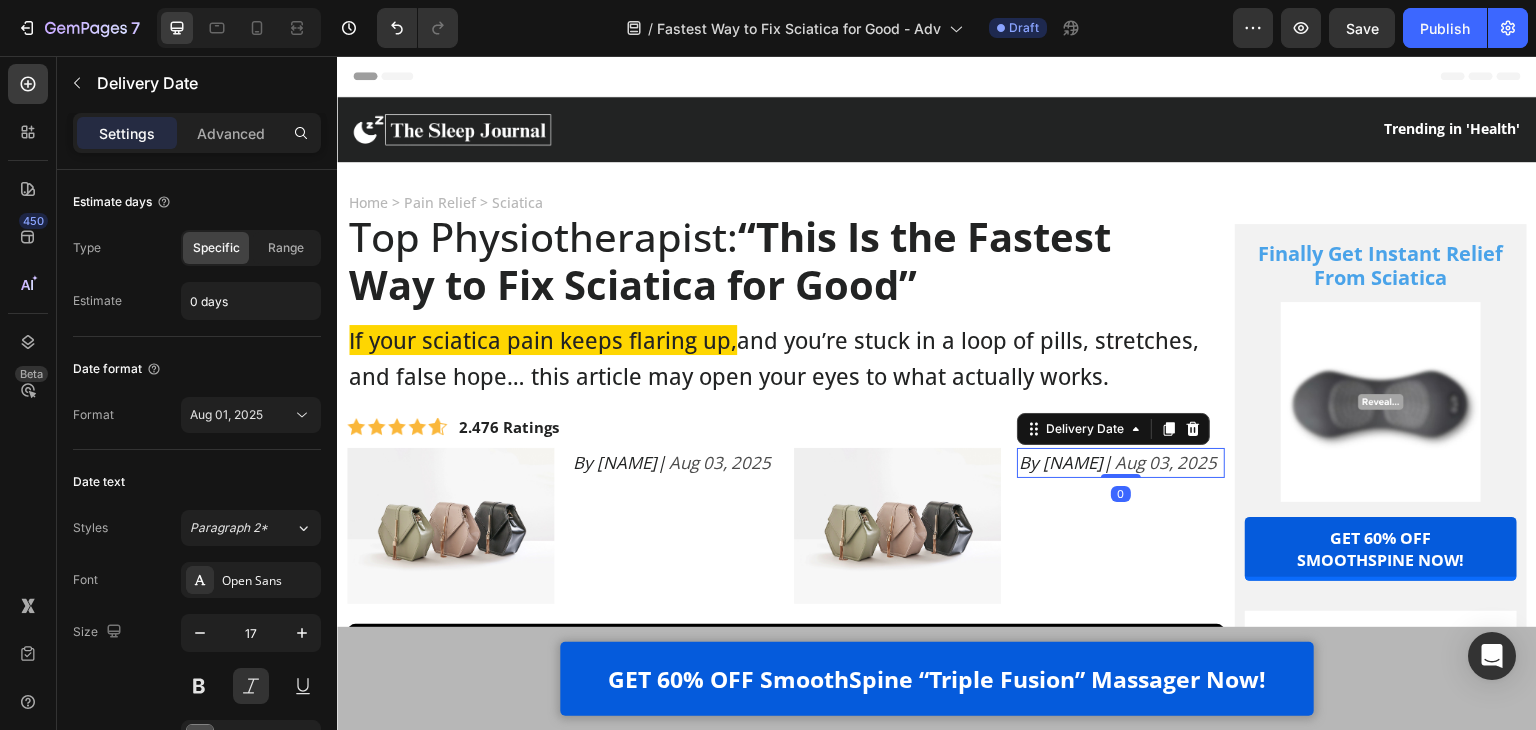 click on "By Evelyn|" at bounding box center [1065, 462] 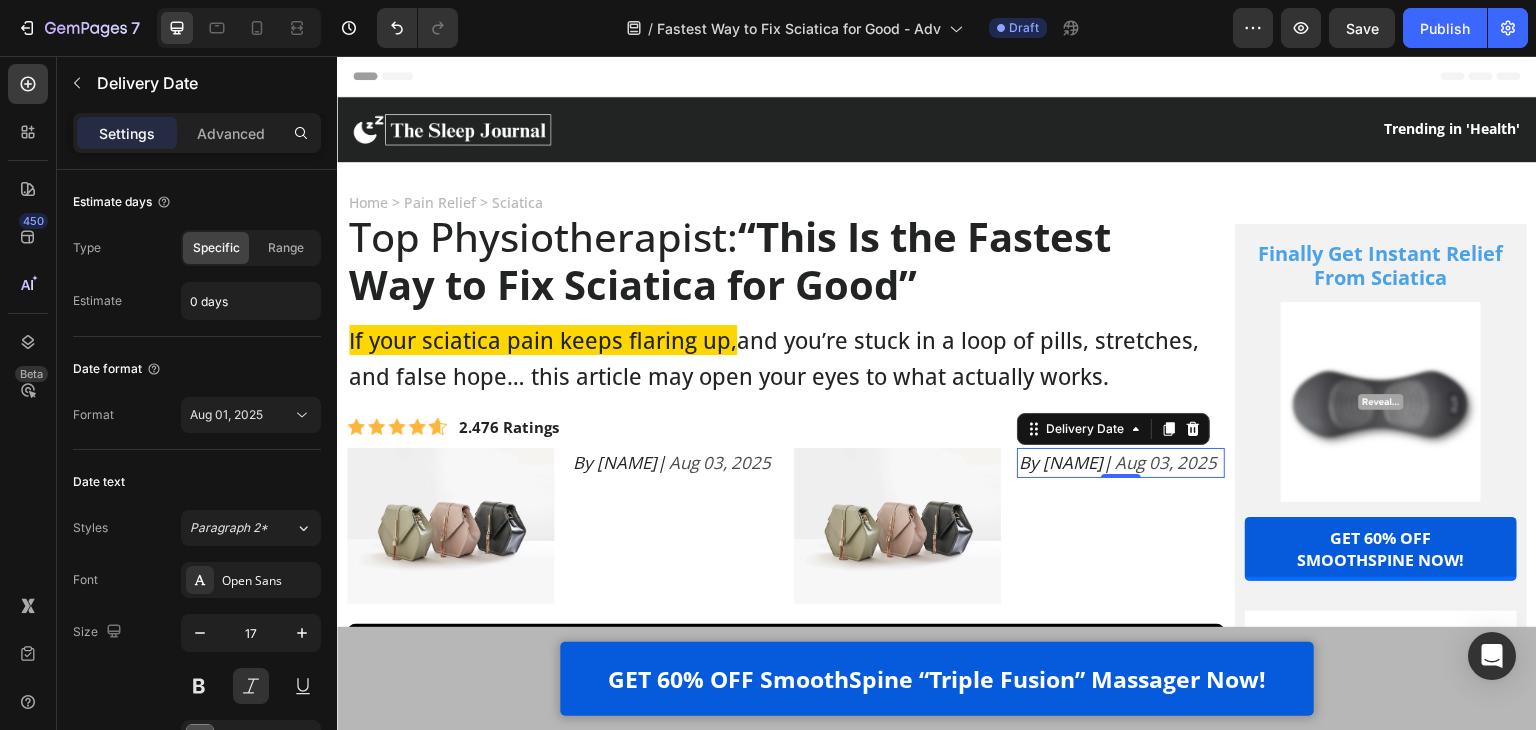 click on "Aug 03, 2025" at bounding box center [1166, 462] 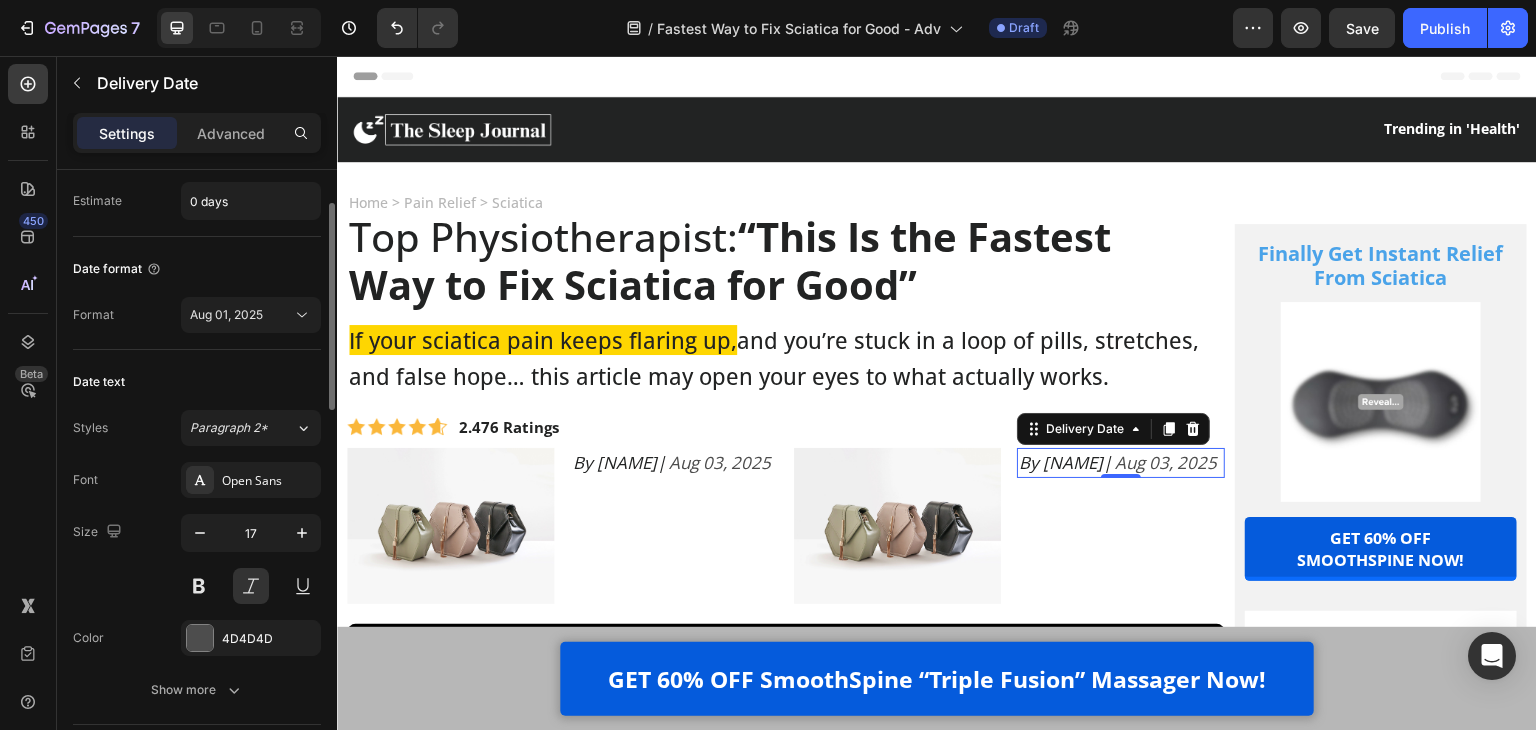 scroll, scrollTop: 0, scrollLeft: 0, axis: both 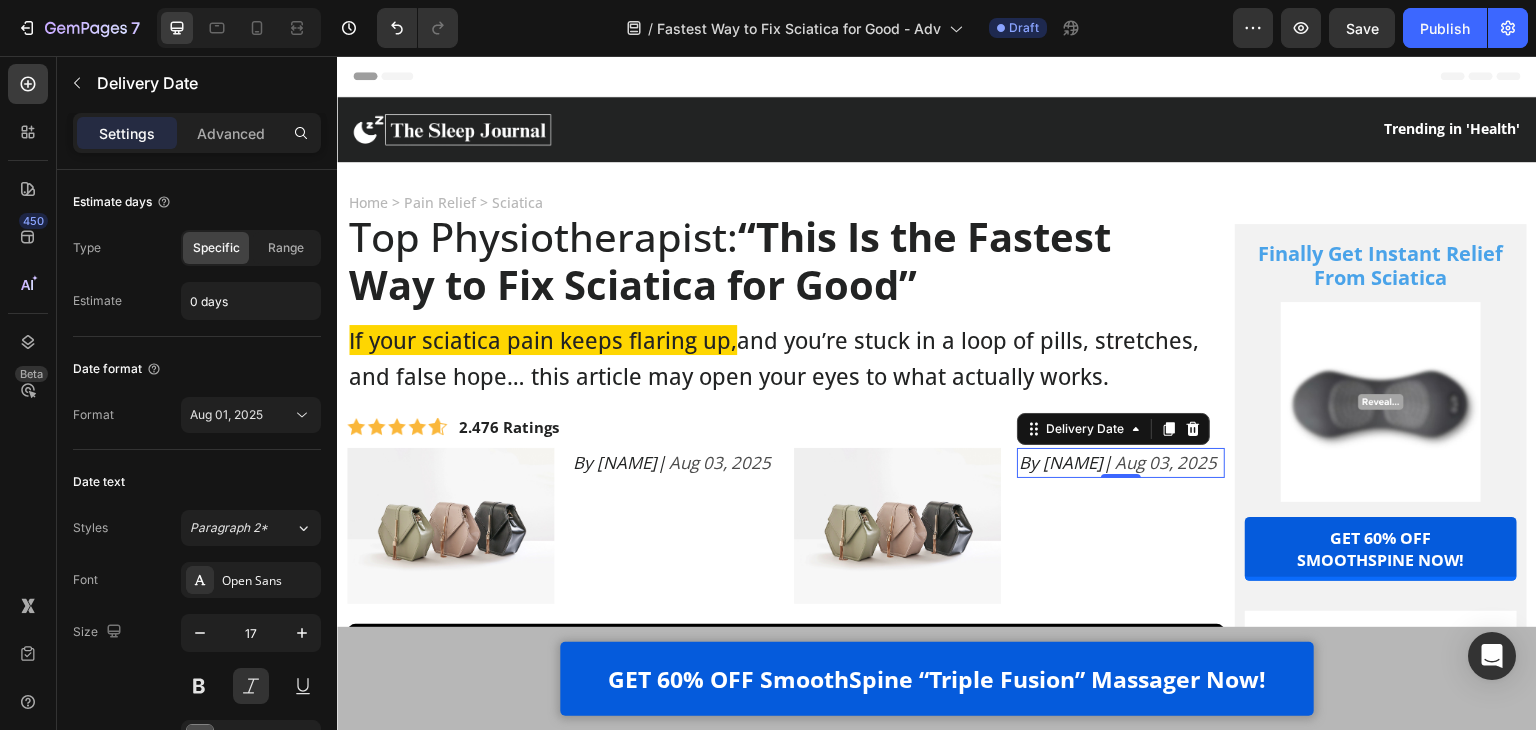 click on "Settings" at bounding box center (127, 133) 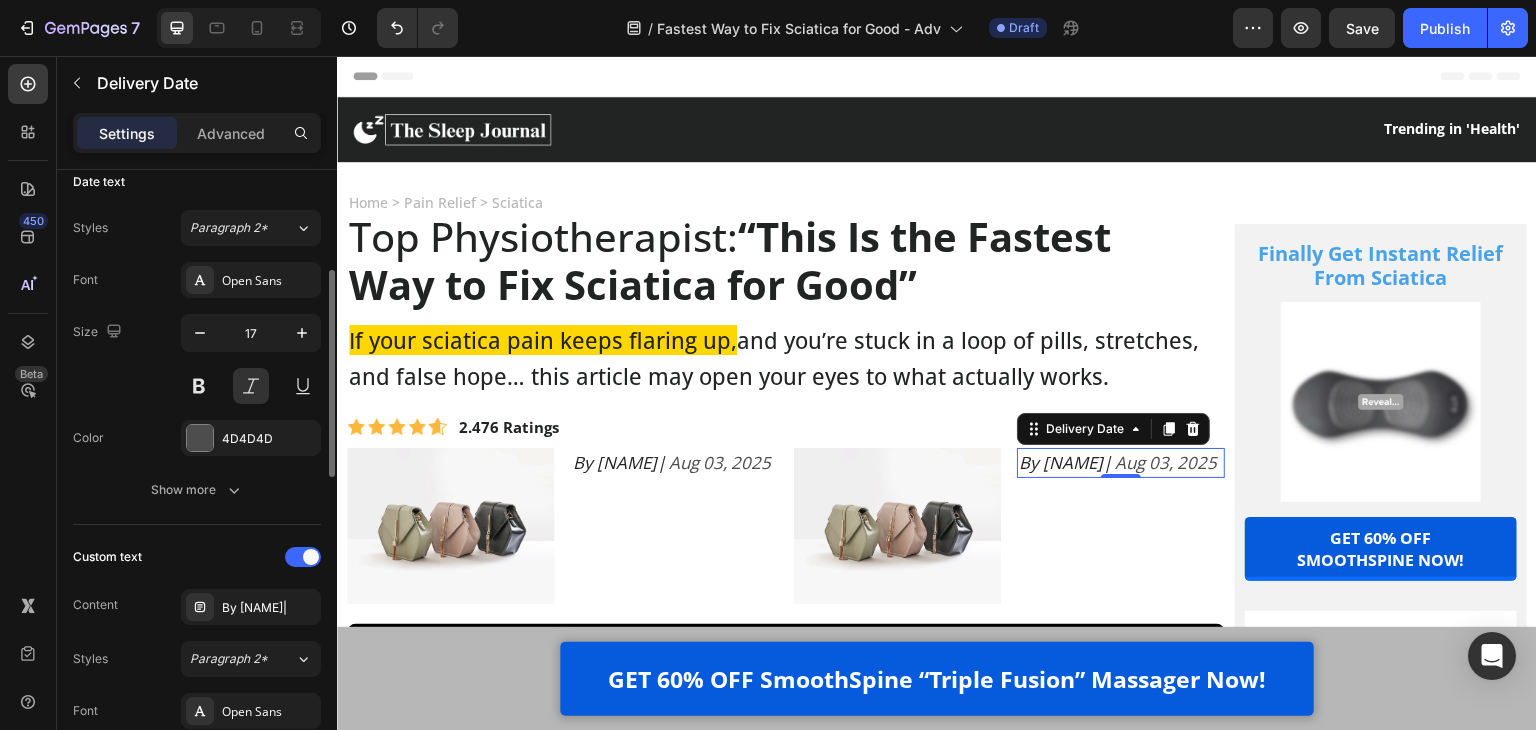 scroll, scrollTop: 500, scrollLeft: 0, axis: vertical 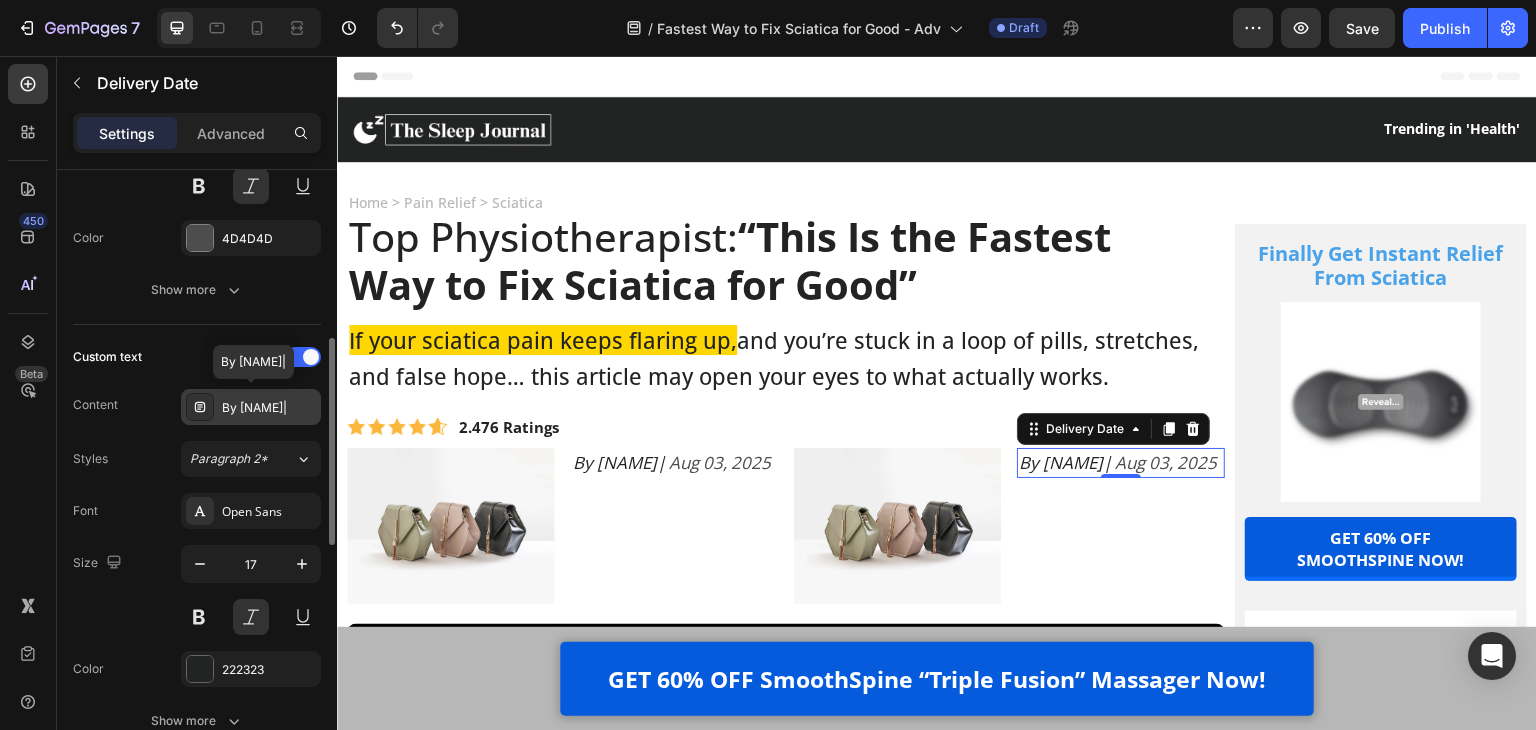 click 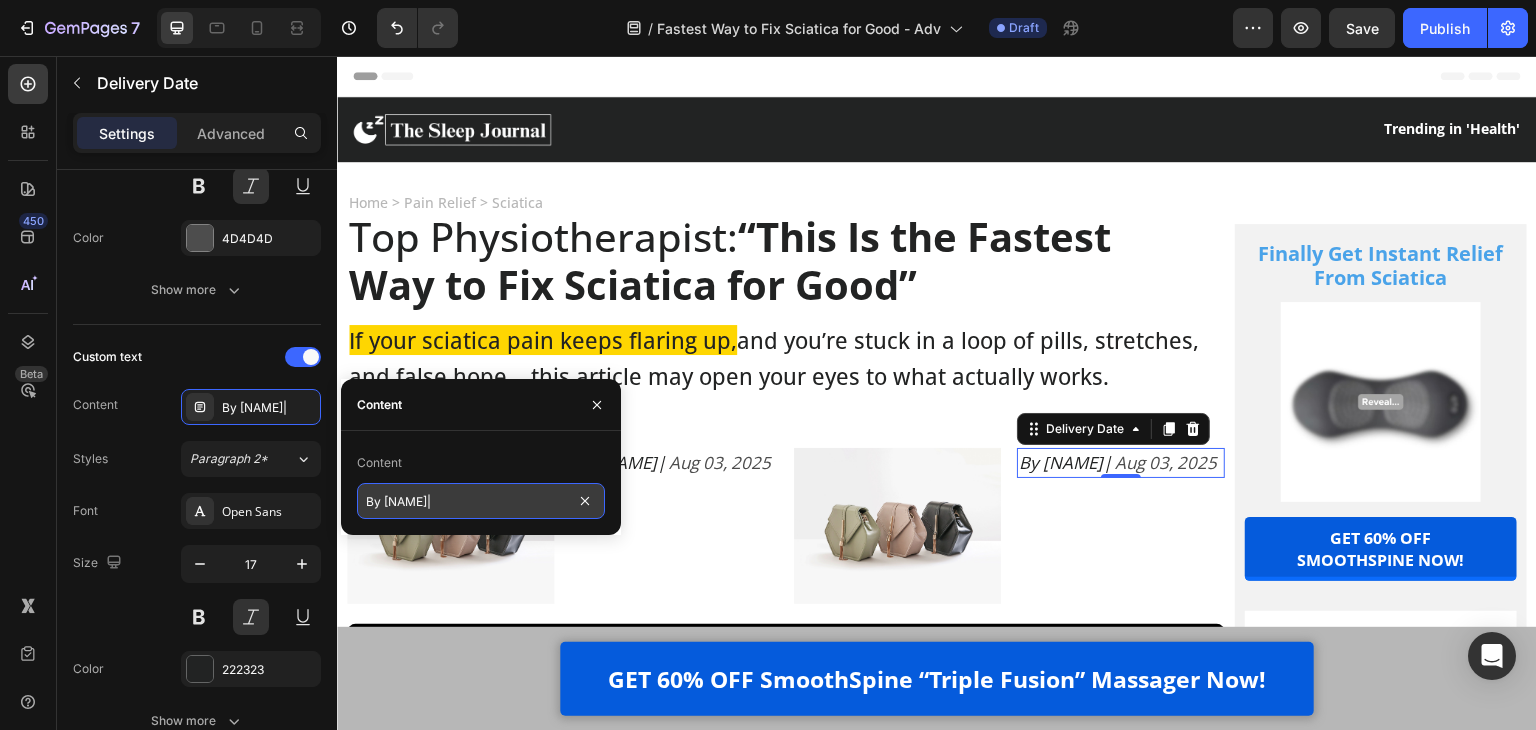 click on "By Evelyn|" at bounding box center [481, 501] 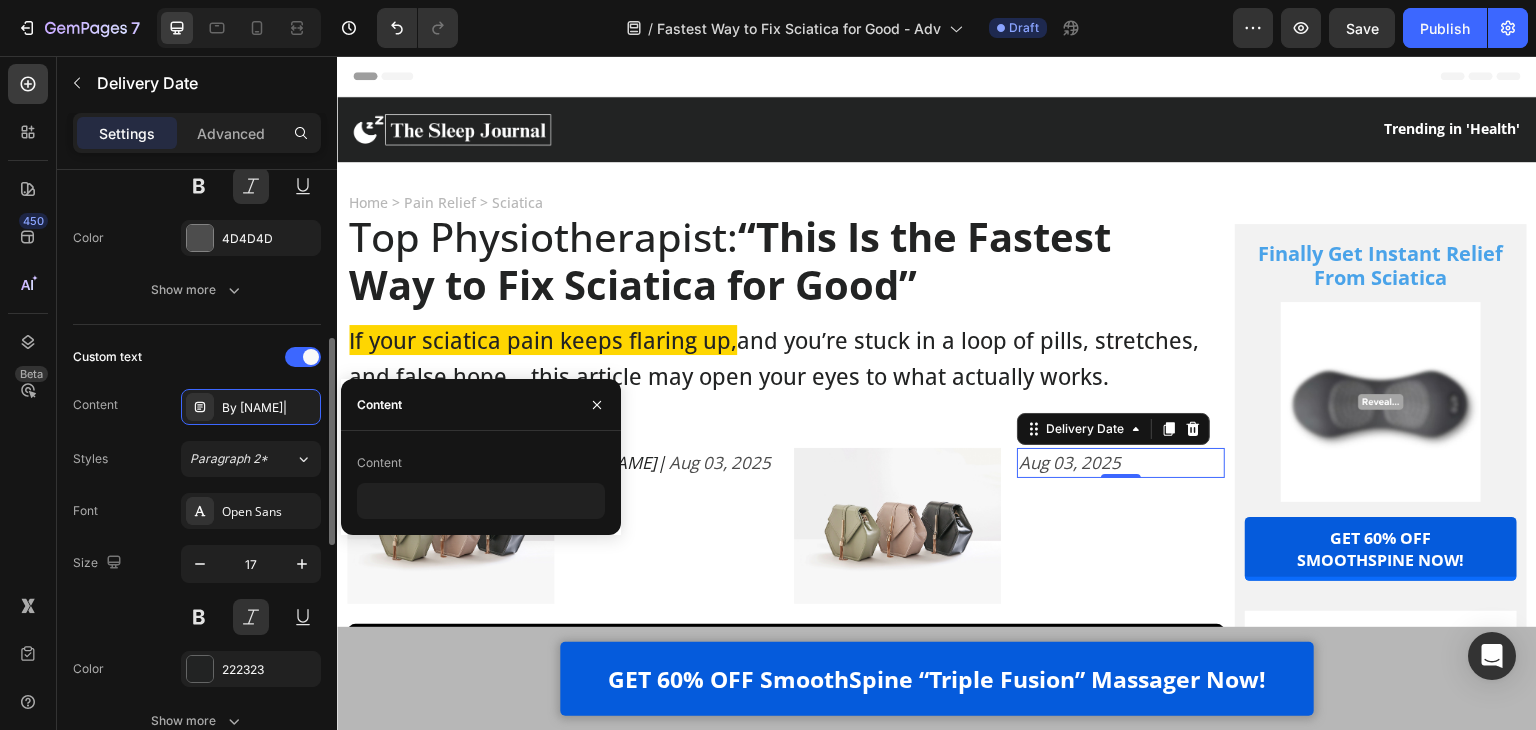 click on "Content By Evelyn|" at bounding box center [197, 407] 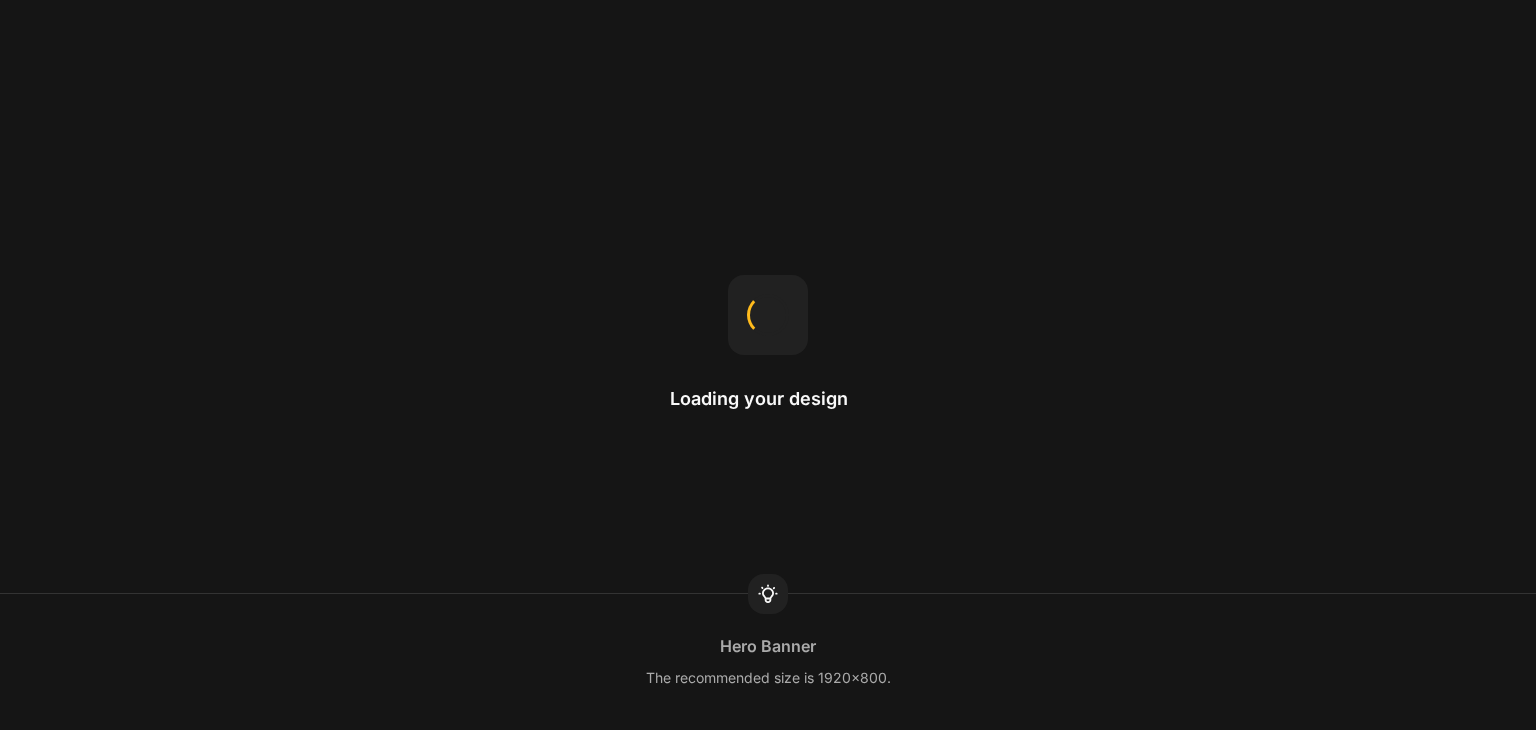 scroll, scrollTop: 0, scrollLeft: 0, axis: both 